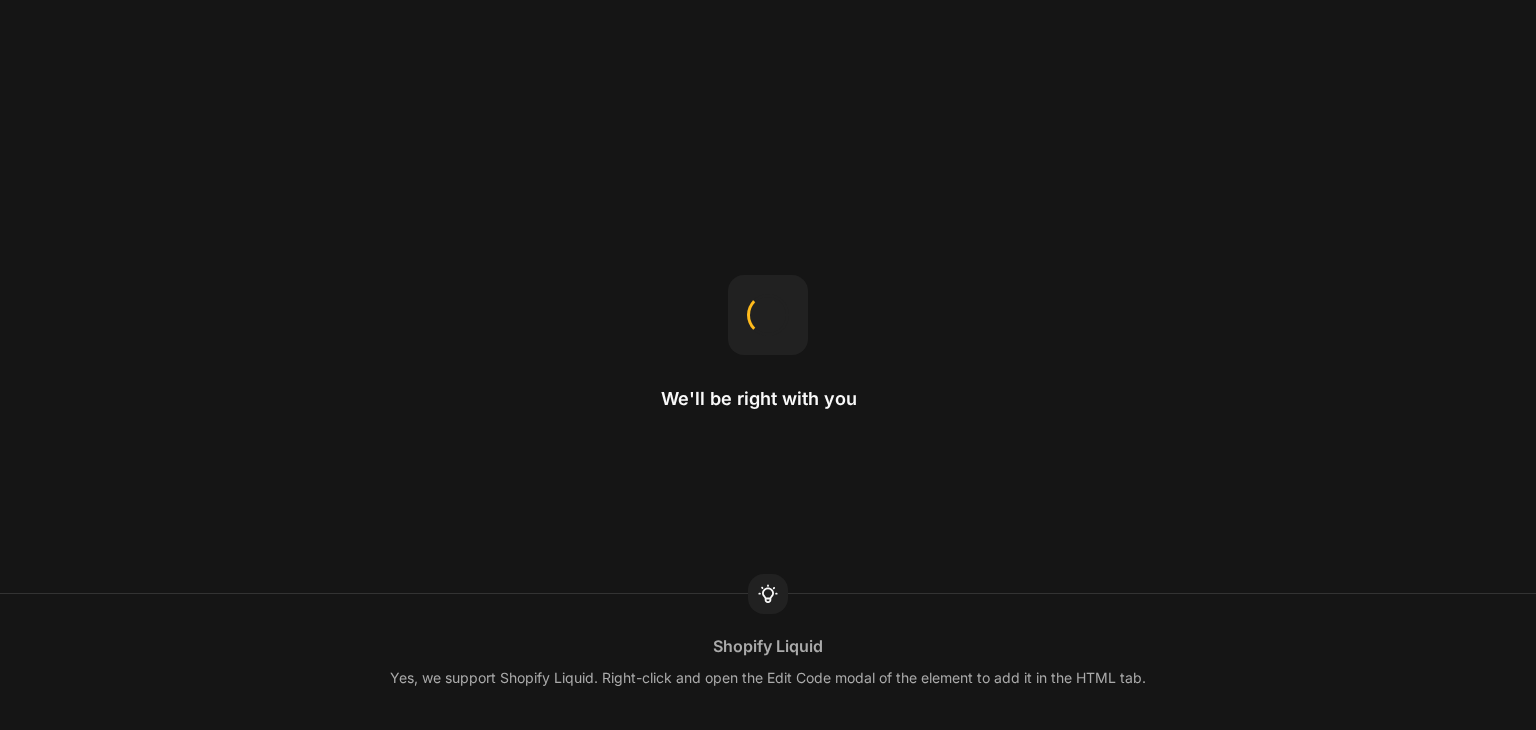 scroll, scrollTop: 0, scrollLeft: 0, axis: both 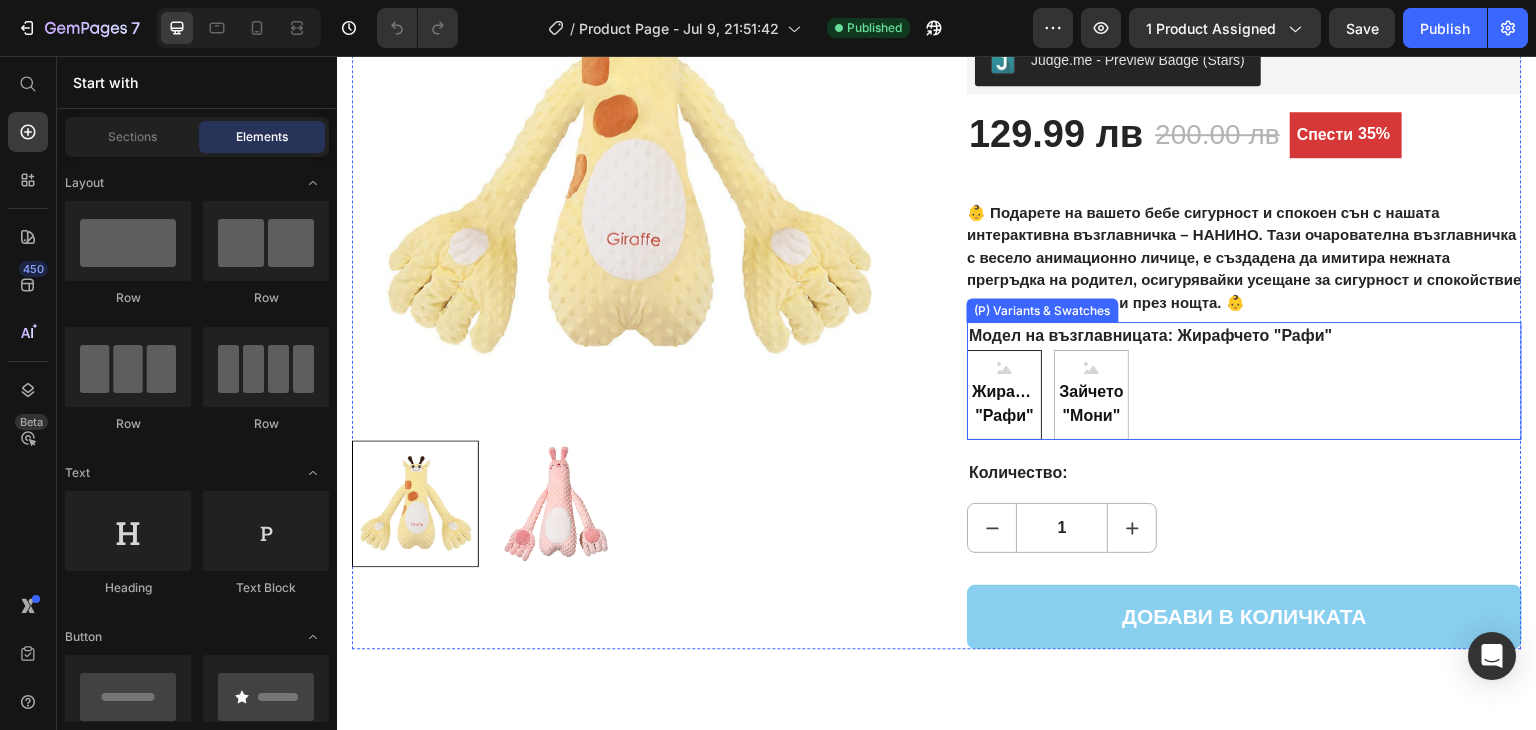 click on "Жирафчето "[NAME]" Жирафчето "[NAME]" Жирафчето "[NAME]" Зайчето "[NAME]" Зайчето "[NAME]" Зайчето "[NAME]"" at bounding box center (1244, 395) 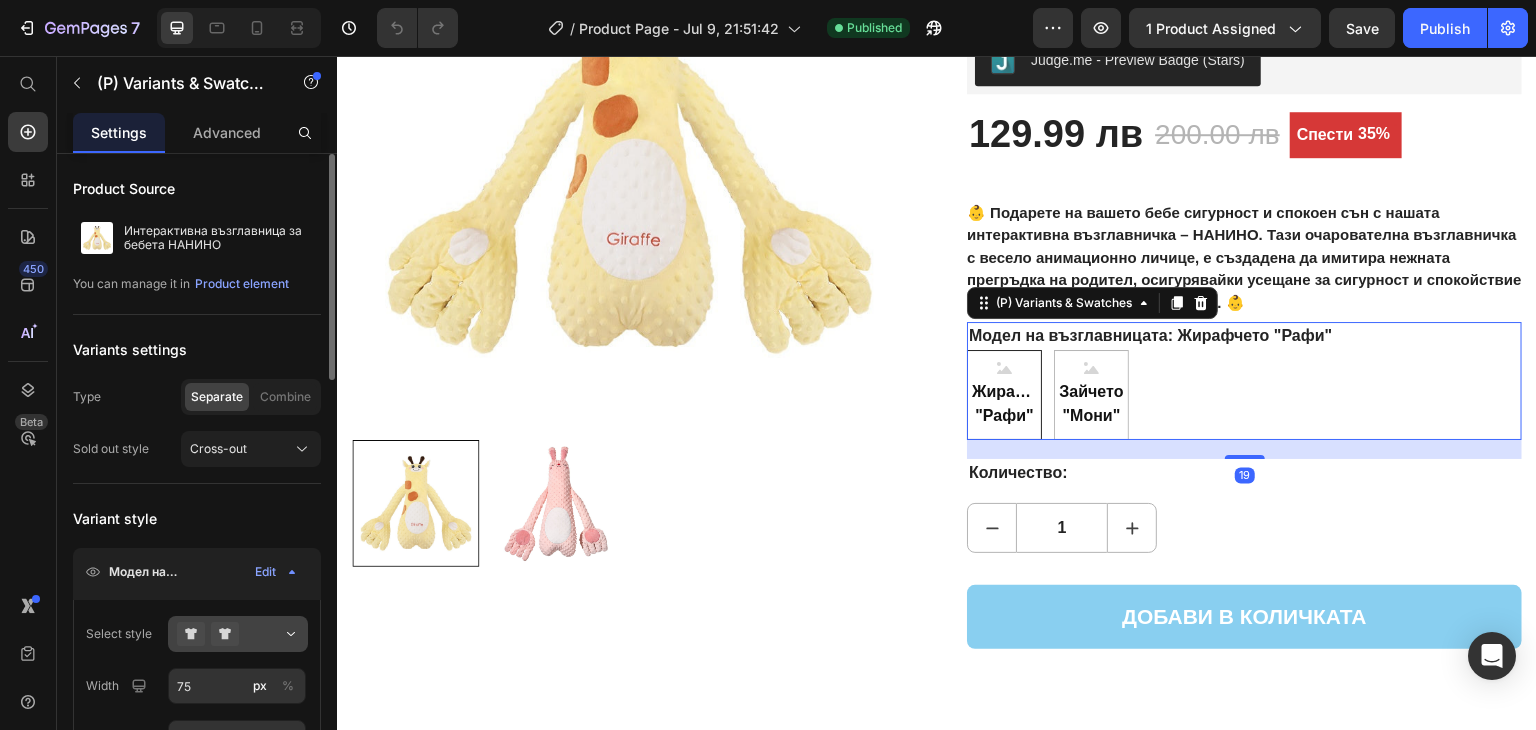 scroll, scrollTop: 200, scrollLeft: 0, axis: vertical 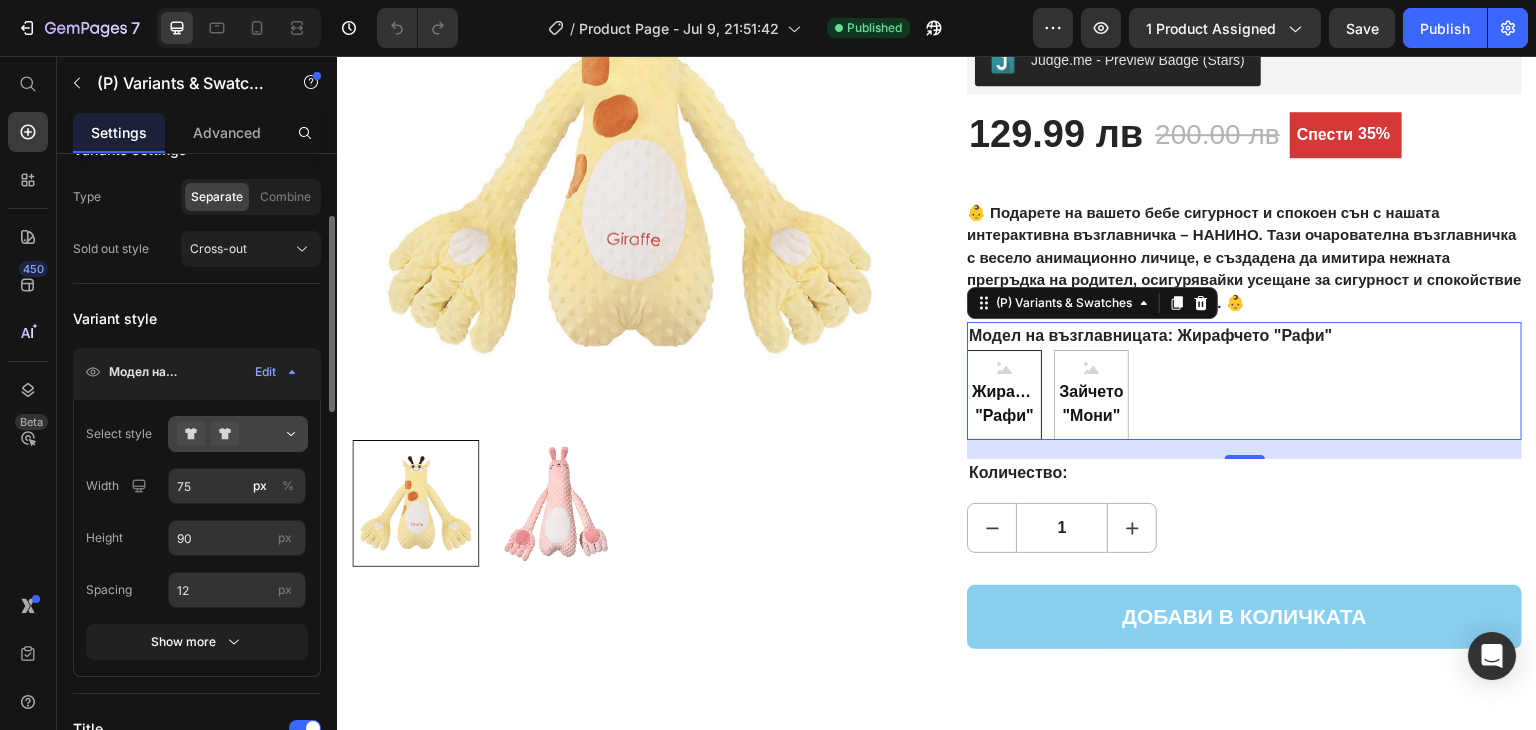 click at bounding box center (238, 434) 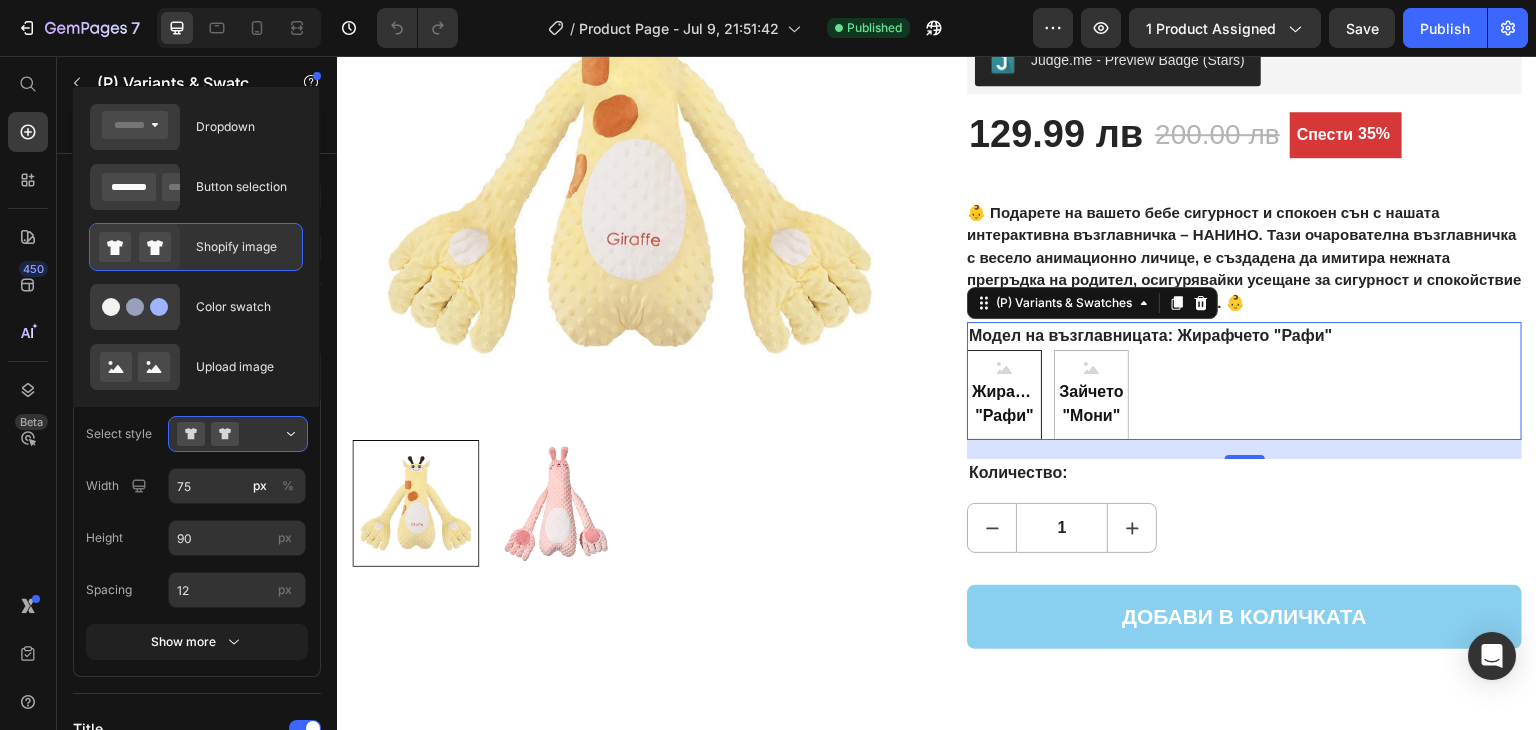 click on "Shopify image" at bounding box center (243, 247) 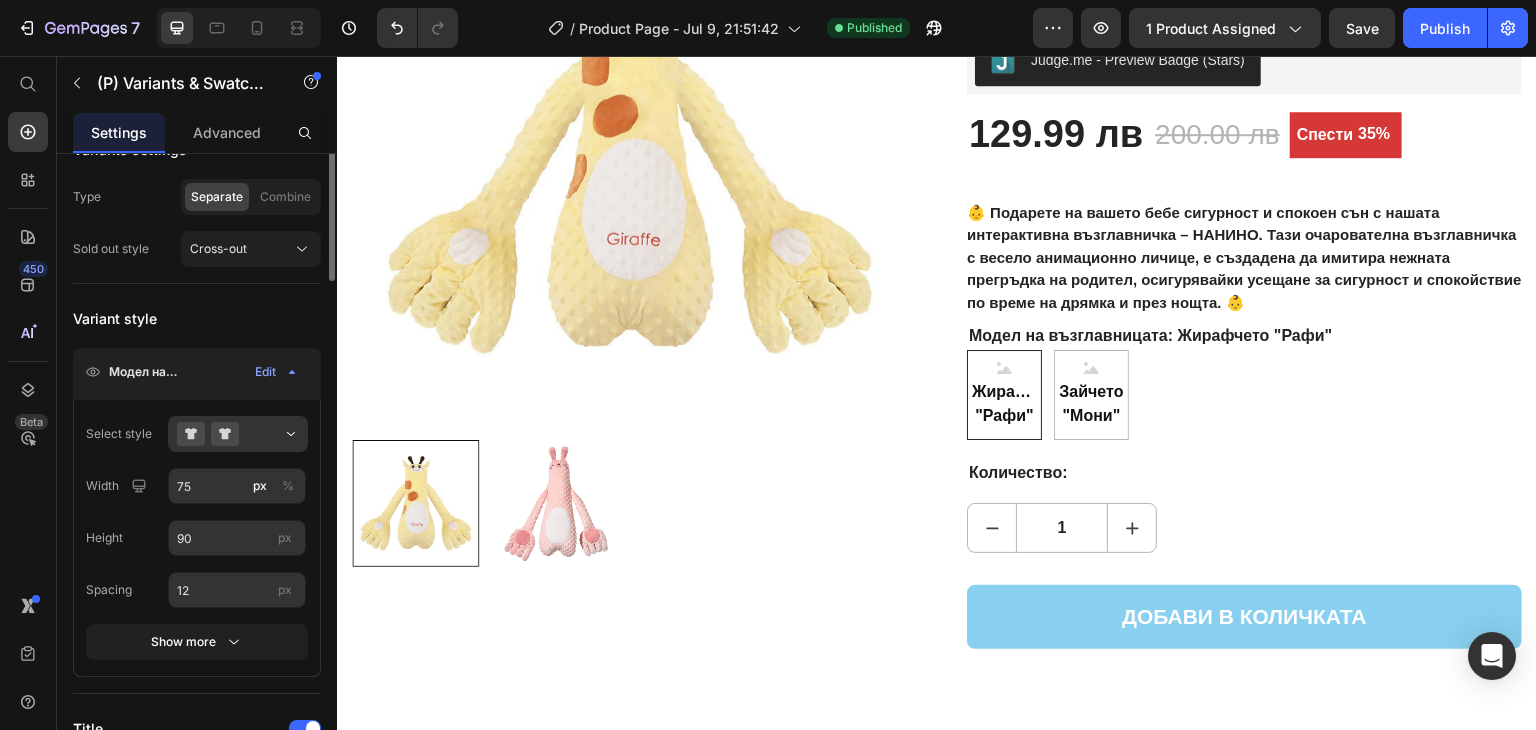 scroll, scrollTop: 0, scrollLeft: 0, axis: both 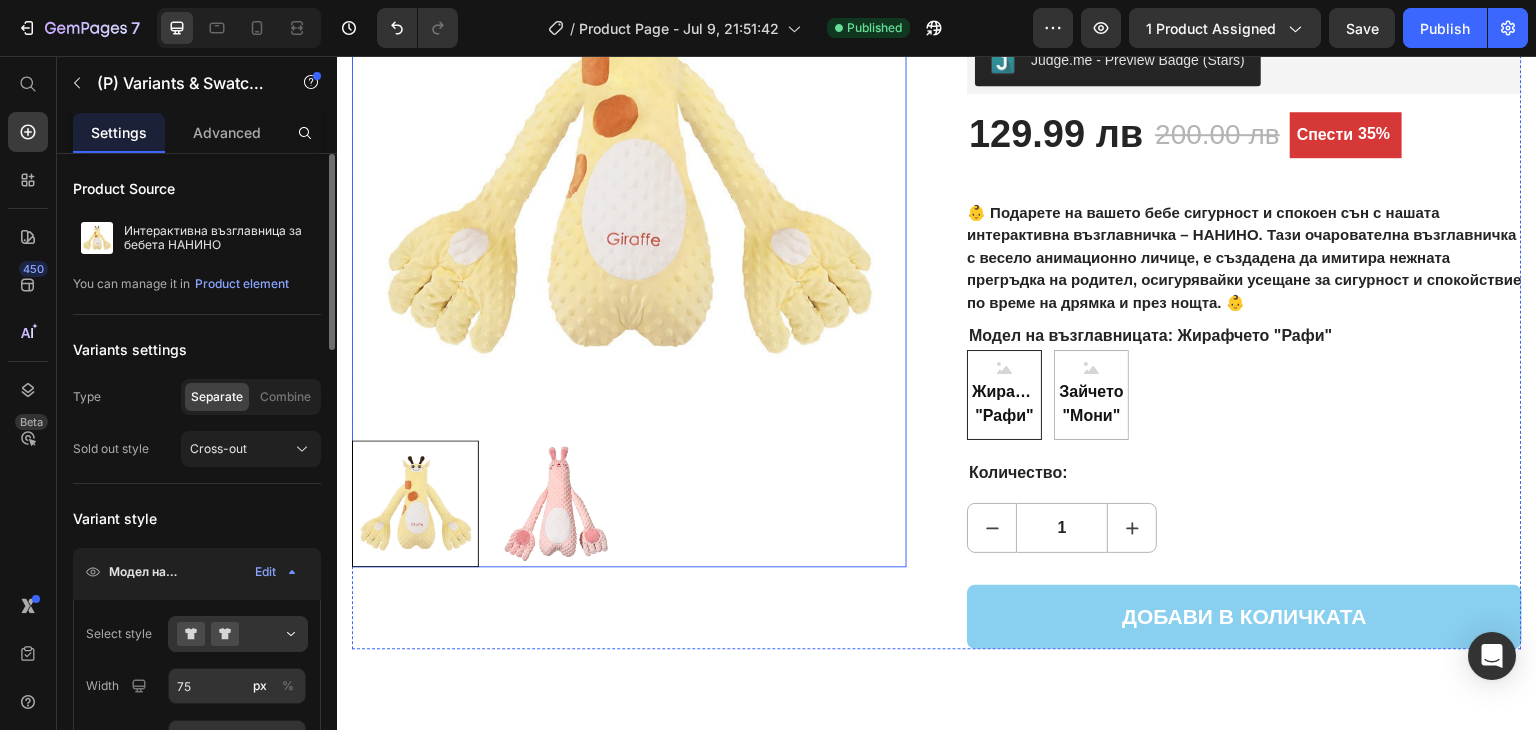 click at bounding box center (629, 146) 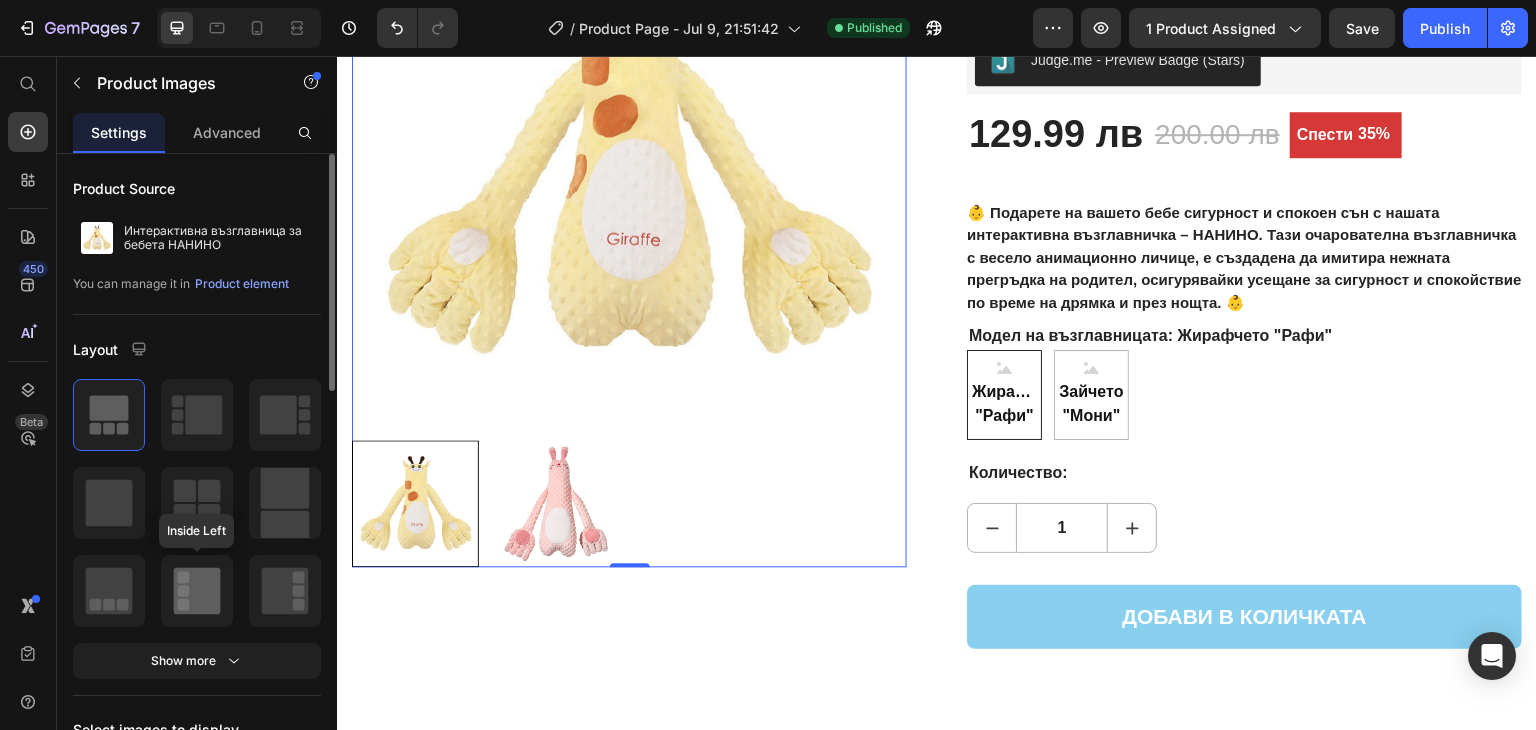 click 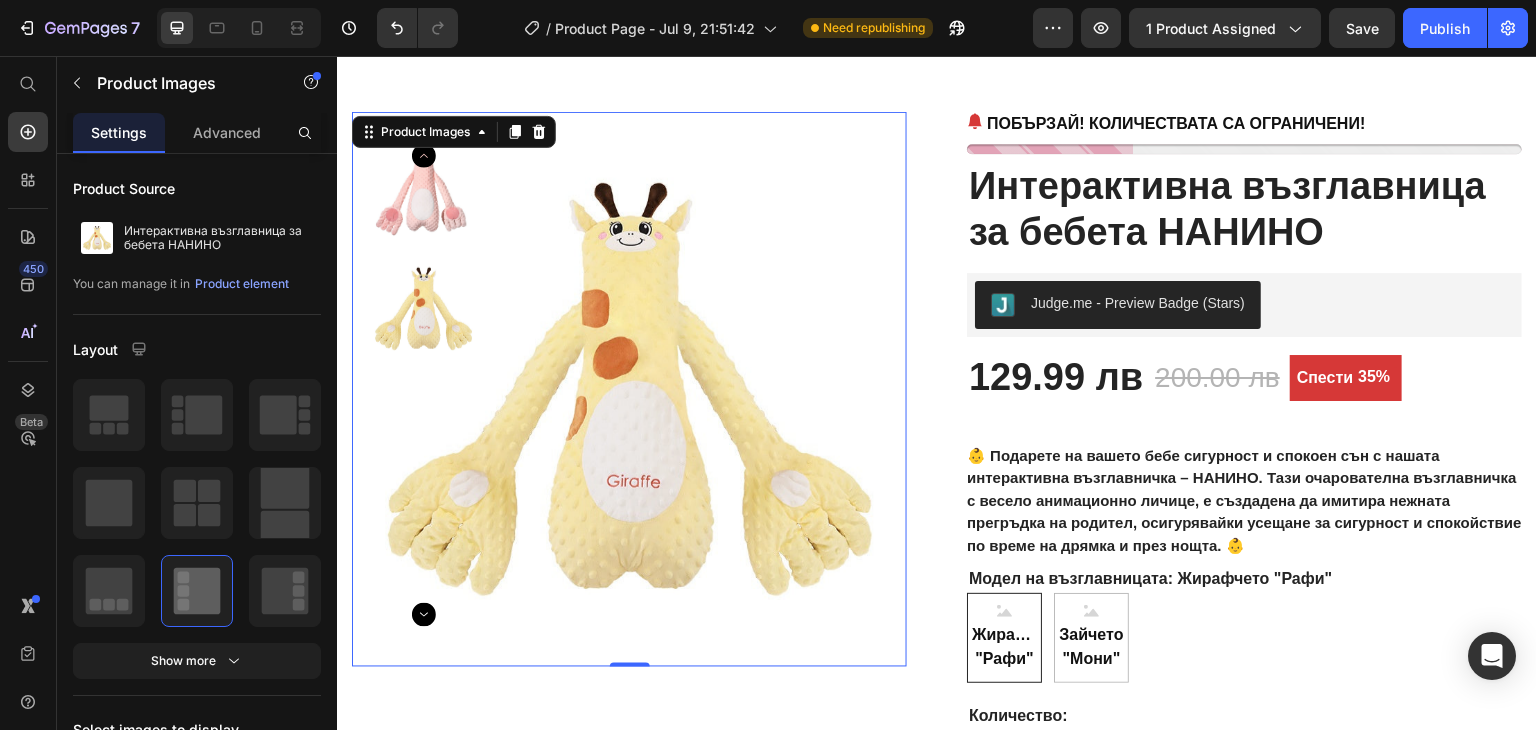 scroll, scrollTop: 0, scrollLeft: 0, axis: both 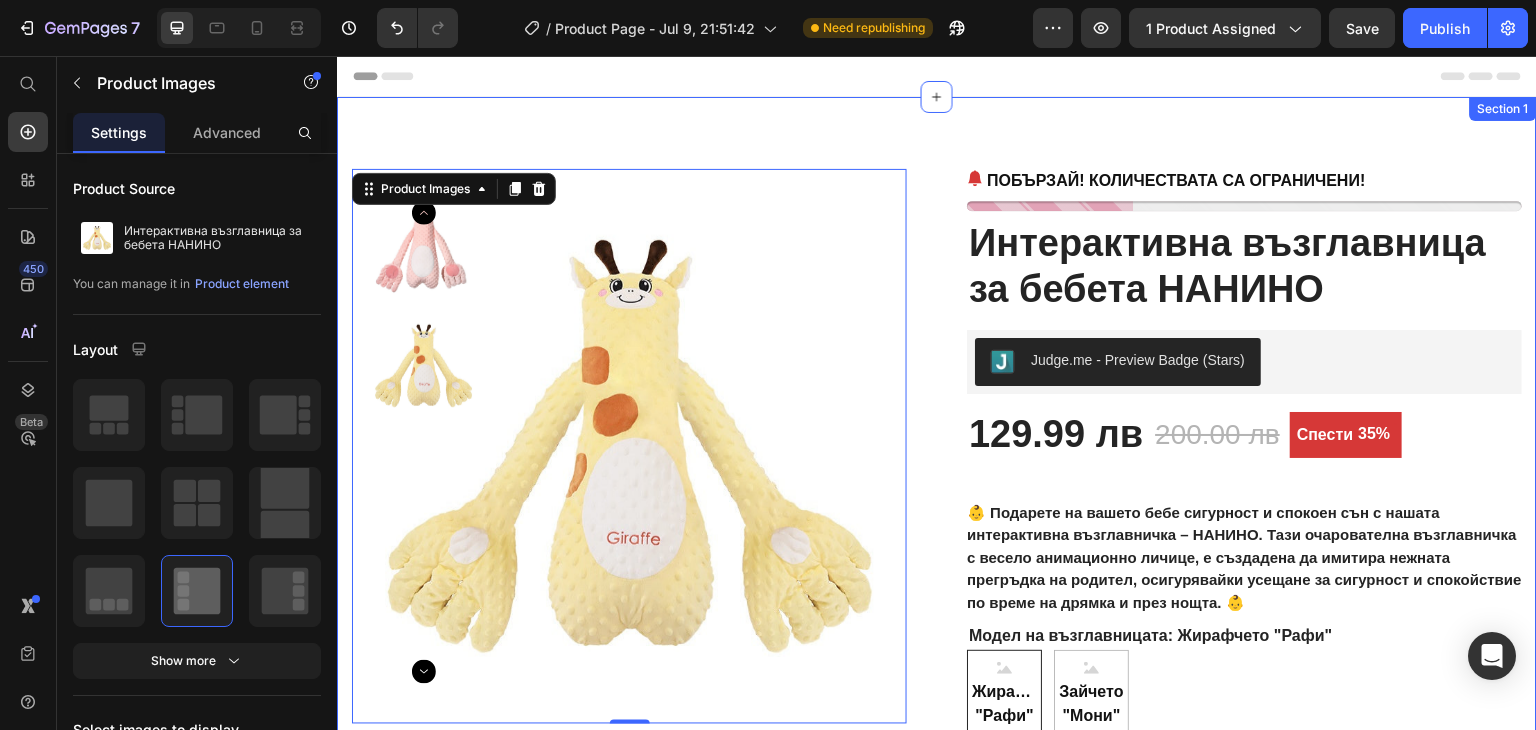 click on "Product Images   0
ПОБЪРЗАЙ! КОЛИЧЕСТВАТА СА ОГРАНИЧЕНИ! (P) Stock Counter Интерактивна възглавница за бебета НАНИНО (P) Title Judge.me - Preview Badge (Stars) Judge.me 129.99 лв (P) Price 200.00 лв (P) Price Спести 35% (P) Tag Row 👶 Подарете на вашето бебе сигурност и спокоен сън с нашата интерактивна възглавничка – НАНИНО. Тази очарователна възглавничка с весело анимационно личице, е създадена да имитира нежната прегръдка на родител, осигурявайки усещане за сигурност и спокойствие по време на дрямка и през нощта. 👶 (P) Description Модел на възглавницата: Жирафчето "Рафи" Жирафчето "Рафи" Text block 1" at bounding box center [937, 559] 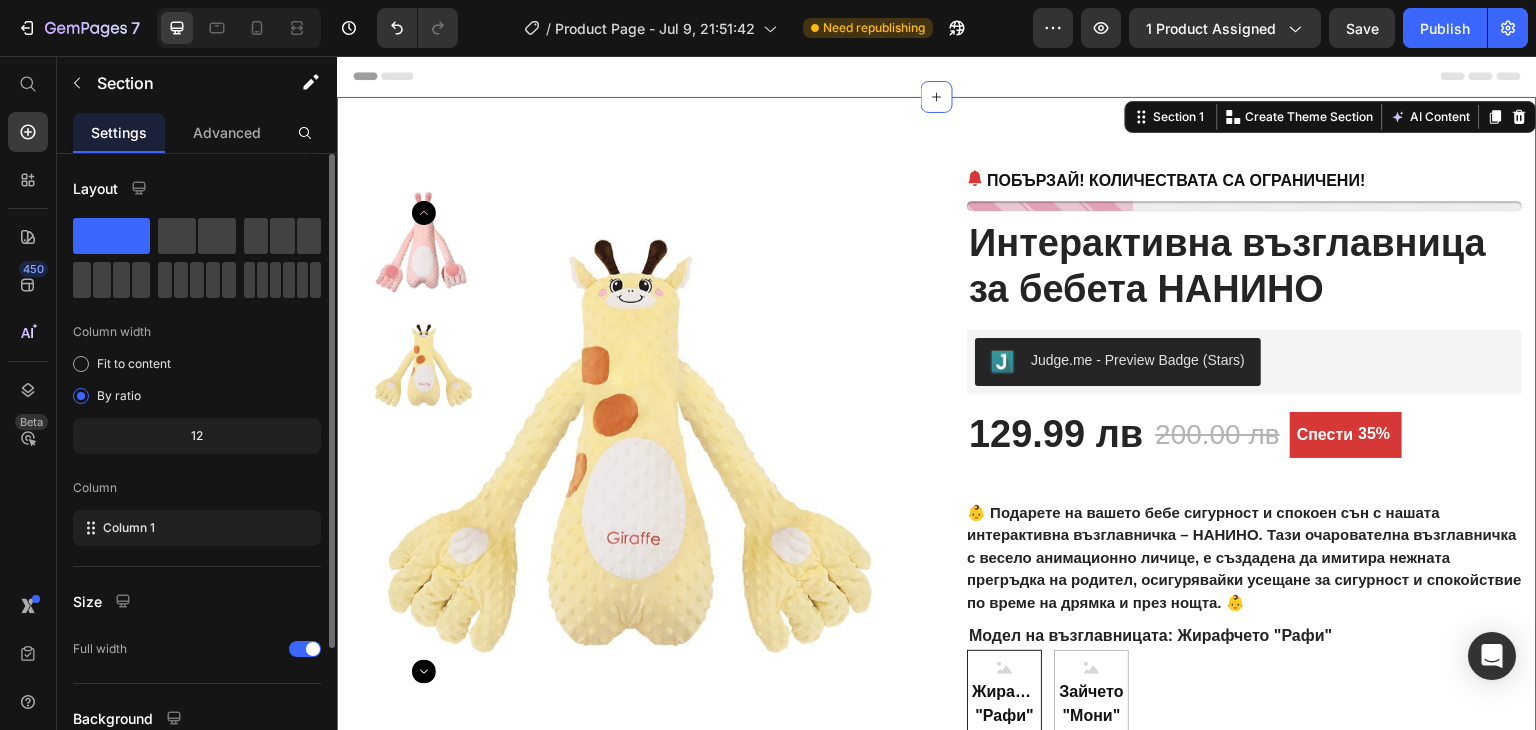 scroll, scrollTop: 100, scrollLeft: 0, axis: vertical 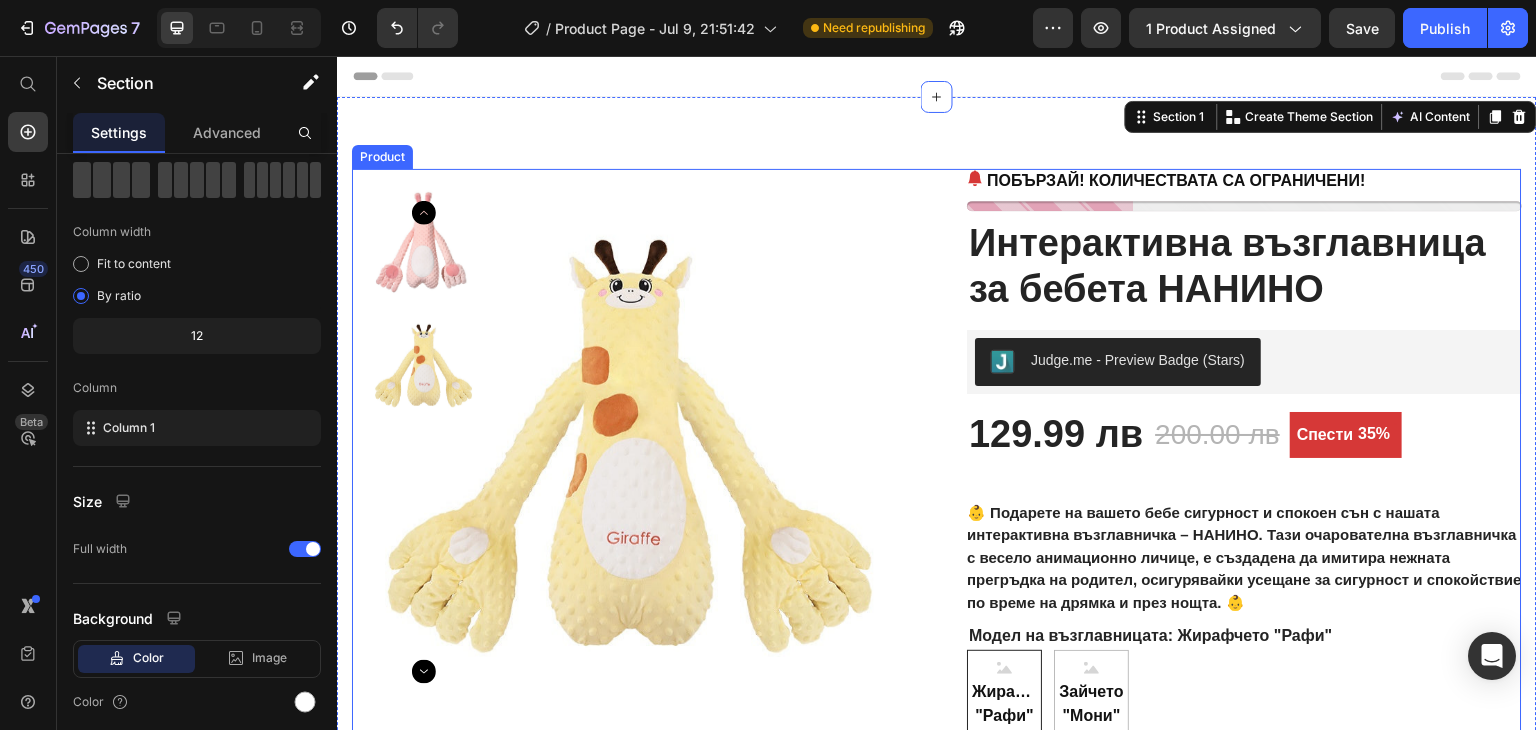 click on "Product Images
ПОБЪРЗАЙ! КОЛИЧЕСТВАТА СА ОГРАНИЧЕНИ! (P) Stock Counter Интерактивна възглавница за бебета НАНИНО (P) Title Judge.me - Preview Badge (Stars) Judge.me 129.99 лв (P) Price 200.00 лв (P) Price Спести 35% (P) Tag Row 👶 Подарете на вашето бебе сигурност и спокоен сън с нашата интерактивна възглавничка – НАНИНО. Тази очарователна възглавничка с весело анимационно личице, е създадена да имитира нежната прегръдка на родител, осигурявайки усещане за сигурност и спокойствие по време на дрямка и през нощта. 👶 (P) Description Модел на възглавницата: Жирафчето "Рафи" Жирафчето "Рафи" Text block 1" at bounding box center (937, 559) 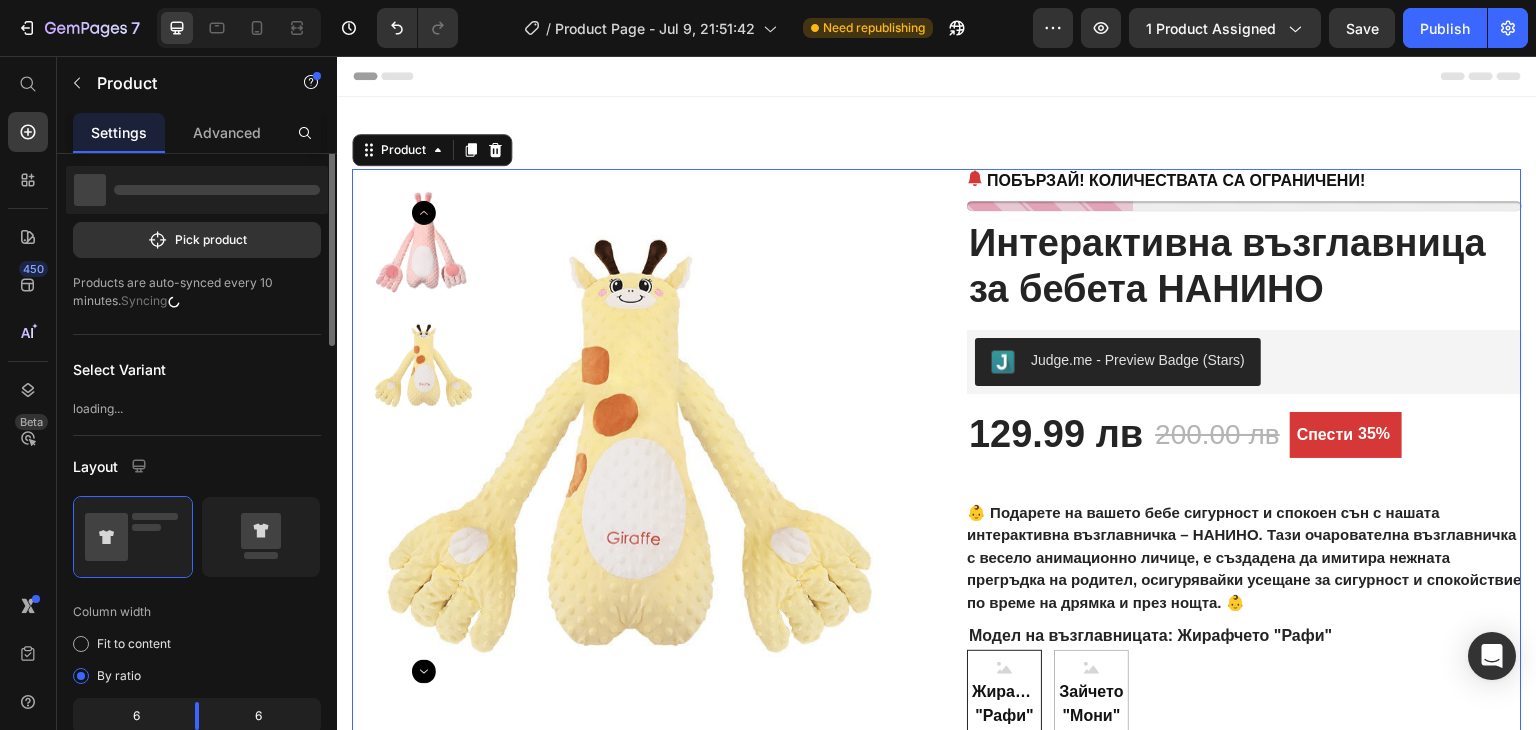 scroll, scrollTop: 0, scrollLeft: 0, axis: both 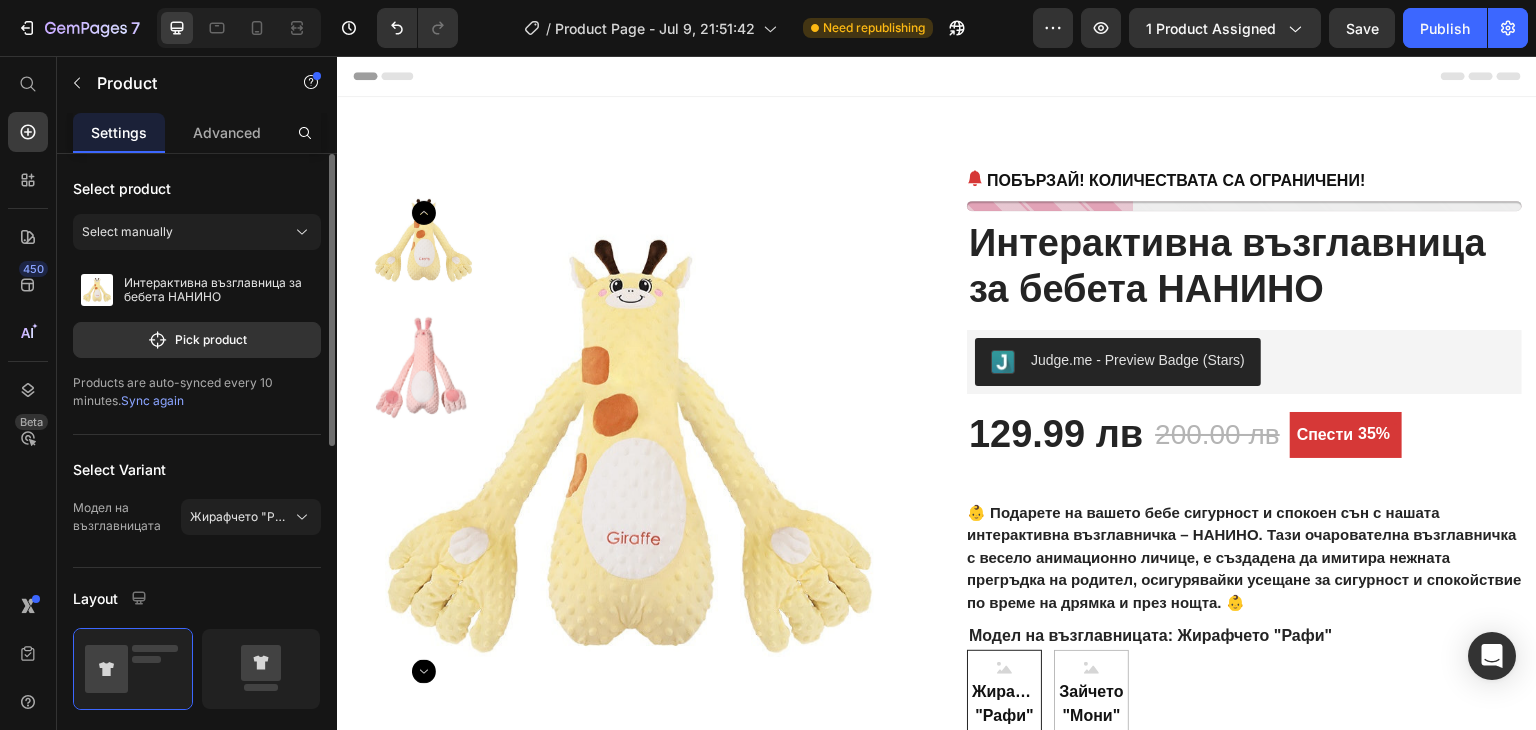 click on "Sync again" at bounding box center (152, 400) 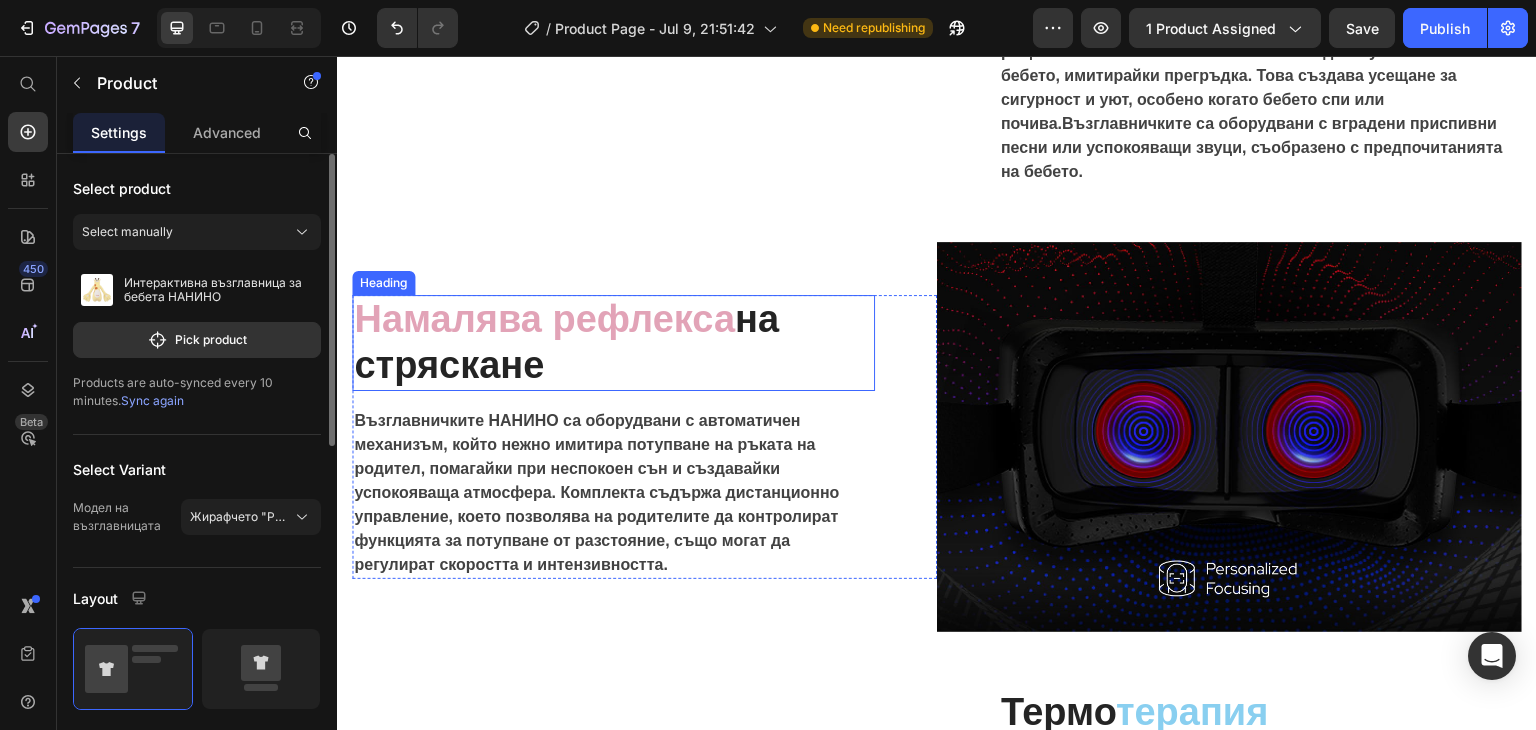 scroll, scrollTop: 1800, scrollLeft: 0, axis: vertical 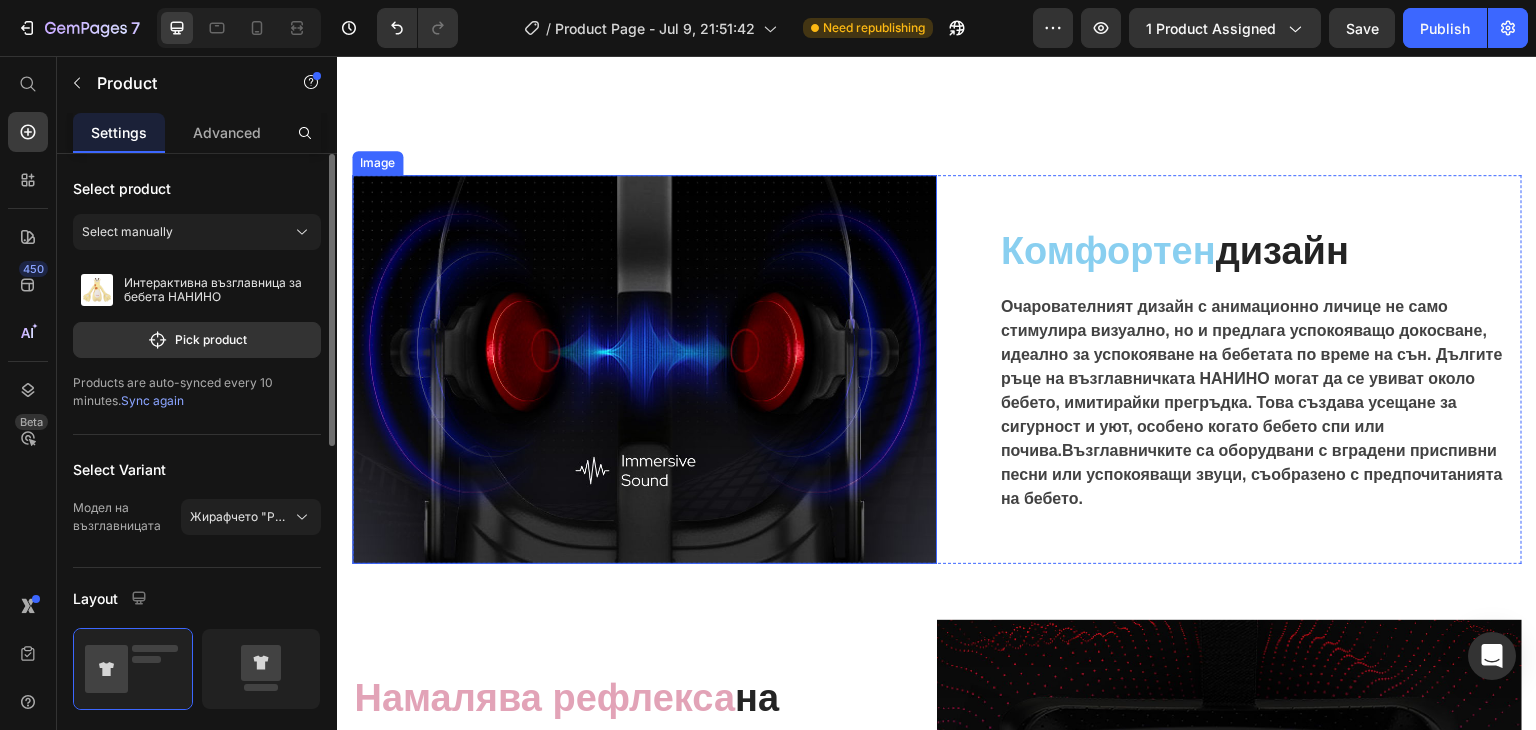 click at bounding box center (644, 369) 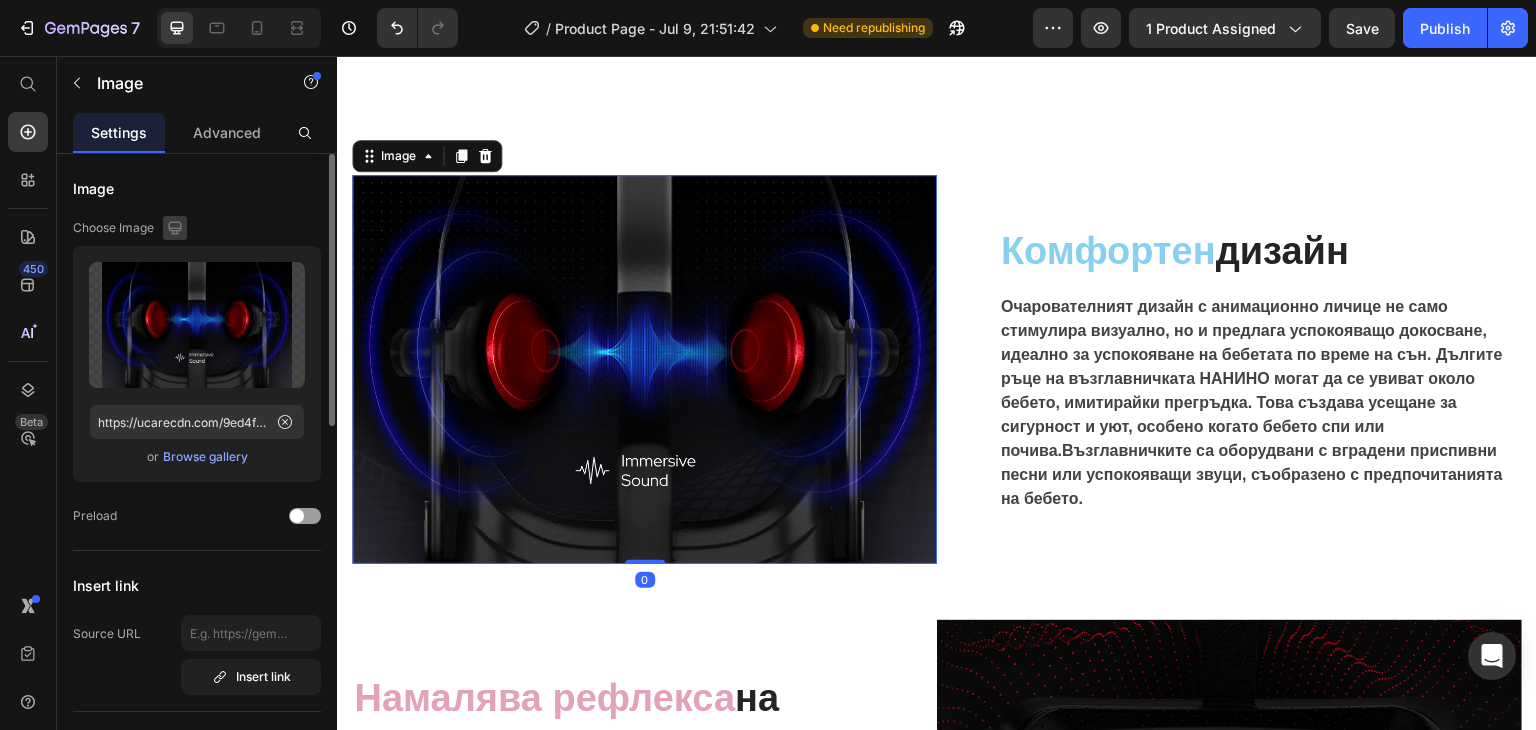 click 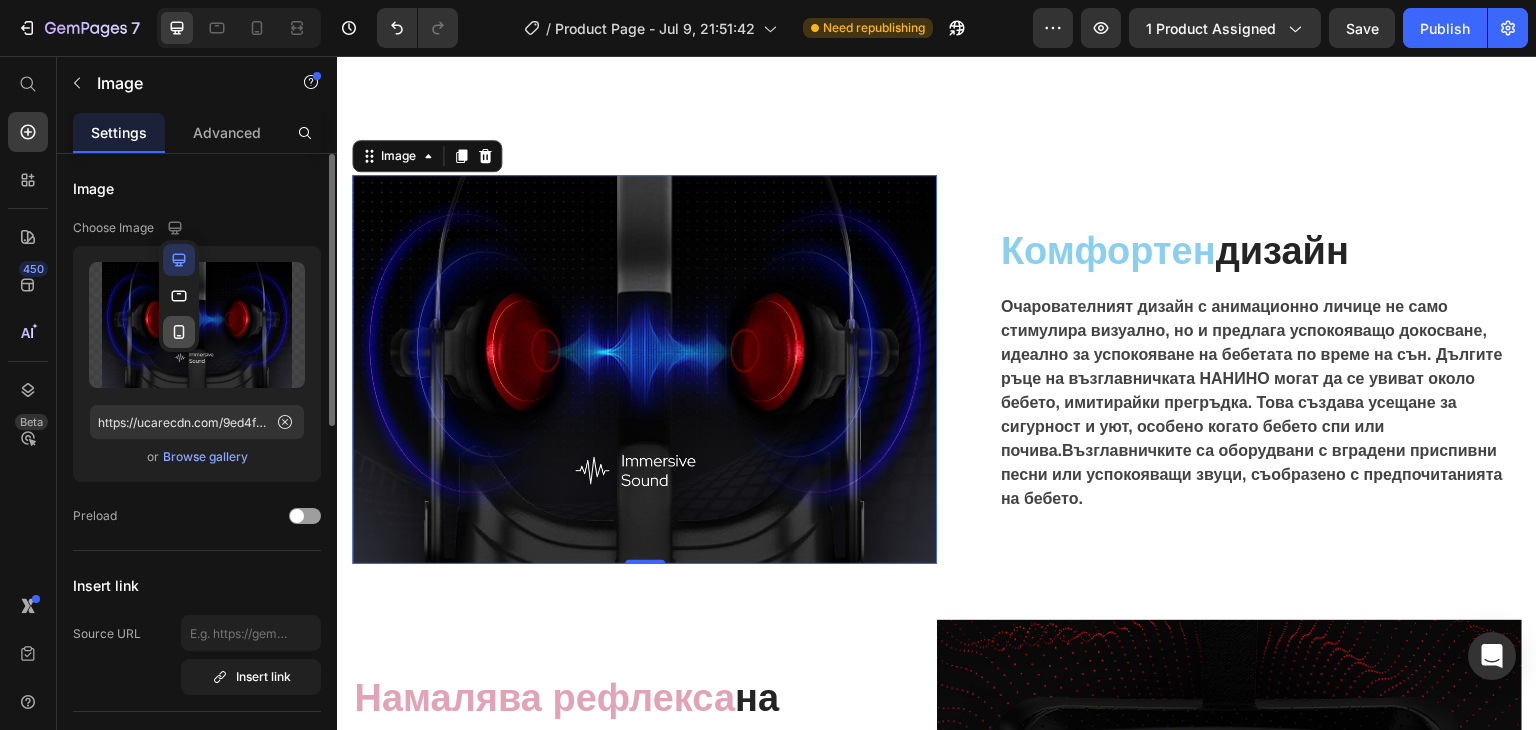 click 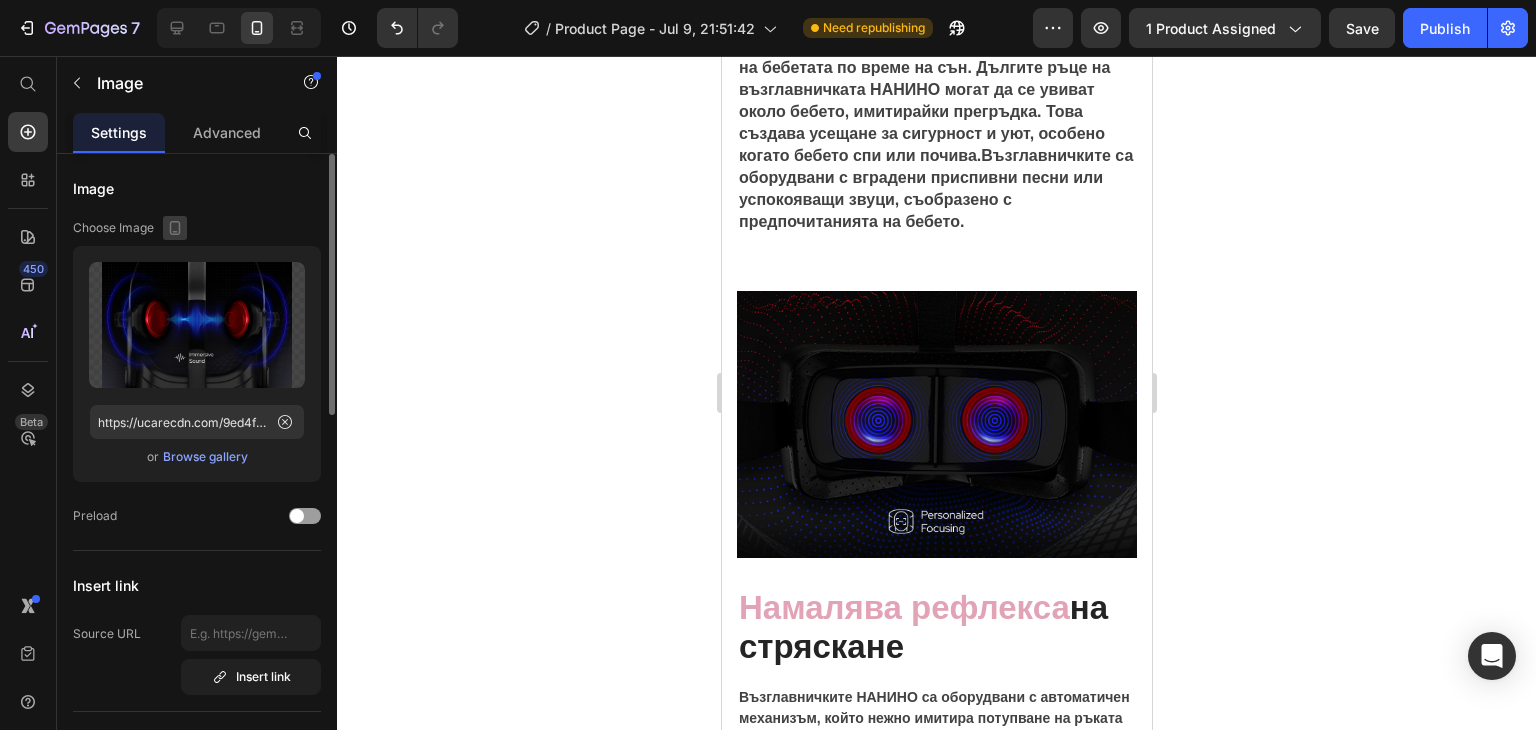 scroll, scrollTop: 2518, scrollLeft: 0, axis: vertical 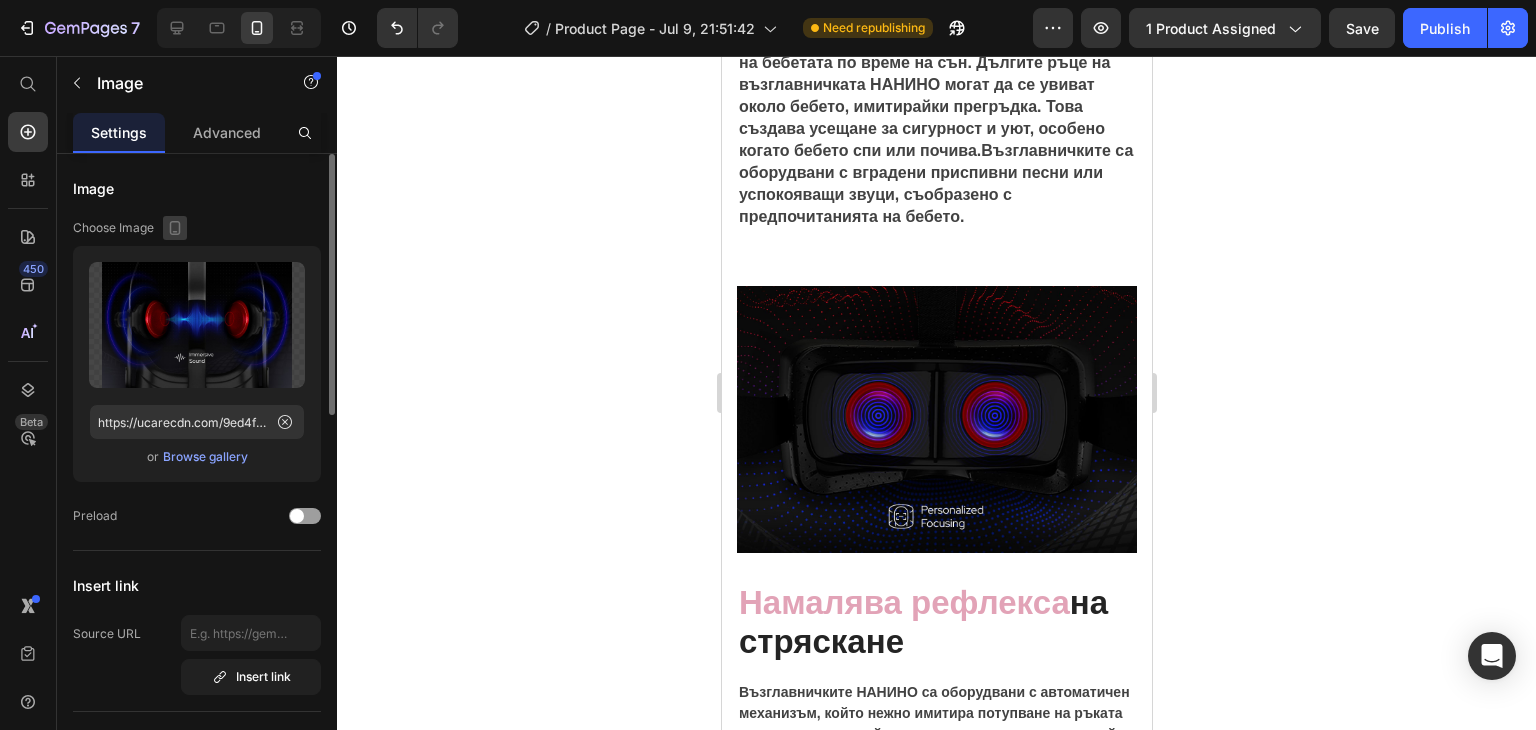 click 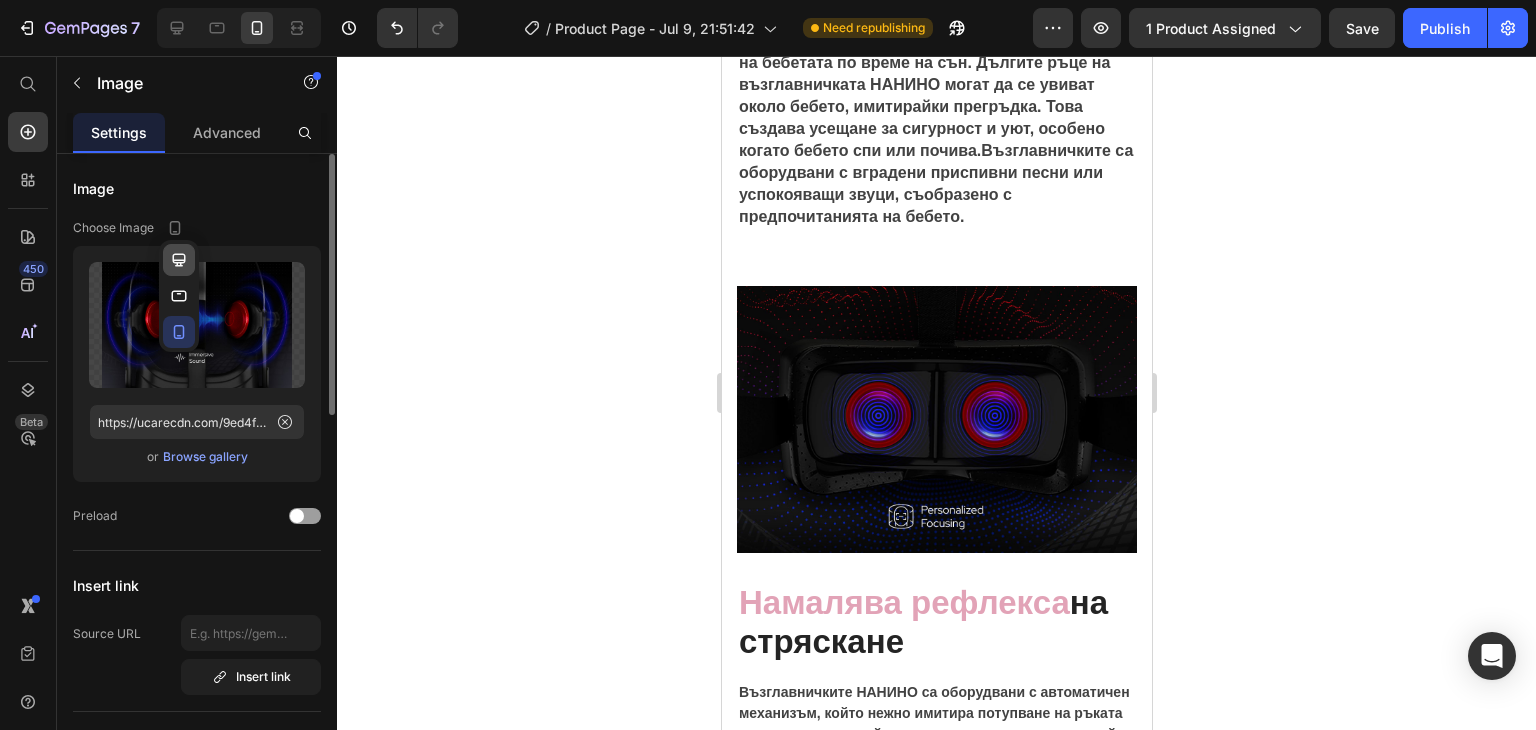 click 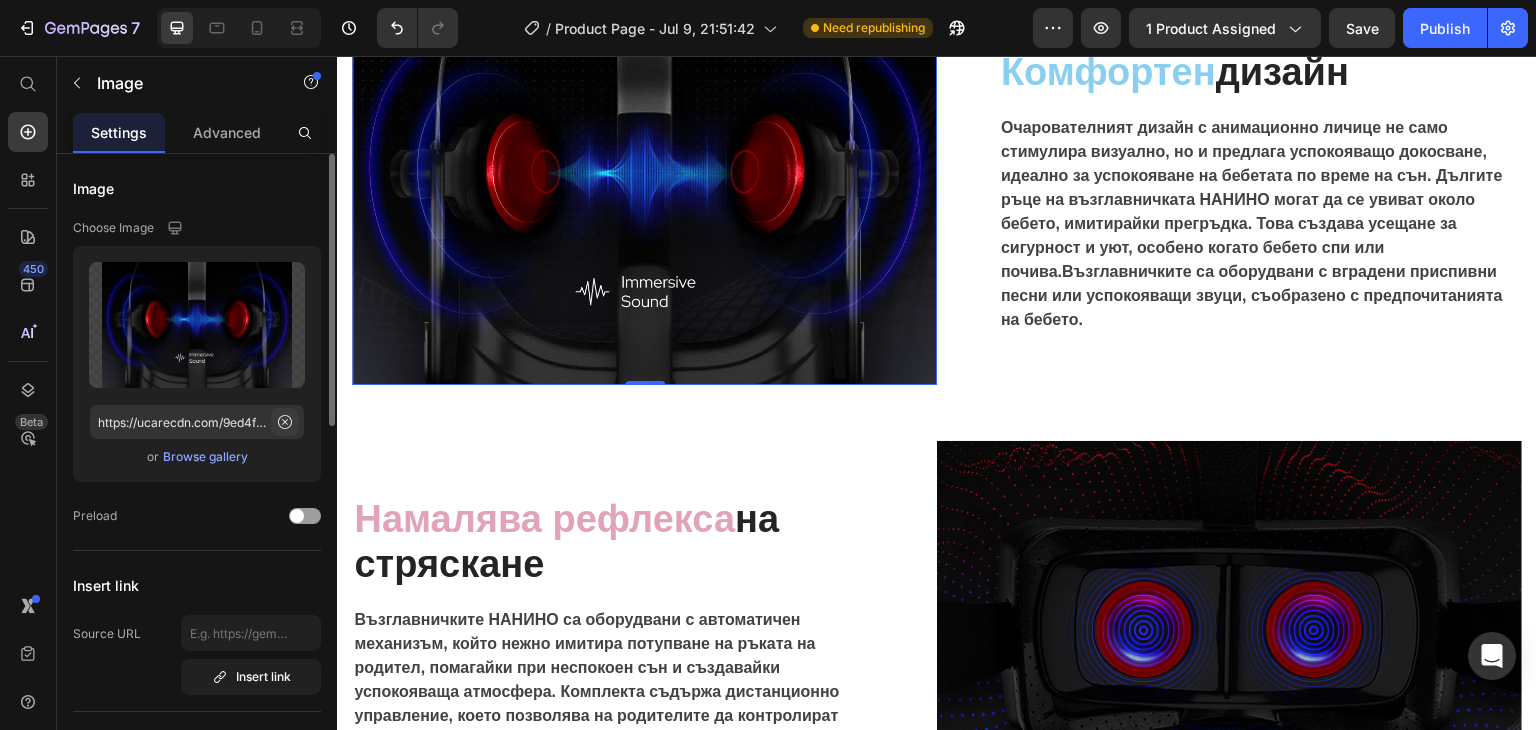 scroll, scrollTop: 1914, scrollLeft: 0, axis: vertical 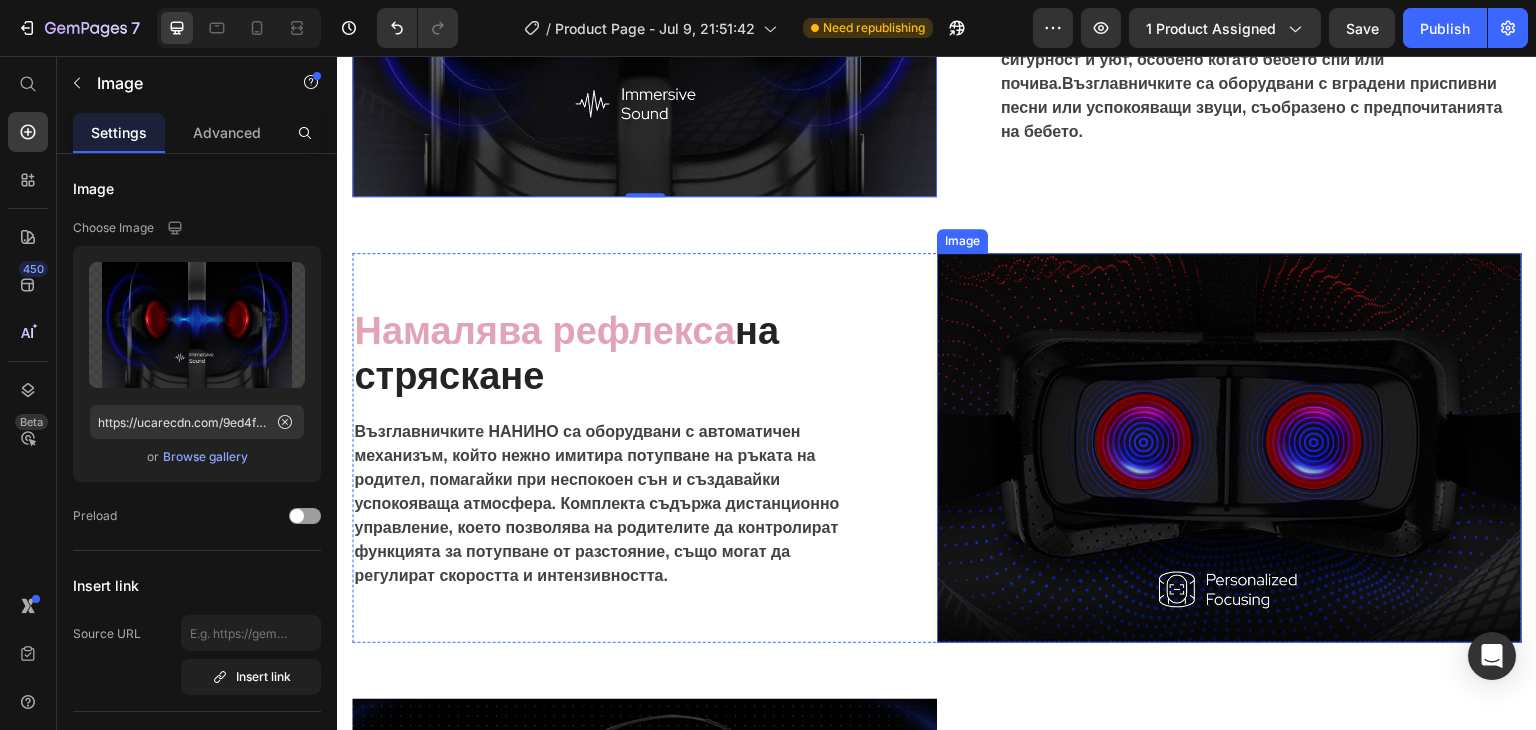 click at bounding box center (1229, 448) 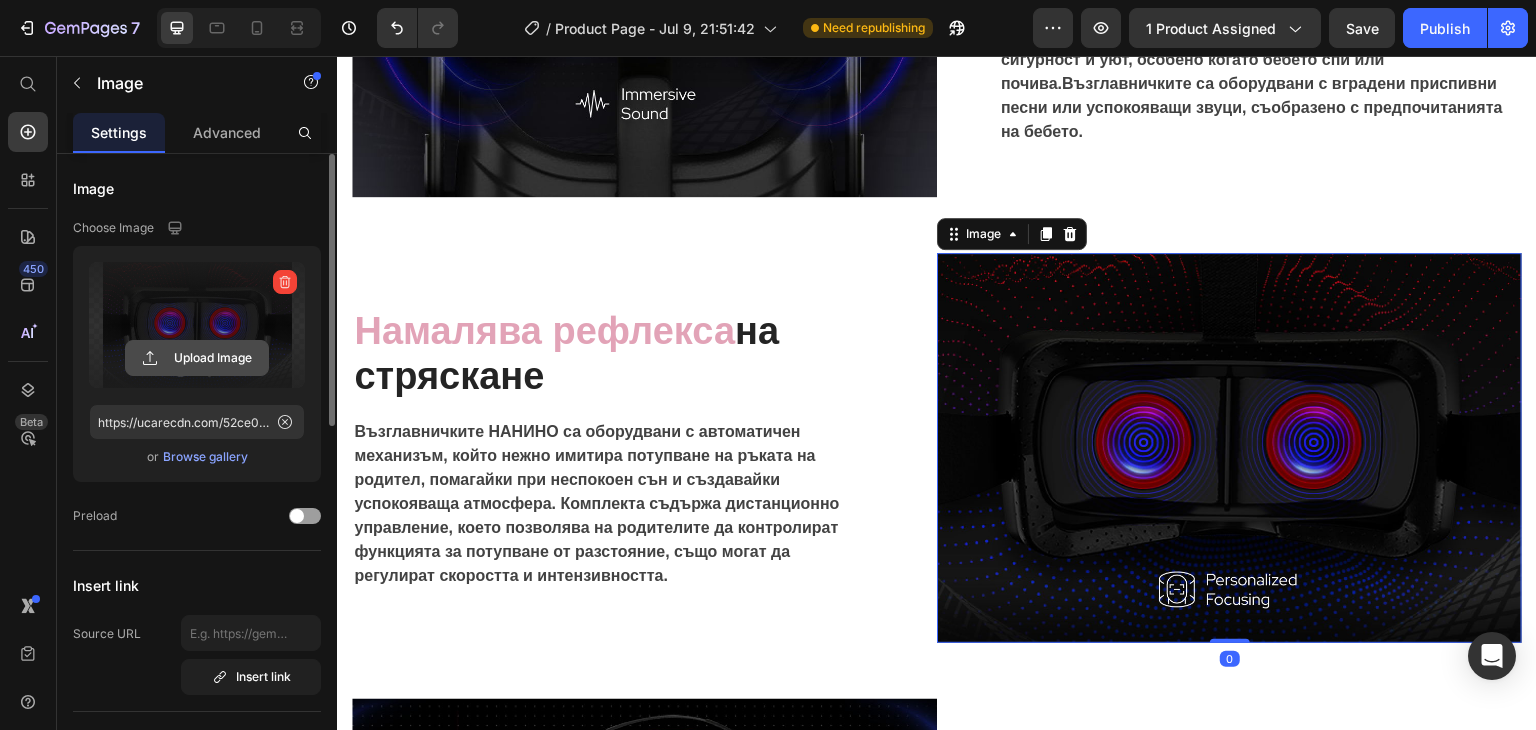 click 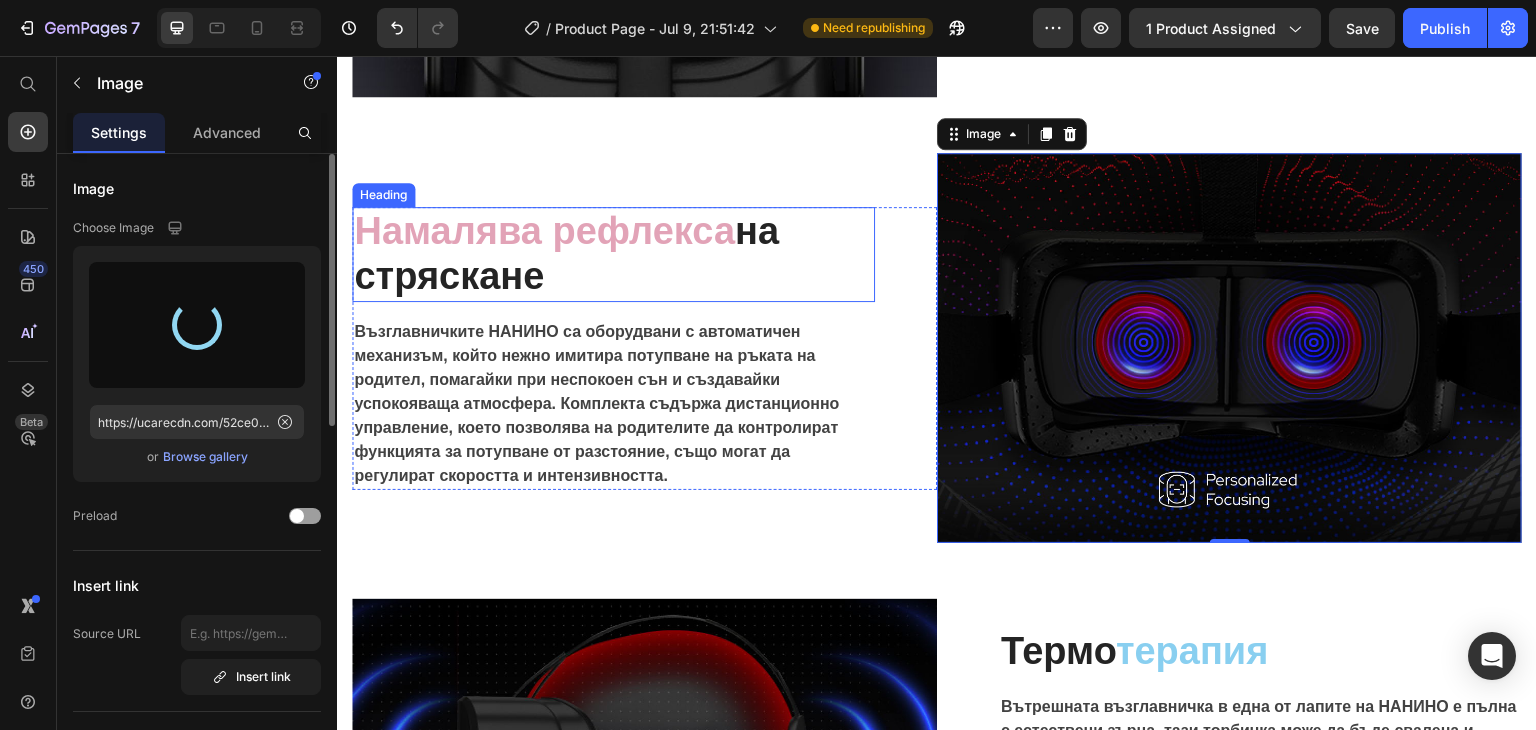 scroll, scrollTop: 2314, scrollLeft: 0, axis: vertical 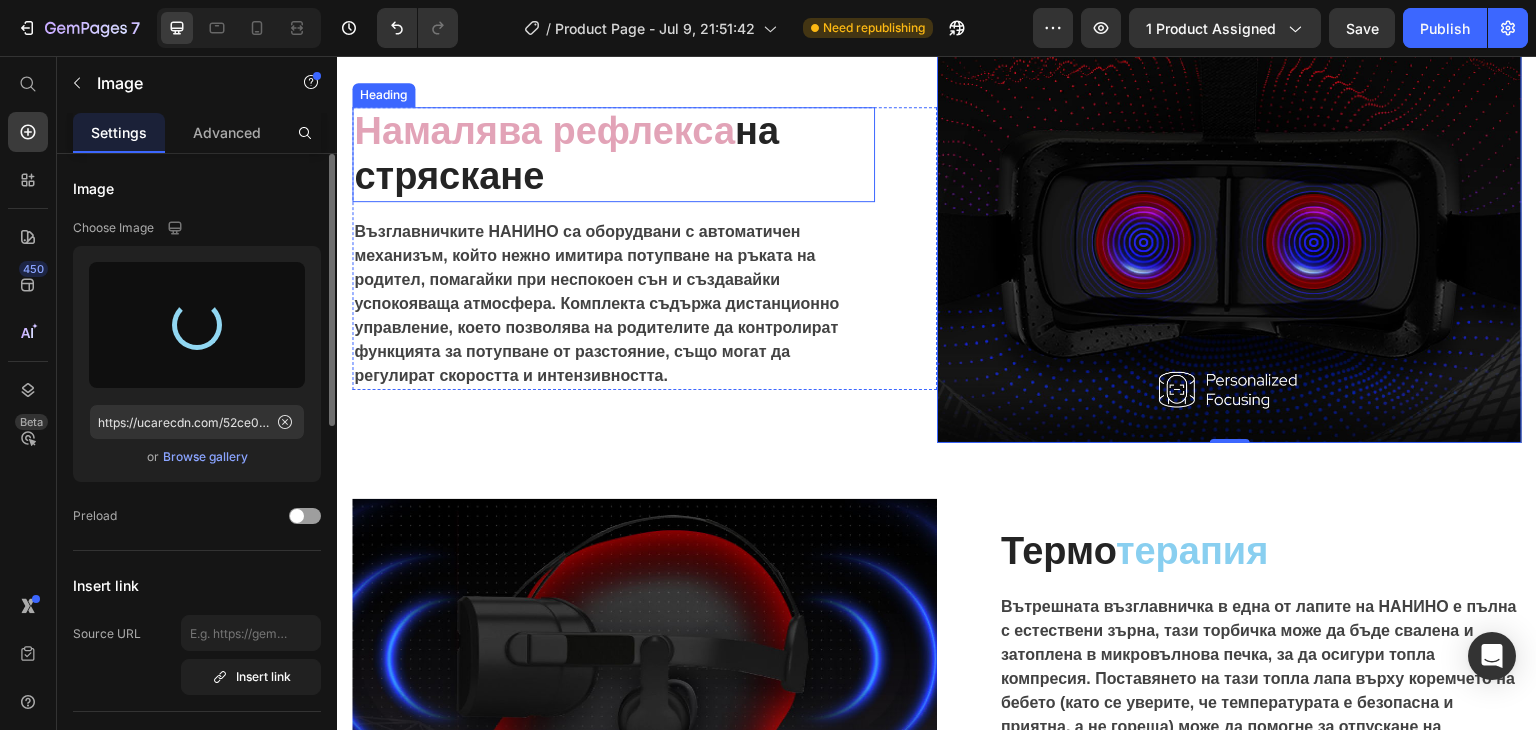 type on "https://cdn.shopify.com/s/files/1/0914/7442/8290/files/gempages_574535818257892196-4d6f67d4-c6d7-481f-adee-a1741d9f4806.png" 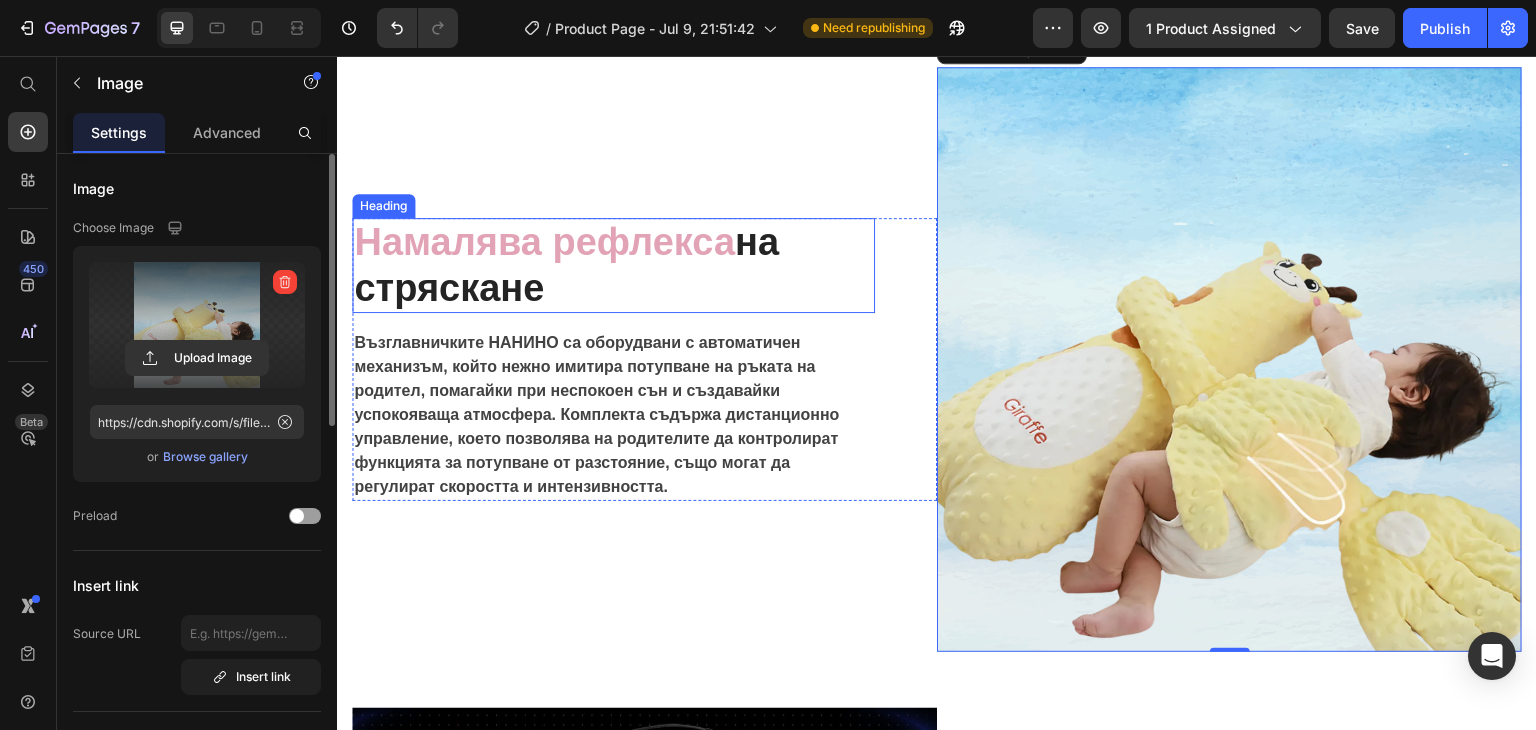 scroll, scrollTop: 2214, scrollLeft: 0, axis: vertical 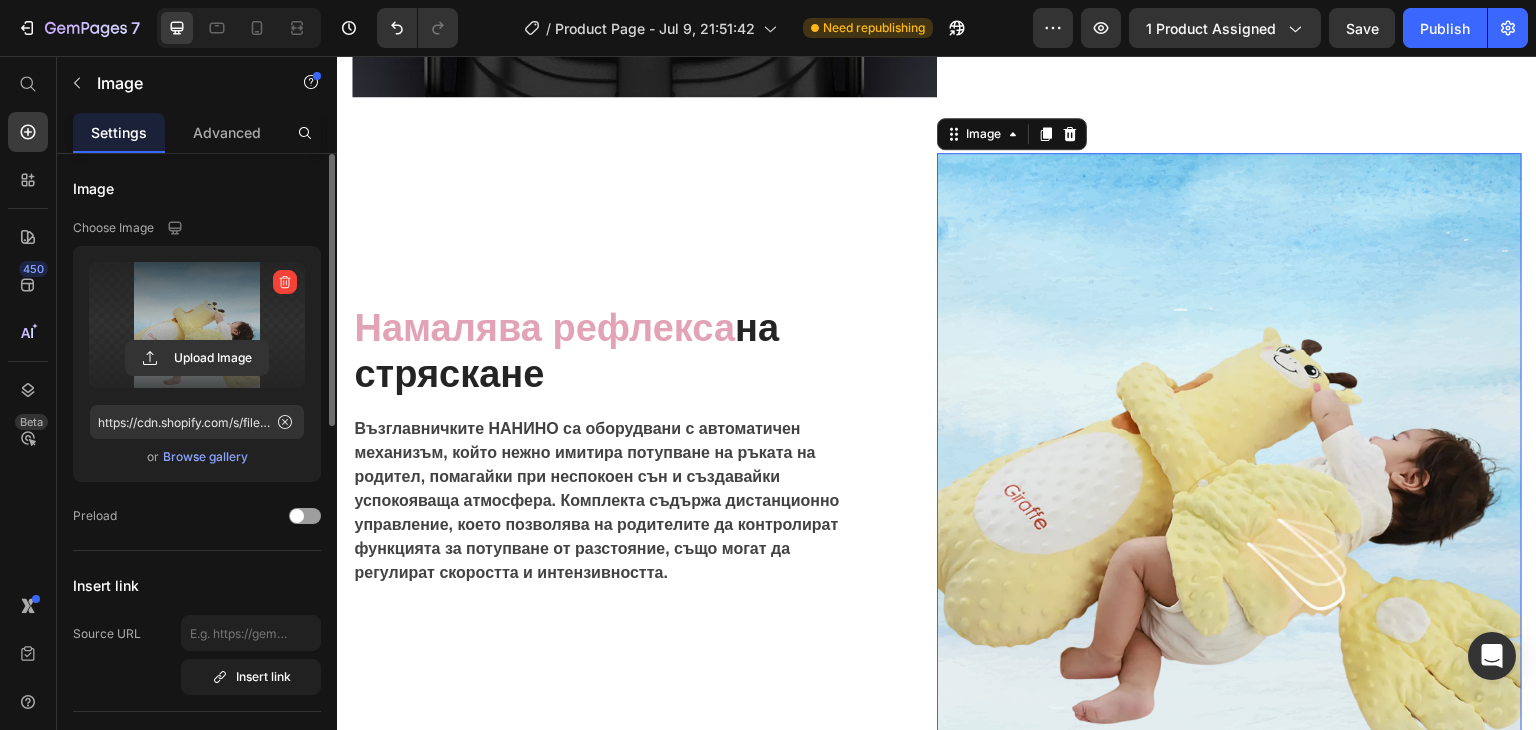 click at bounding box center (1229, 445) 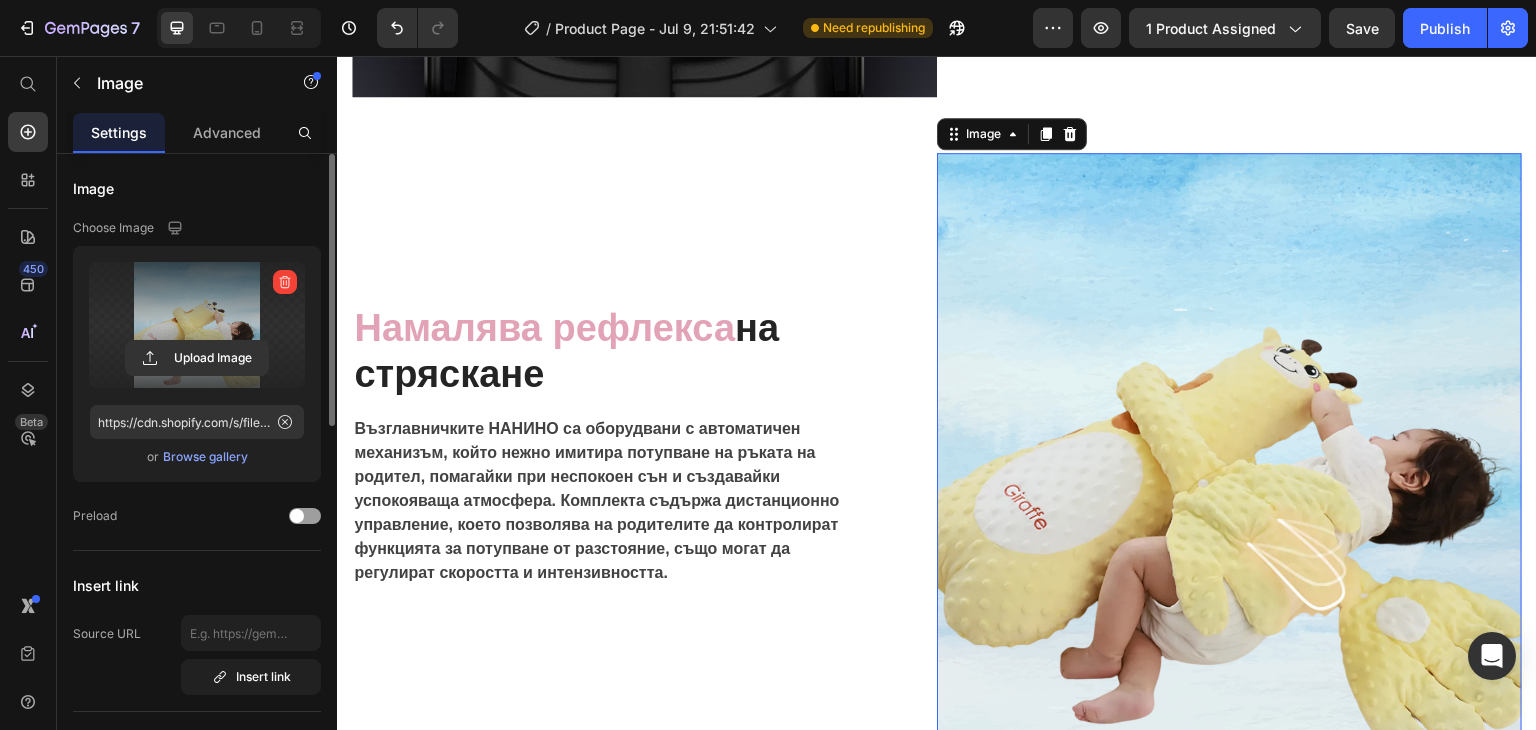 click at bounding box center (1229, 445) 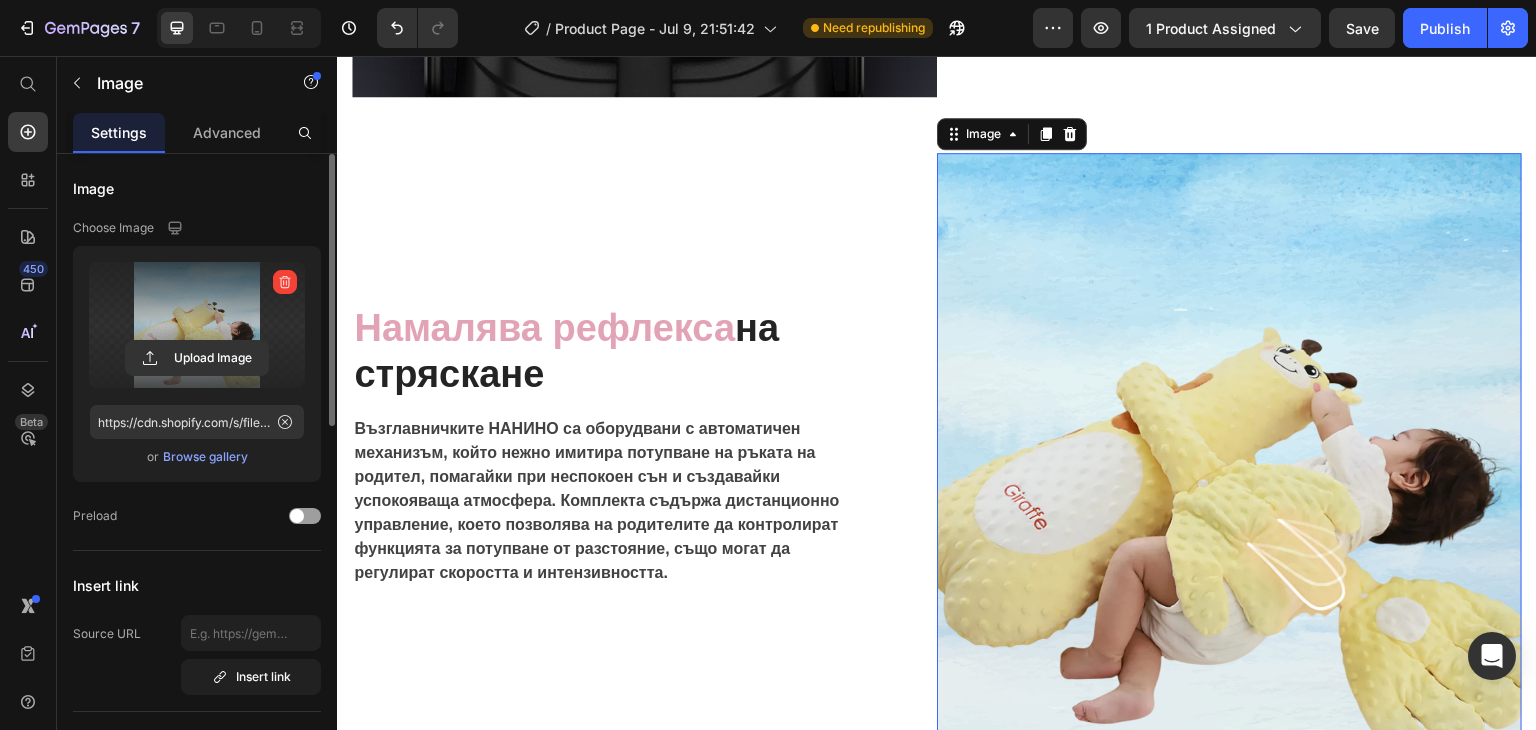 click at bounding box center [1229, 445] 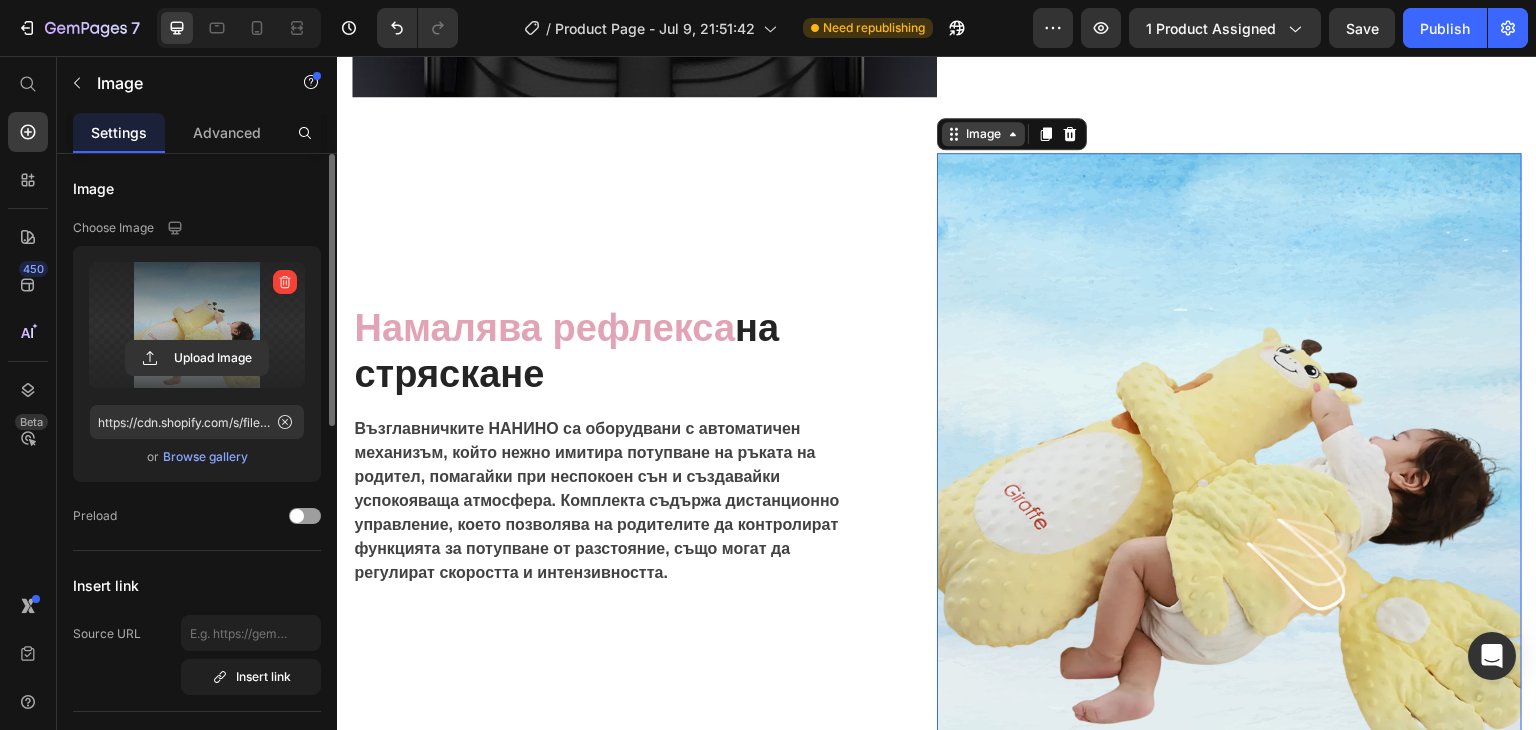 click on "Image" at bounding box center [983, 134] 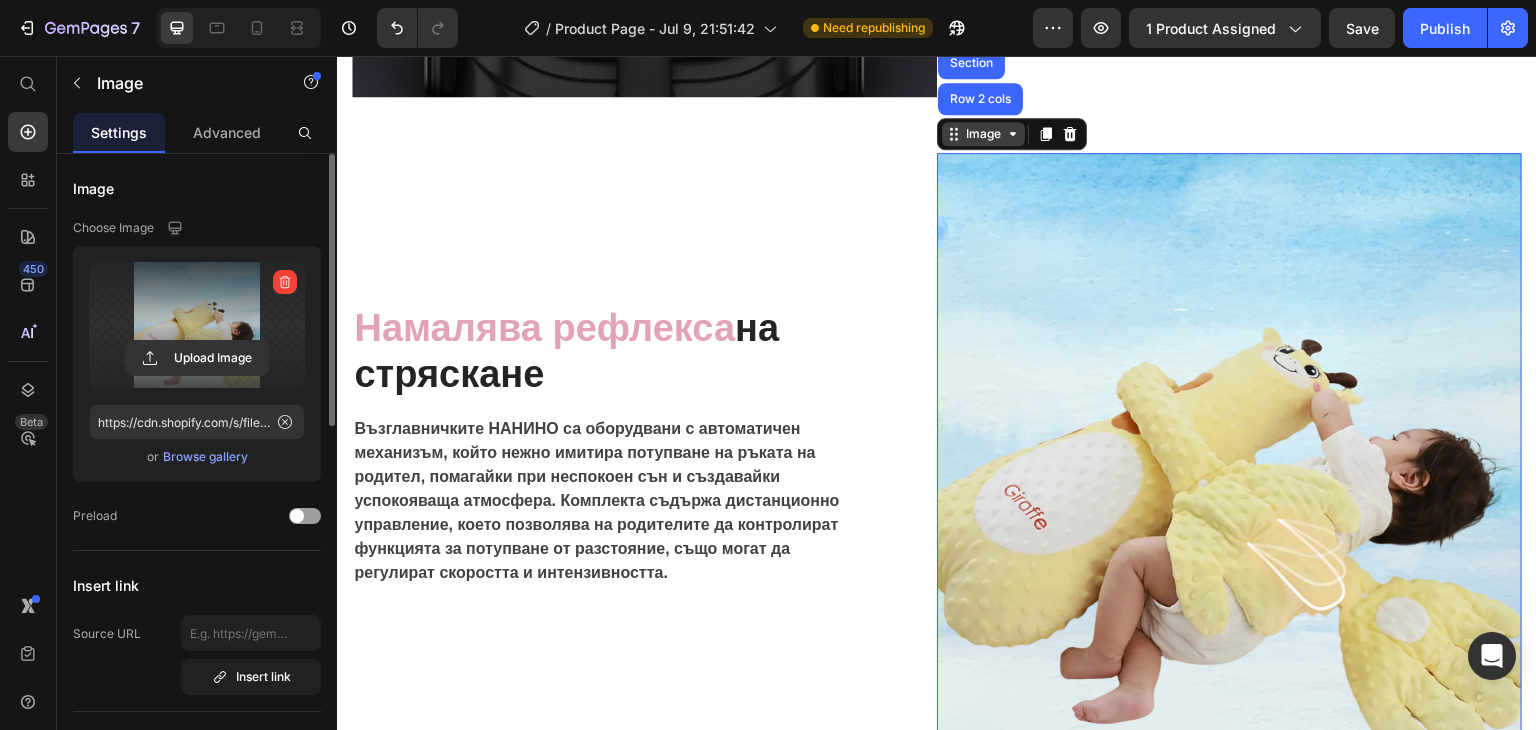 click on "Image" at bounding box center (983, 134) 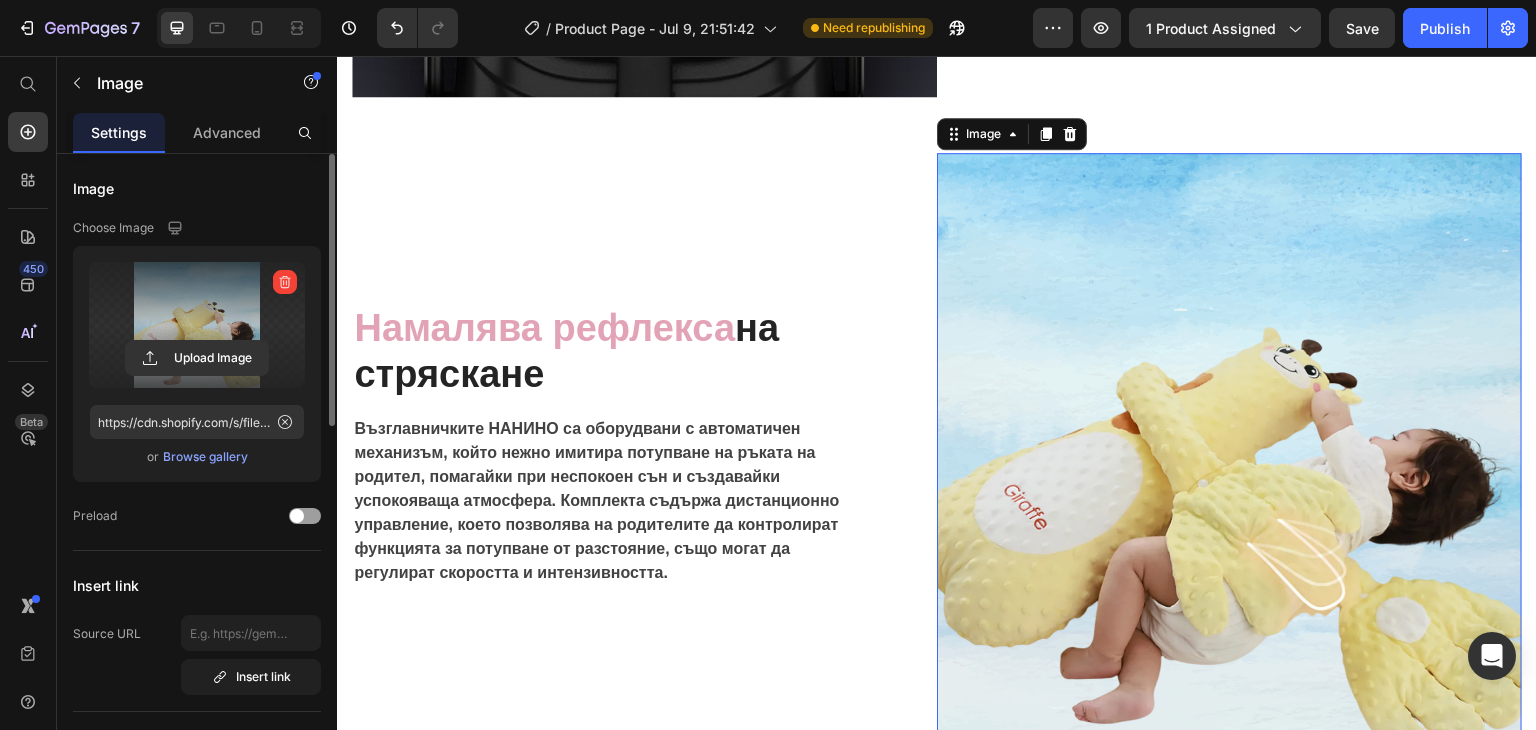 scroll, scrollTop: 2414, scrollLeft: 0, axis: vertical 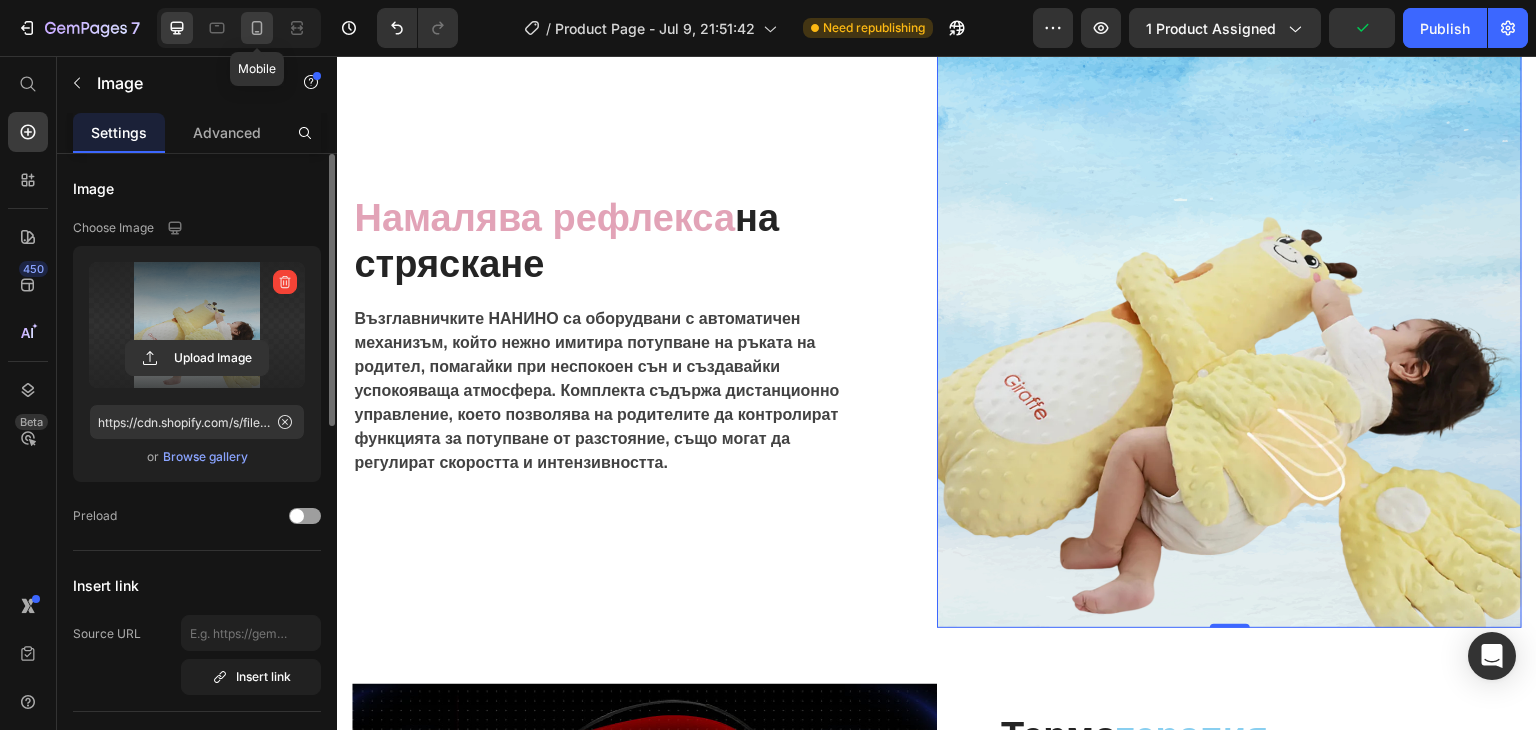 click 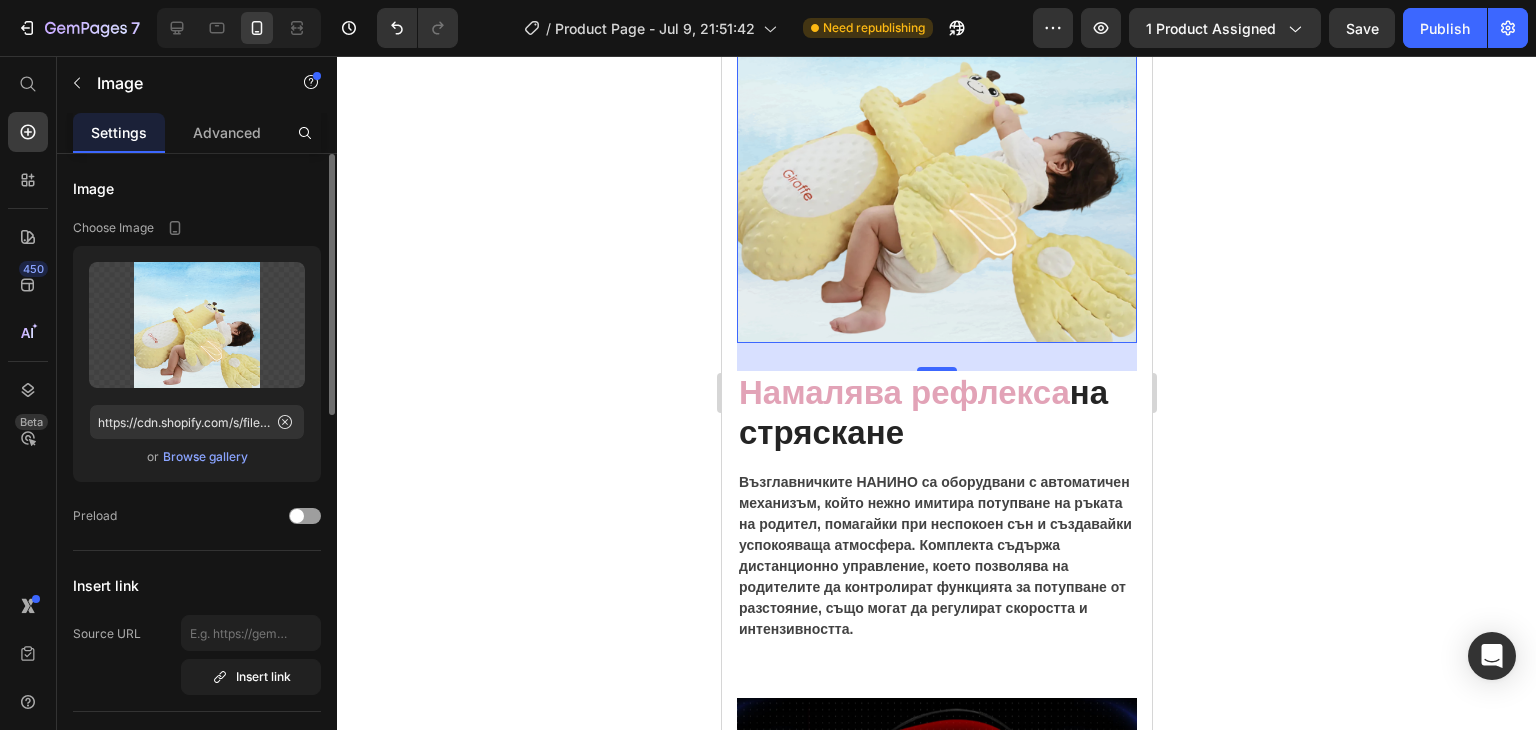 scroll, scrollTop: 2561, scrollLeft: 0, axis: vertical 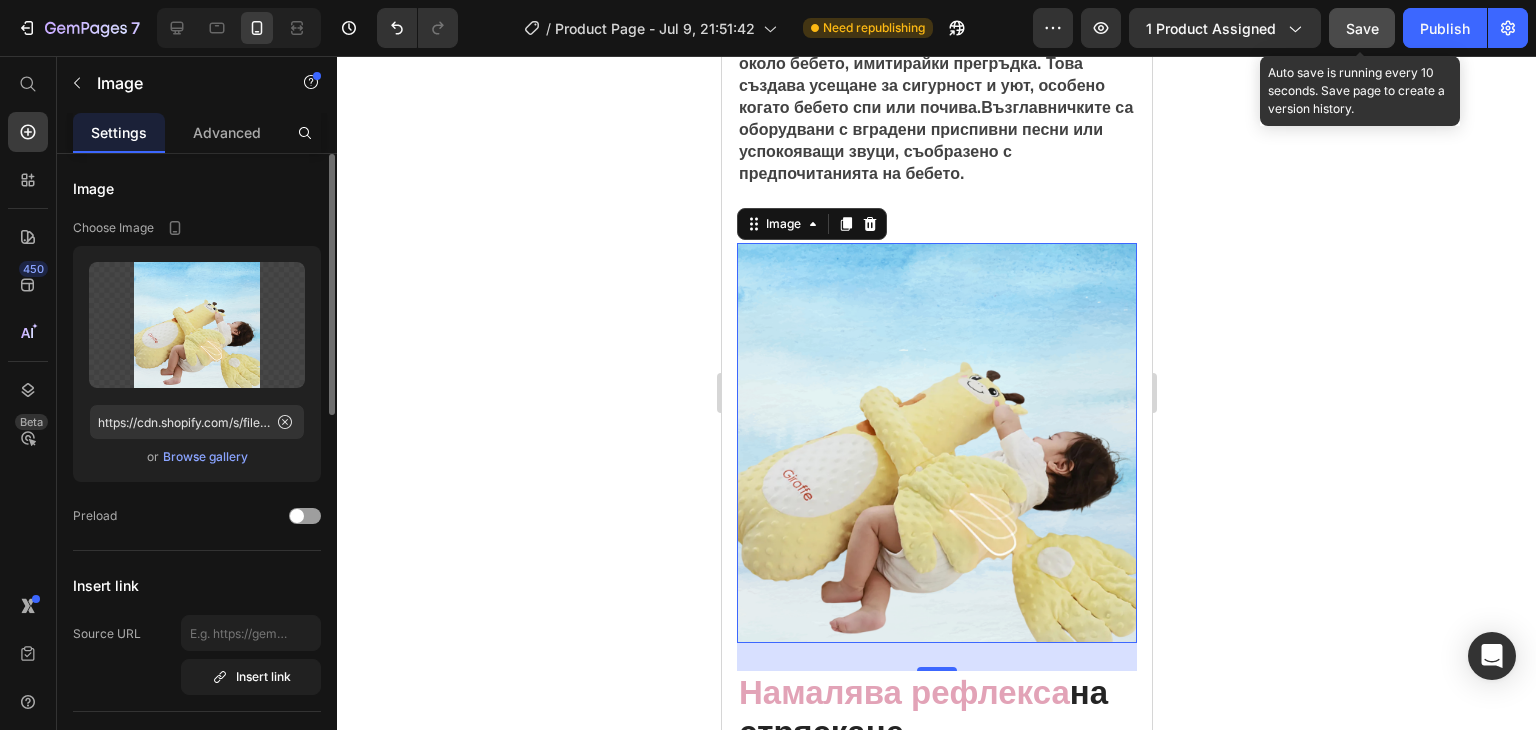click on "Save" at bounding box center [1362, 28] 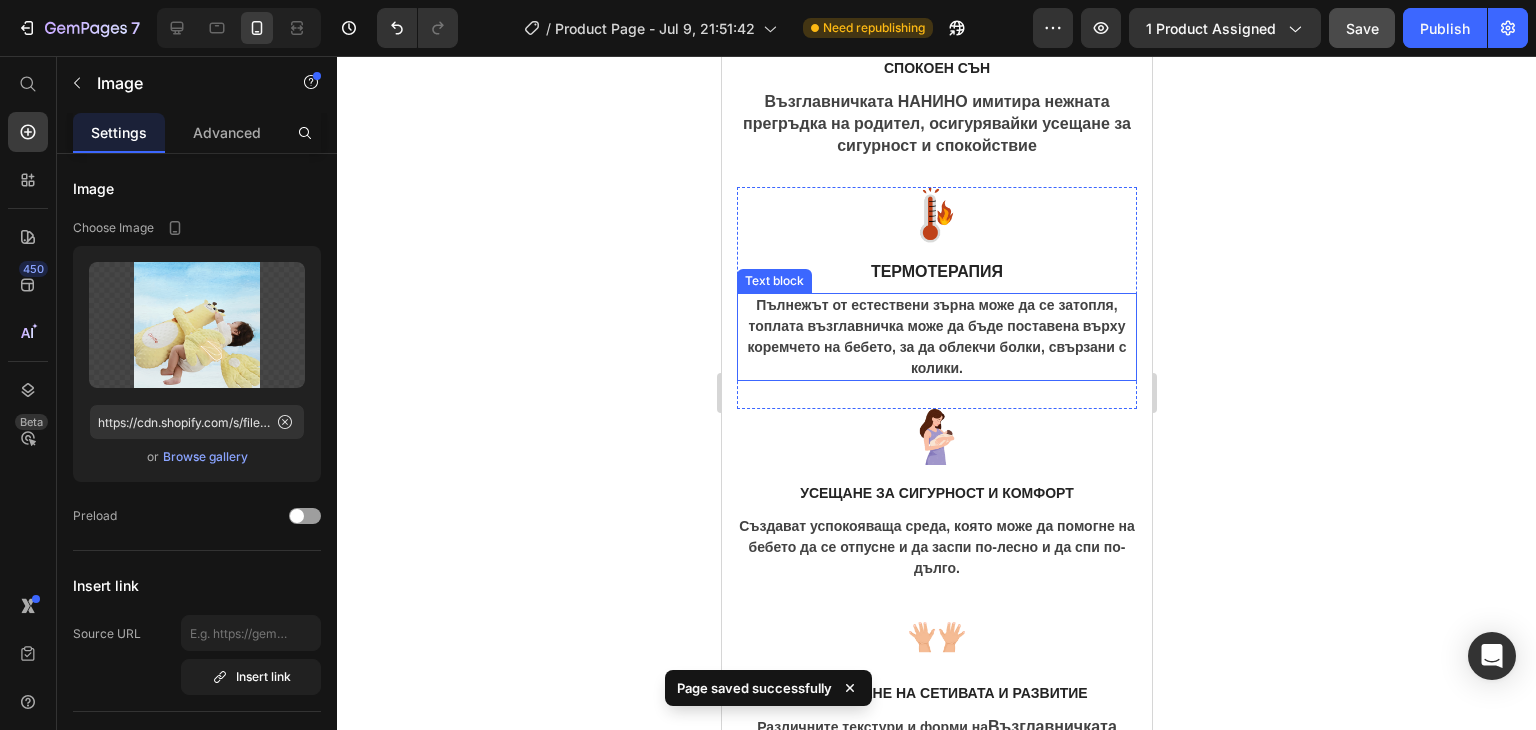 scroll, scrollTop: 1702, scrollLeft: 0, axis: vertical 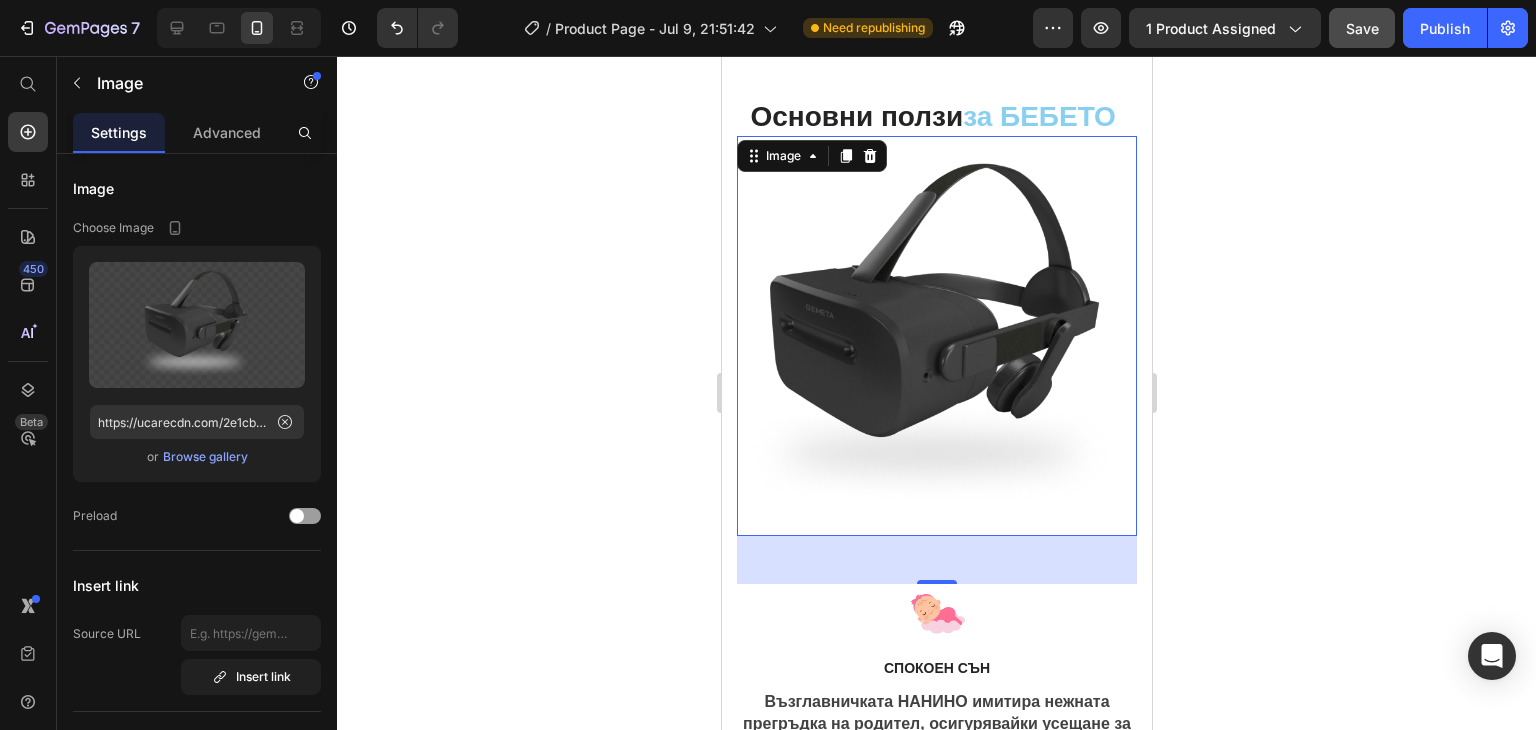 click at bounding box center [936, 336] 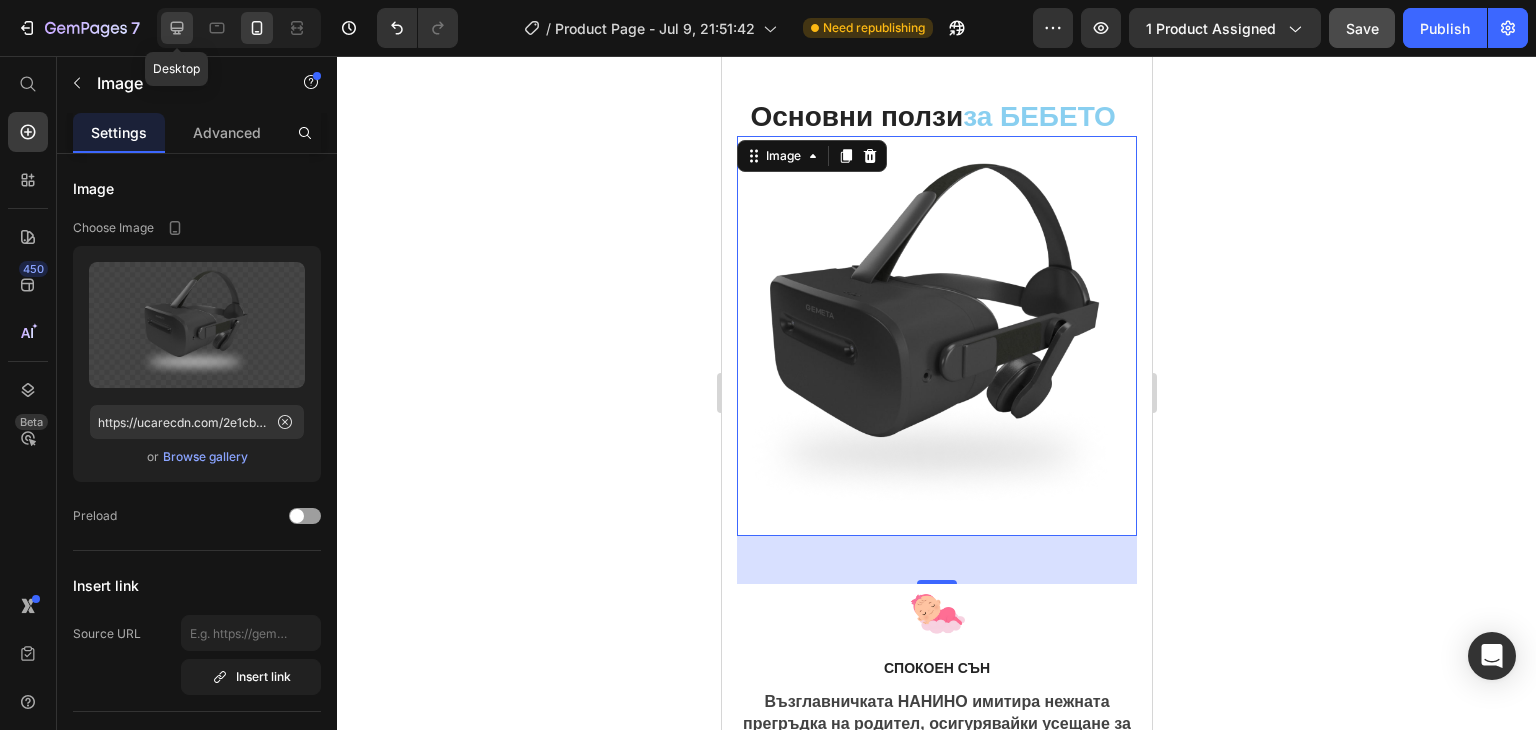 click 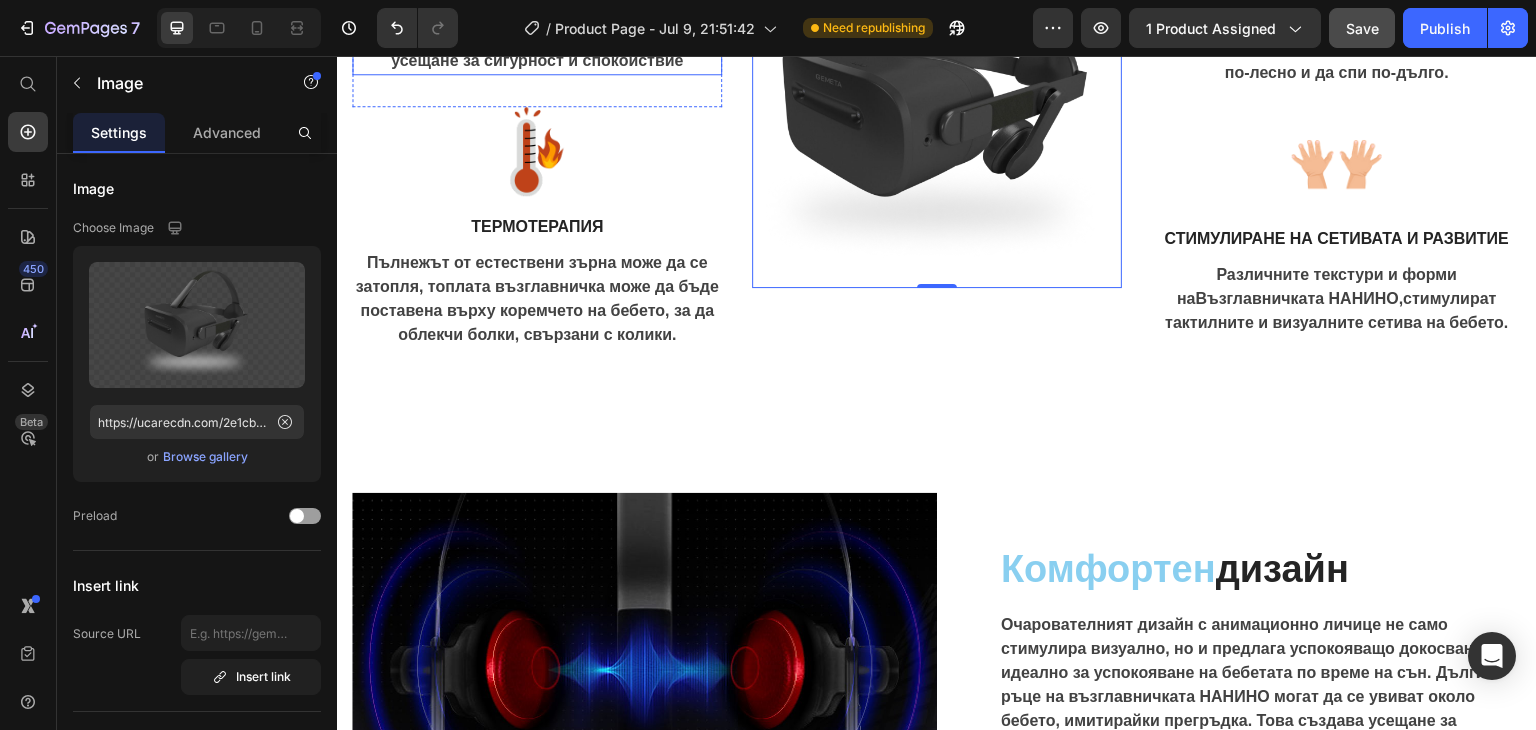 scroll, scrollTop: 1056, scrollLeft: 0, axis: vertical 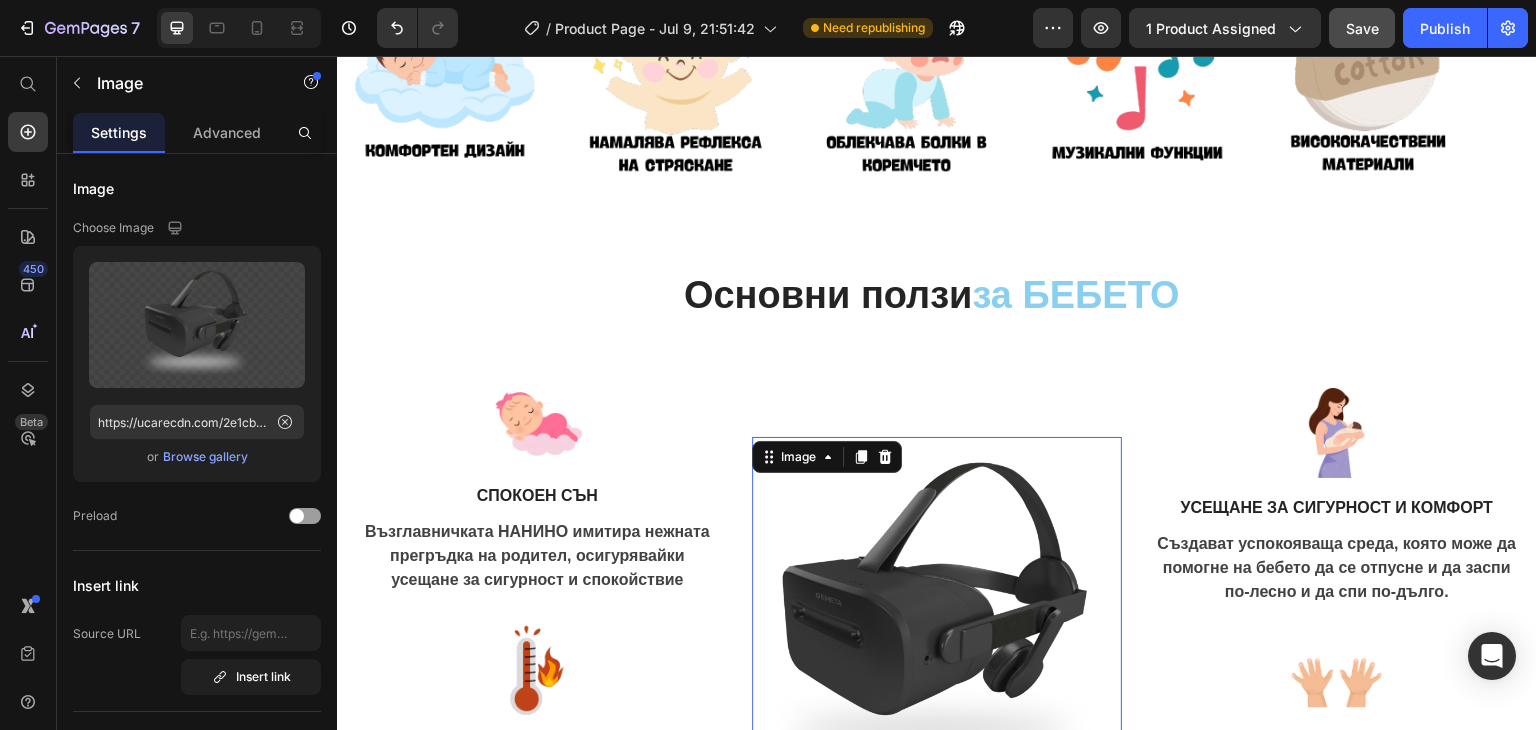 click at bounding box center (937, 622) 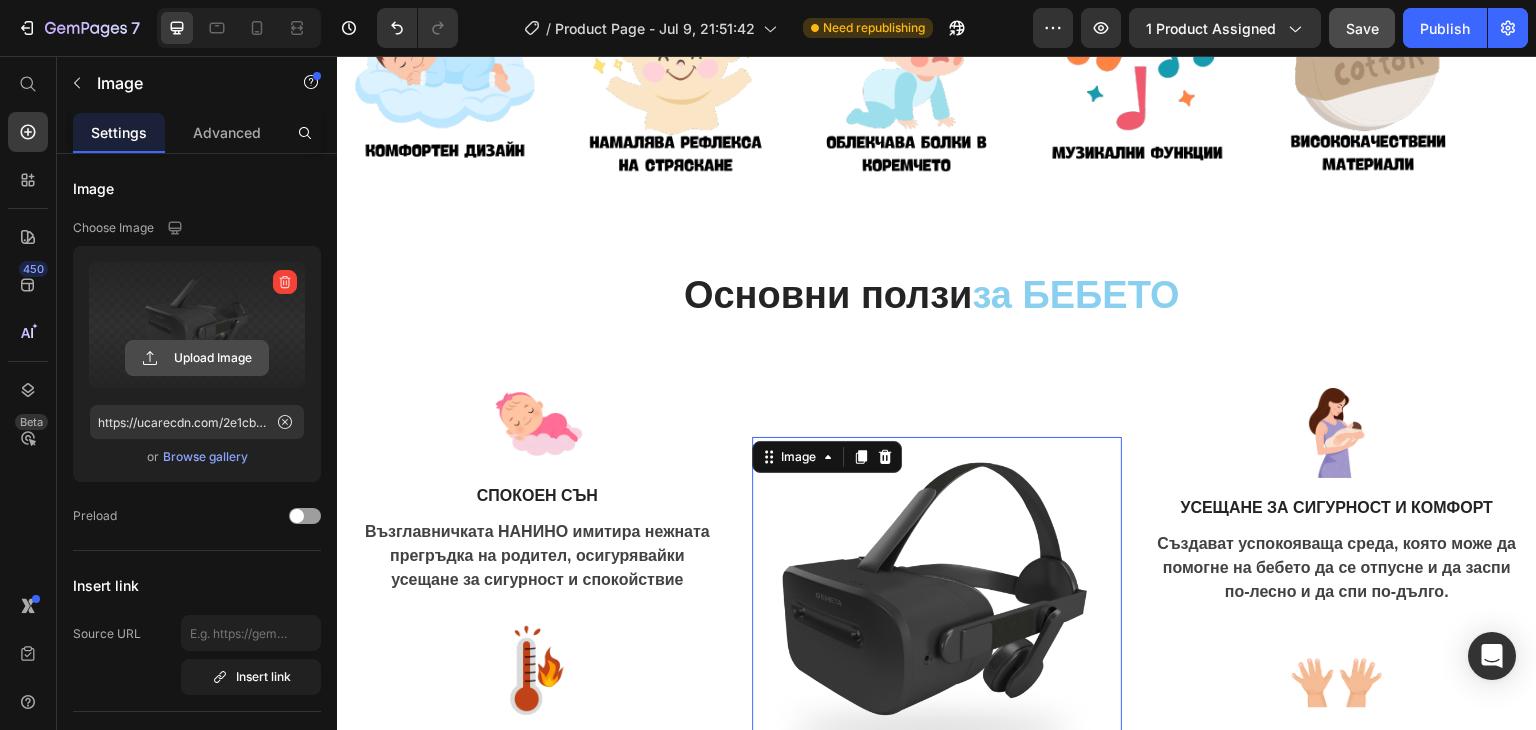 click 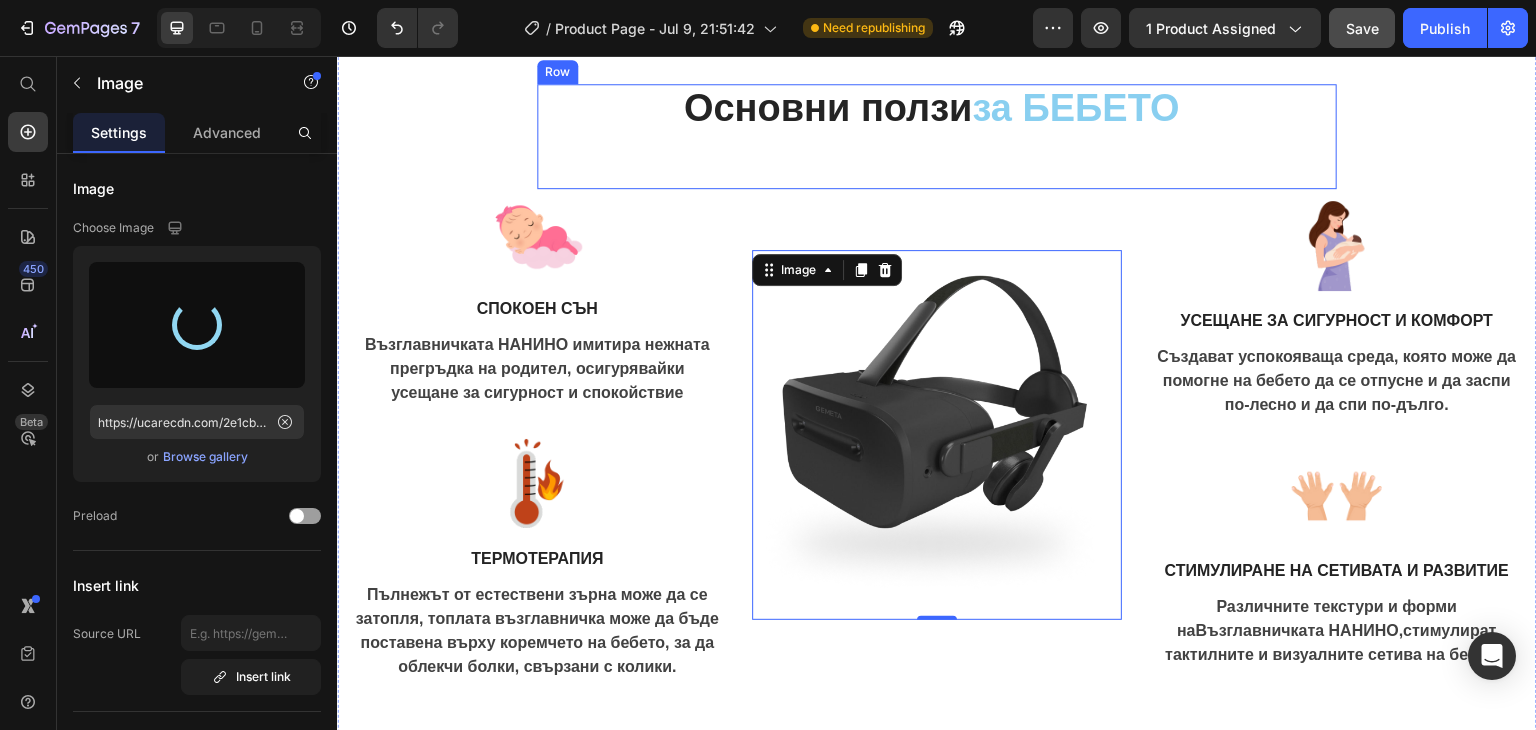 scroll, scrollTop: 1256, scrollLeft: 0, axis: vertical 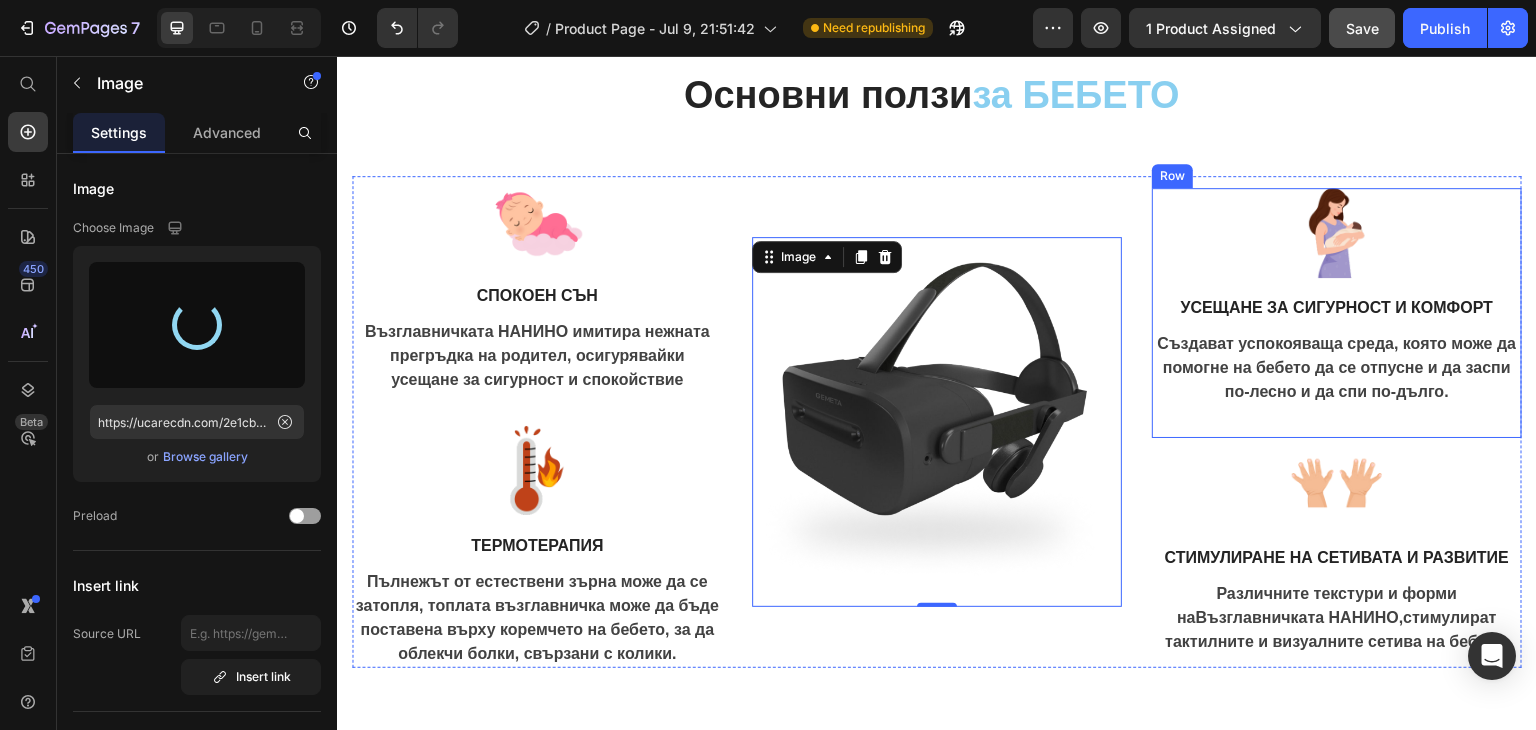 type on "https://cdn.shopify.com/s/files/1/0914/7442/8290/files/gempages_574535818257892196-3cee9597-fd60-4f06-9890-ca763874e674.png" 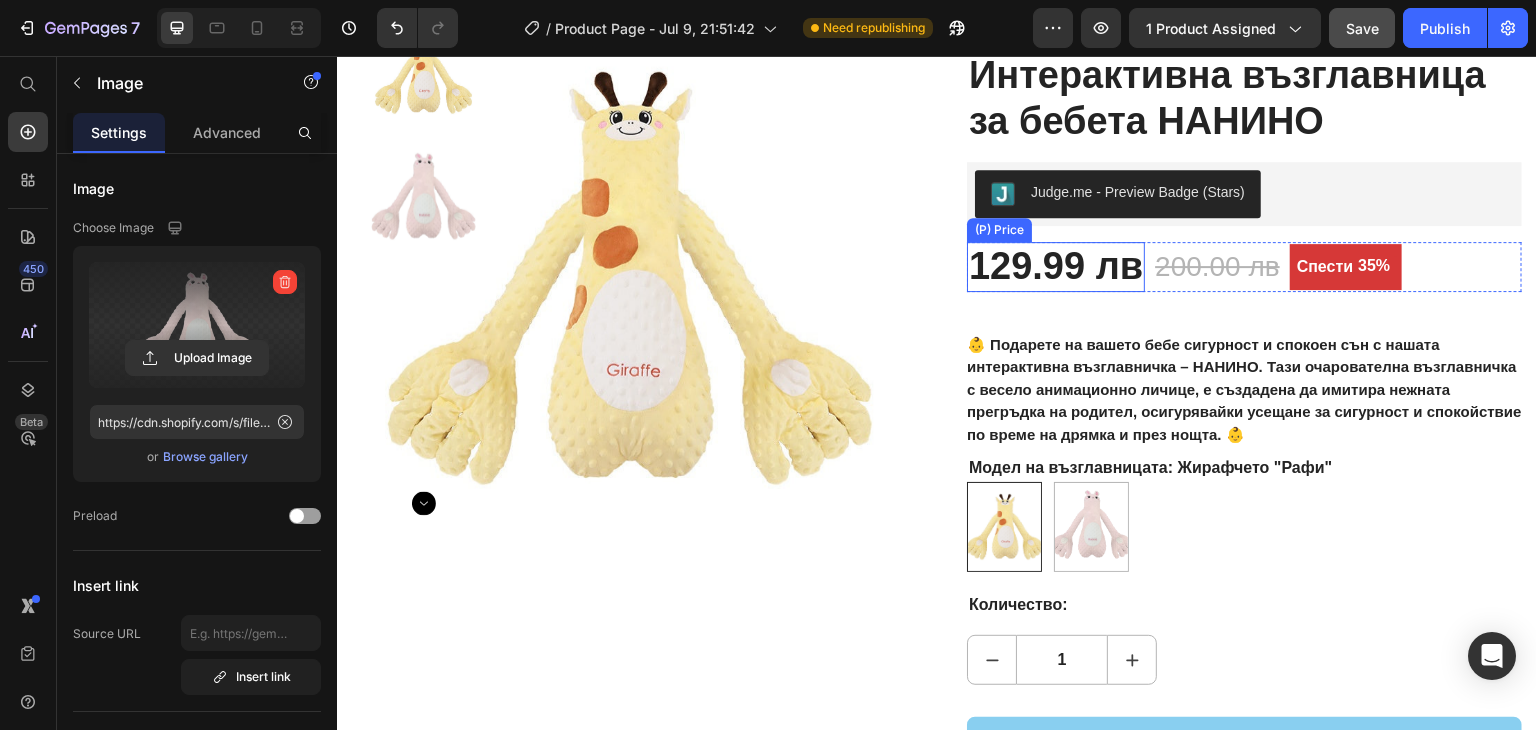 scroll, scrollTop: 200, scrollLeft: 0, axis: vertical 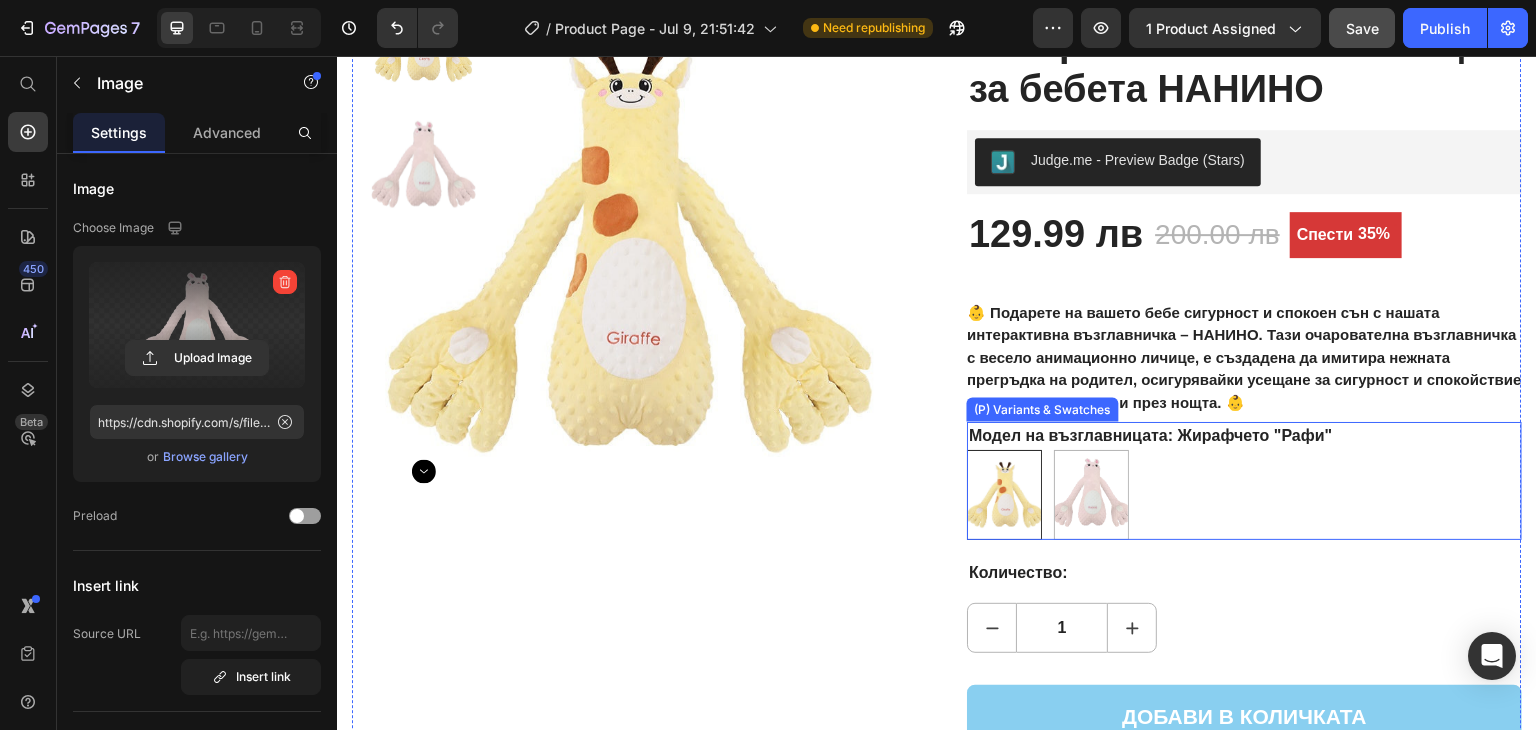 click on "Жирафчето "[NAME]" Жирафчето "[NAME]" Зайчето "[NAME]" Зайчето "[NAME]"" at bounding box center [1244, 495] 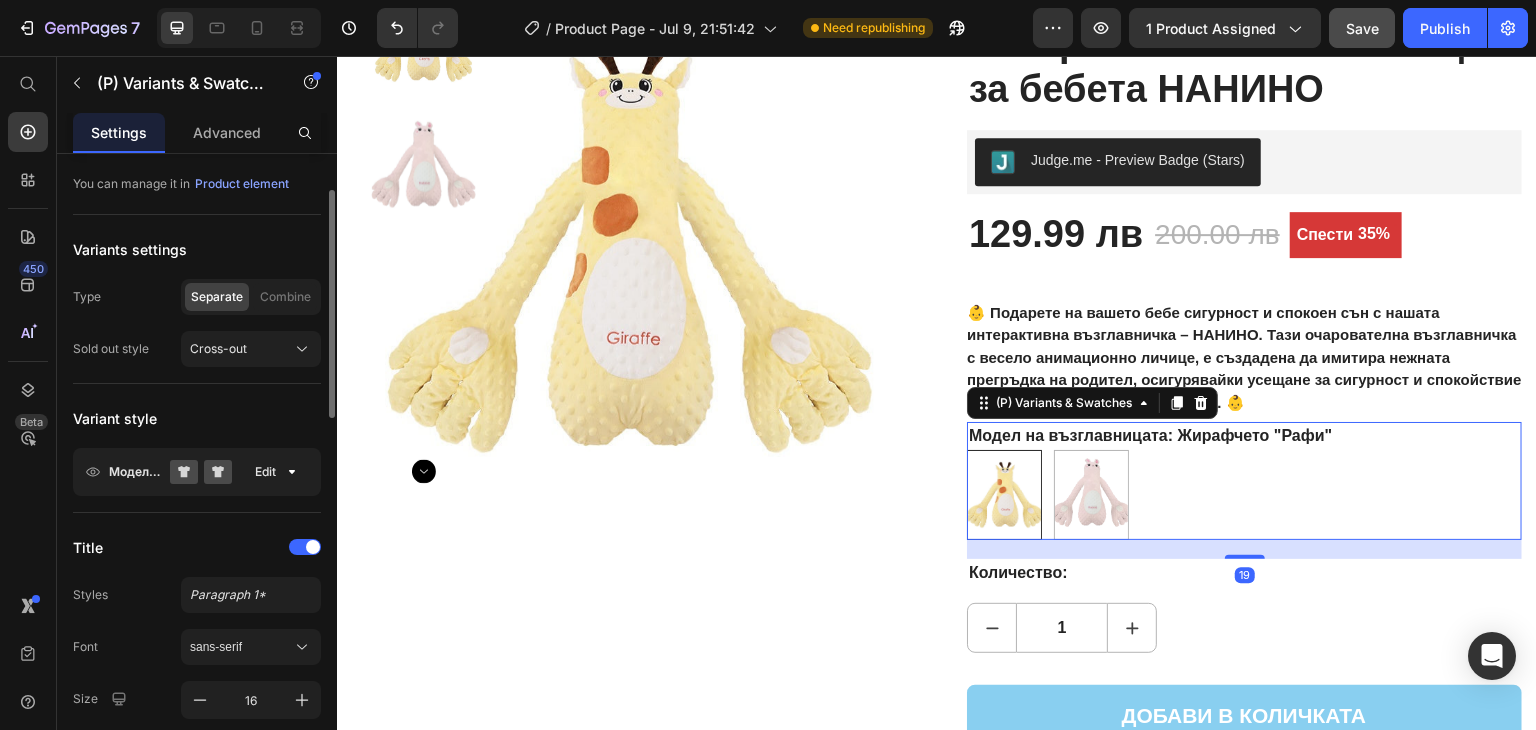 scroll, scrollTop: 200, scrollLeft: 0, axis: vertical 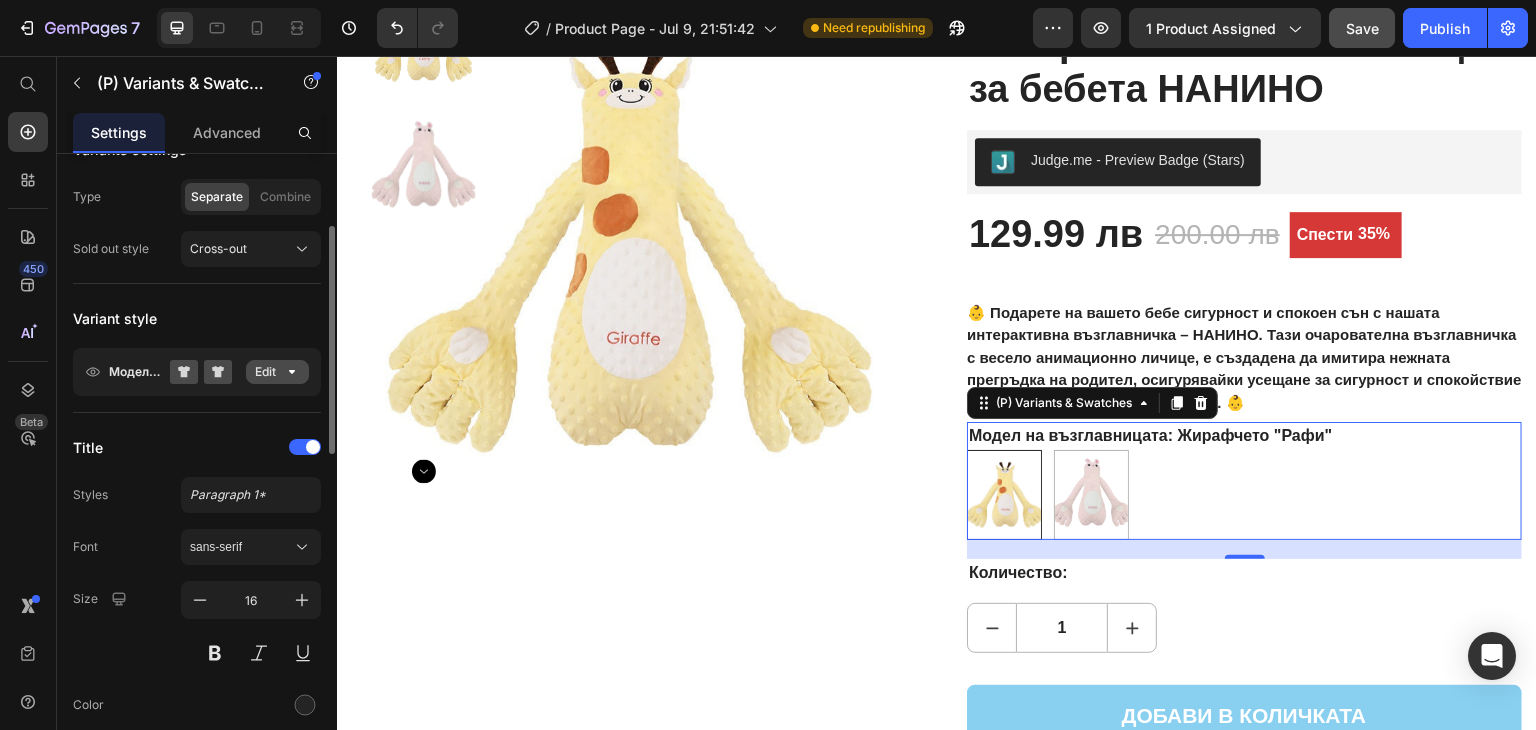 click on "Edit" at bounding box center (277, 372) 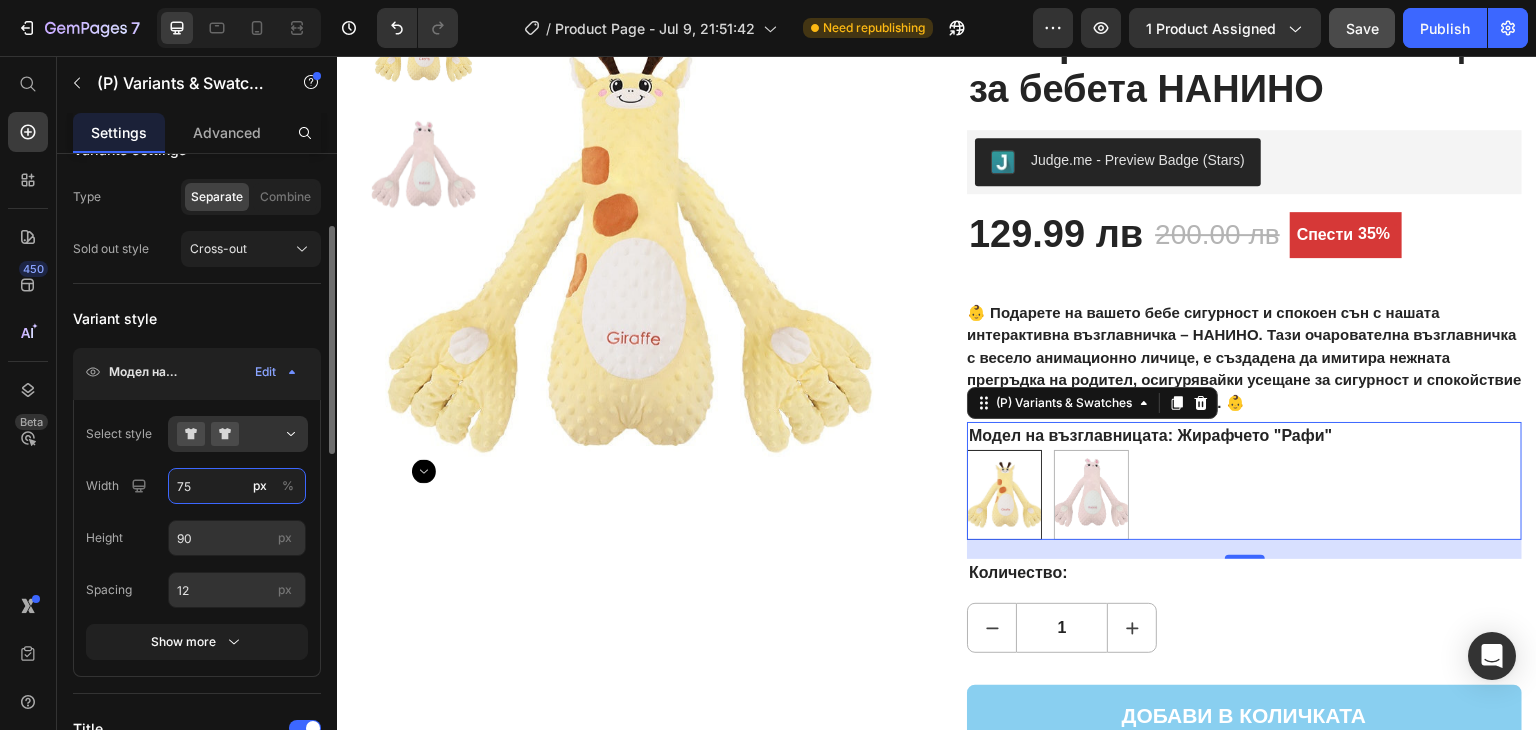 click on "75" at bounding box center [237, 486] 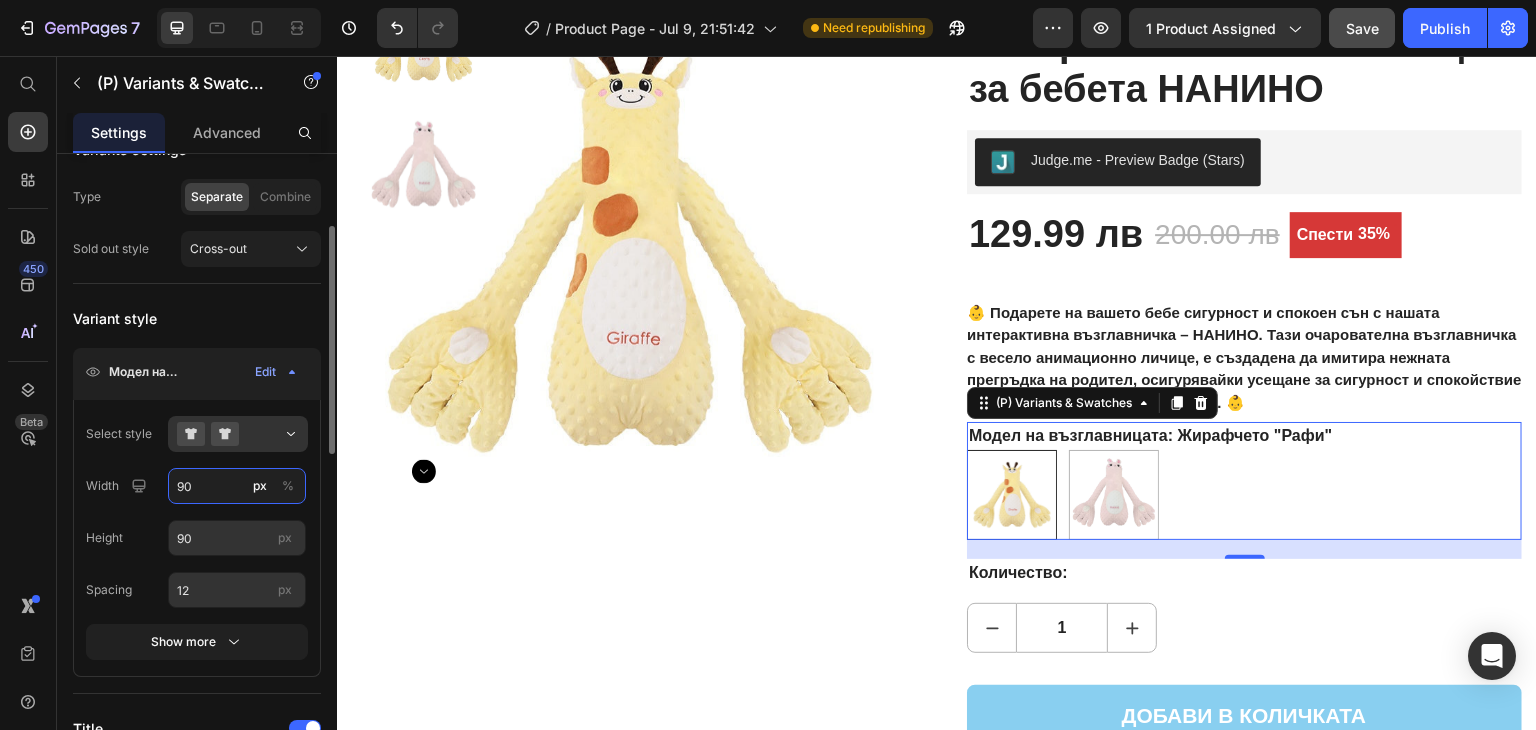 type on "9" 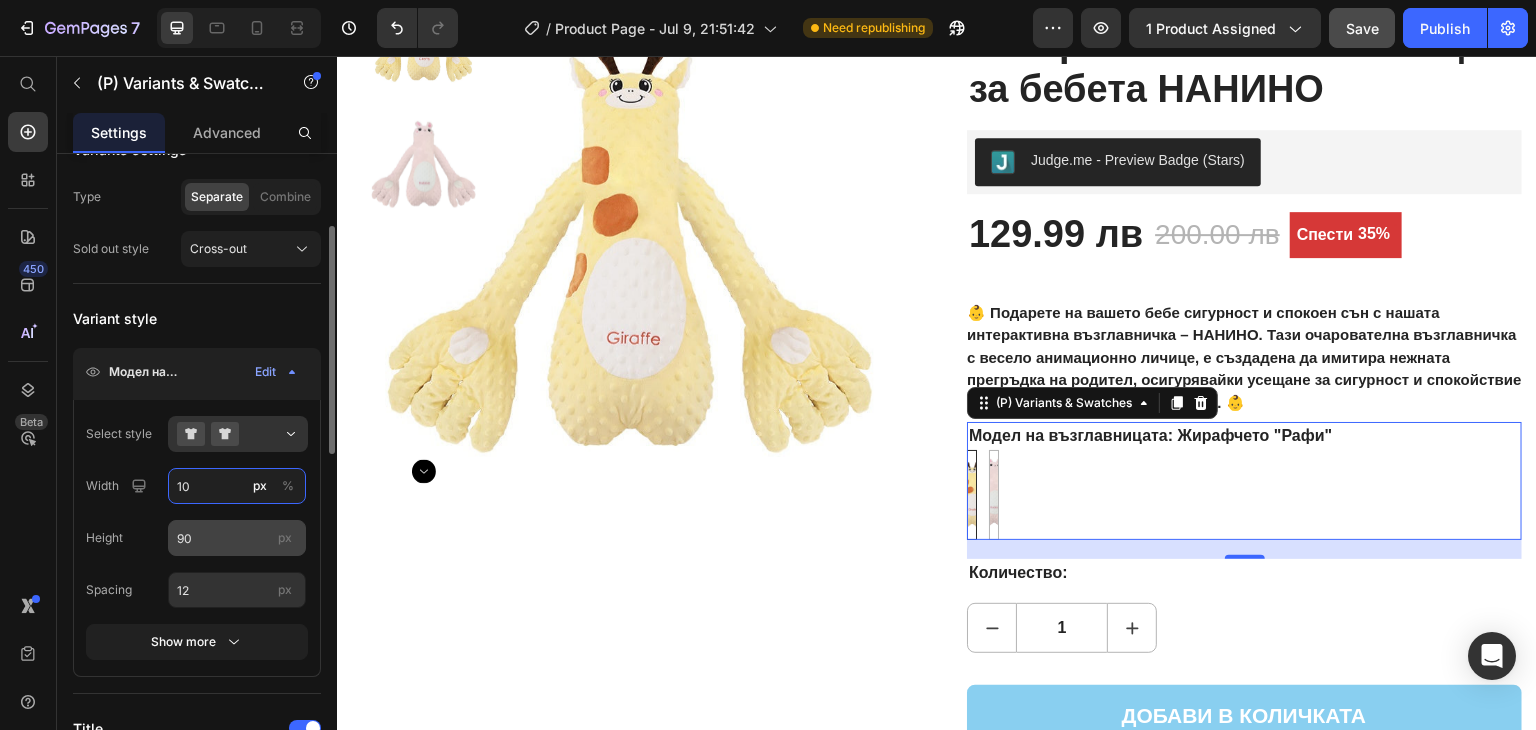 type on "10" 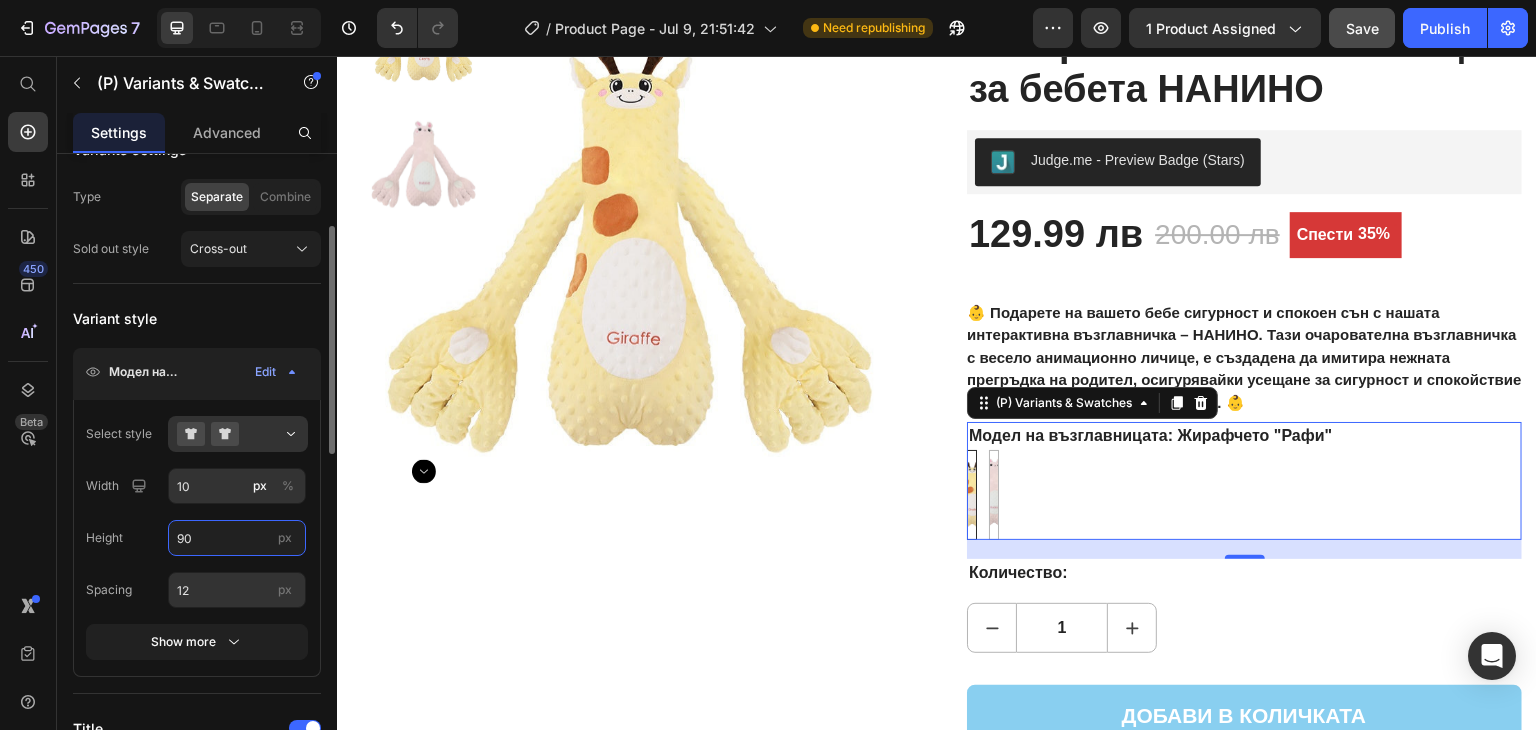 click on "90" at bounding box center [237, 538] 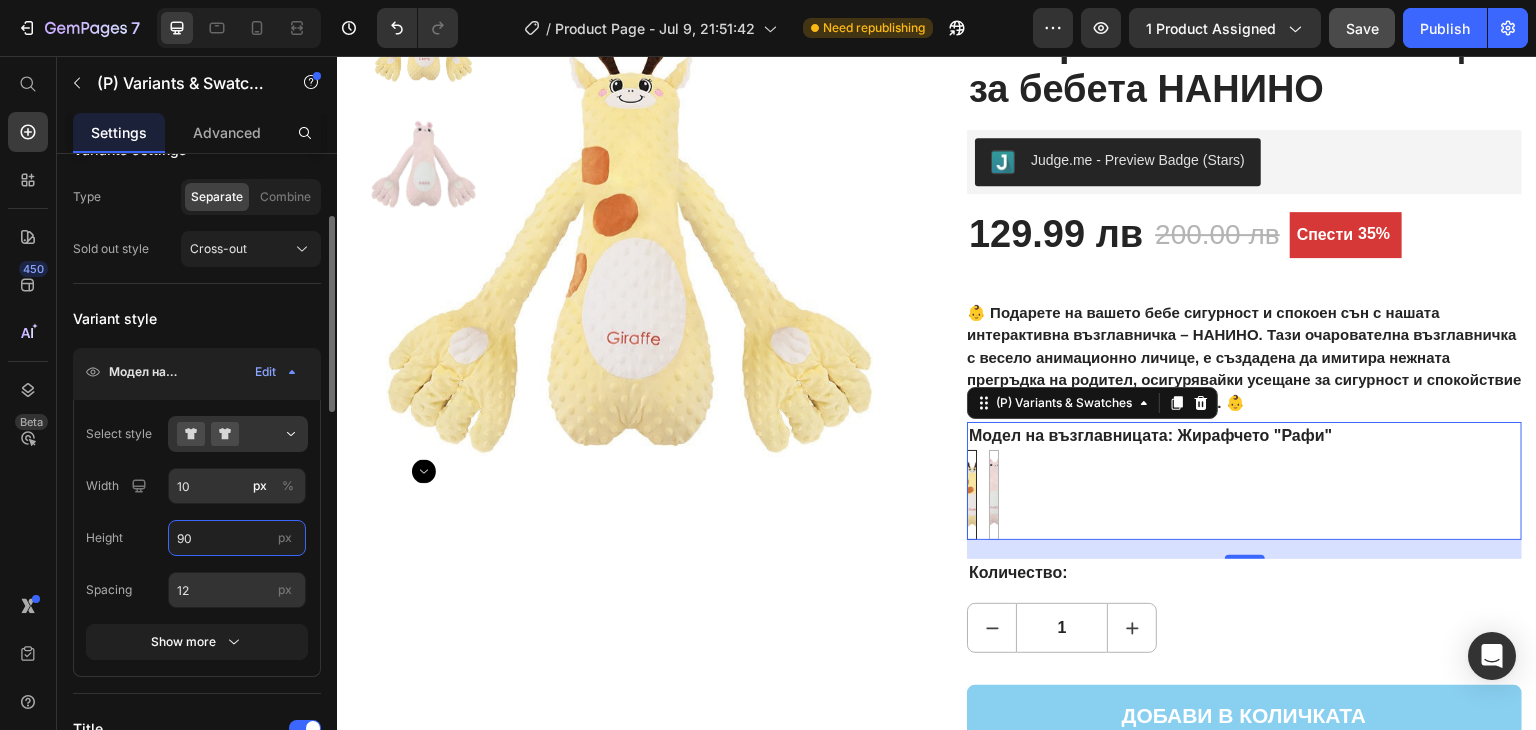 click on "90" at bounding box center [237, 538] 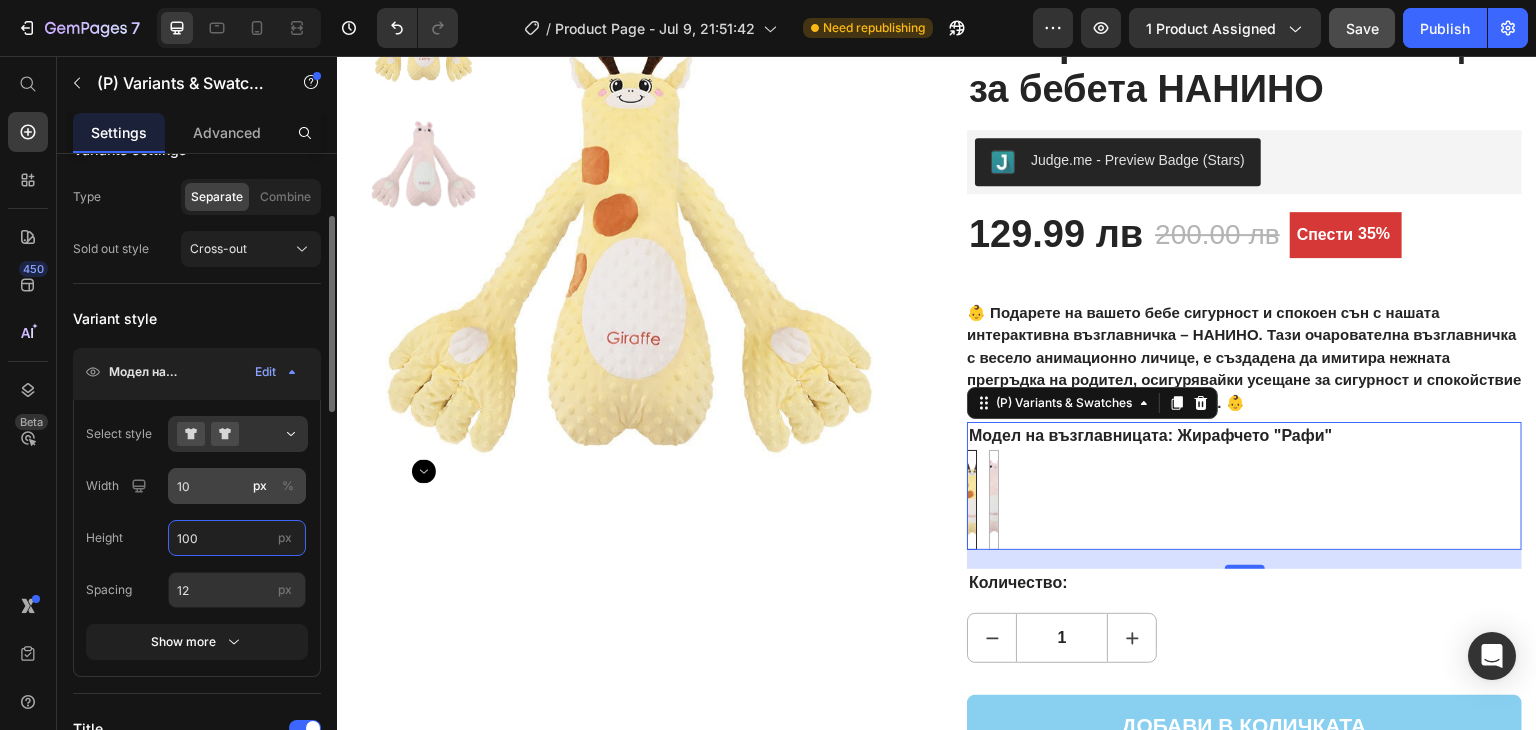 type on "100" 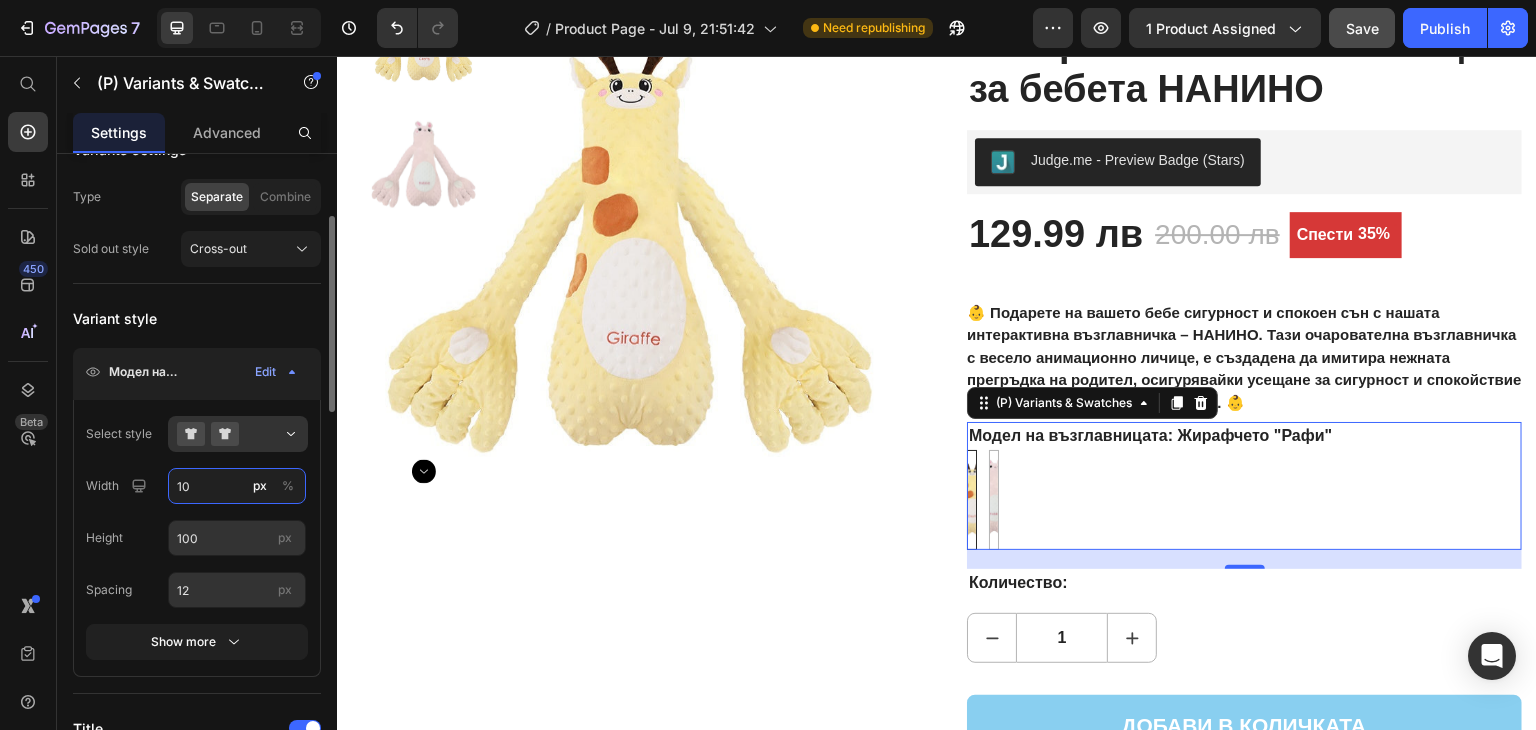 click on "10" at bounding box center [237, 486] 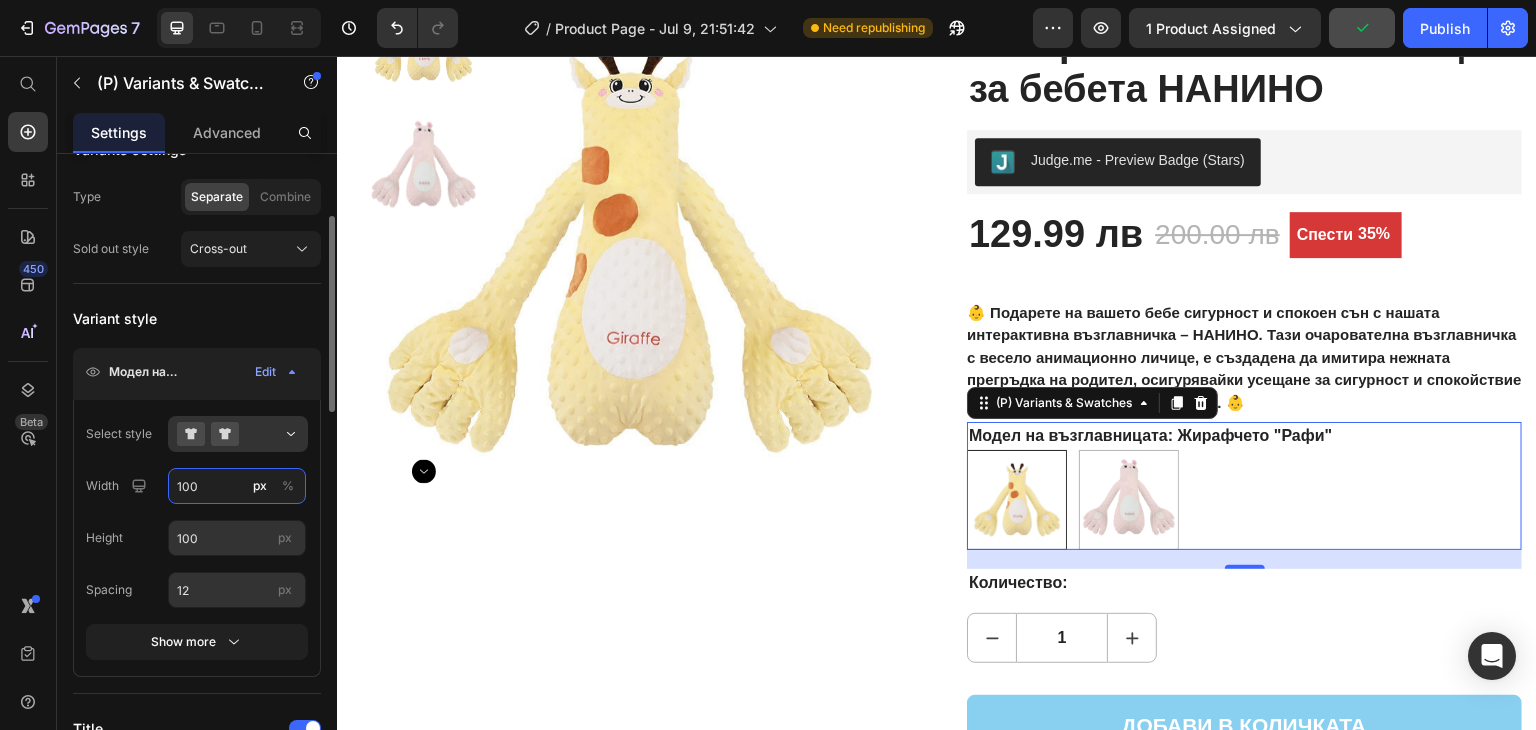type on "100" 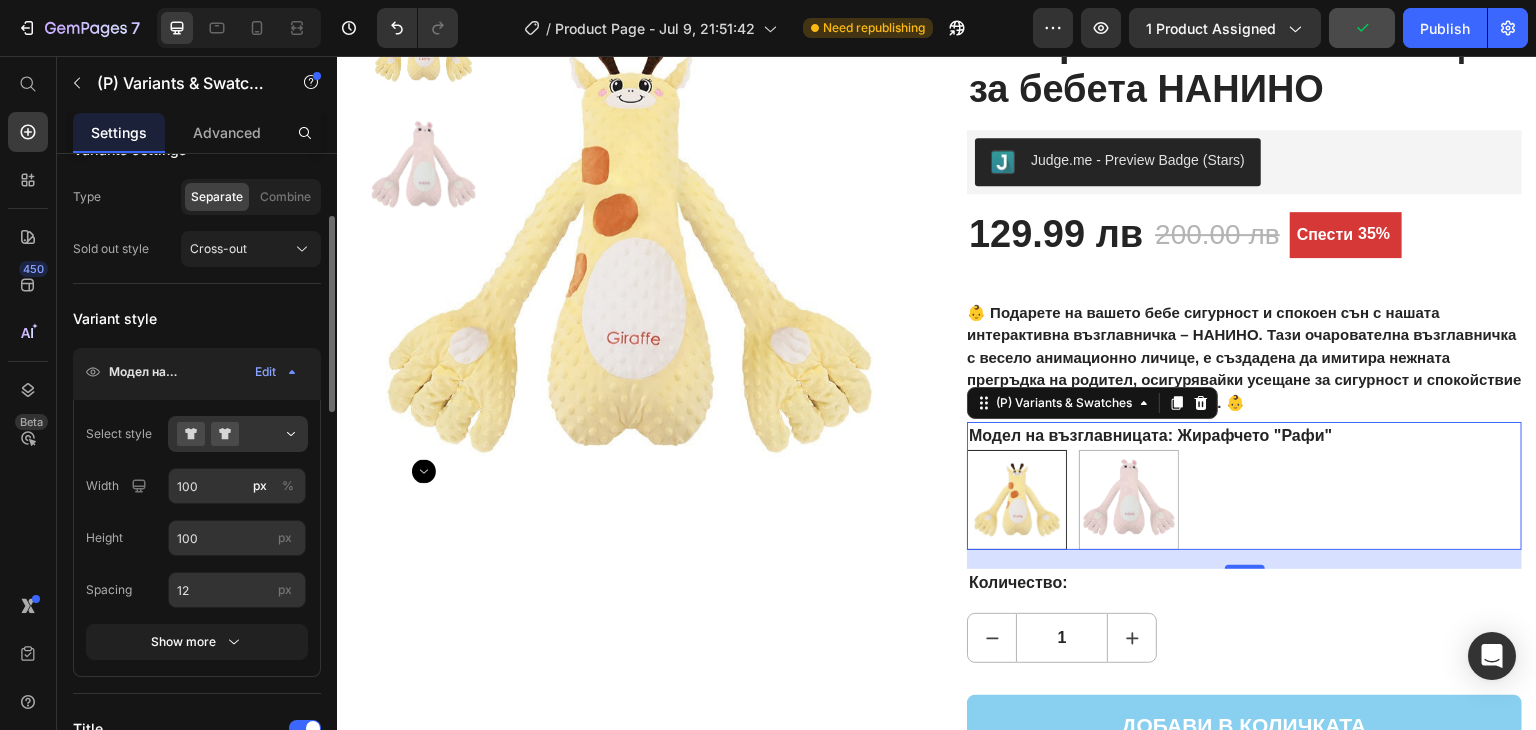 click on "Variant style" at bounding box center (197, 318) 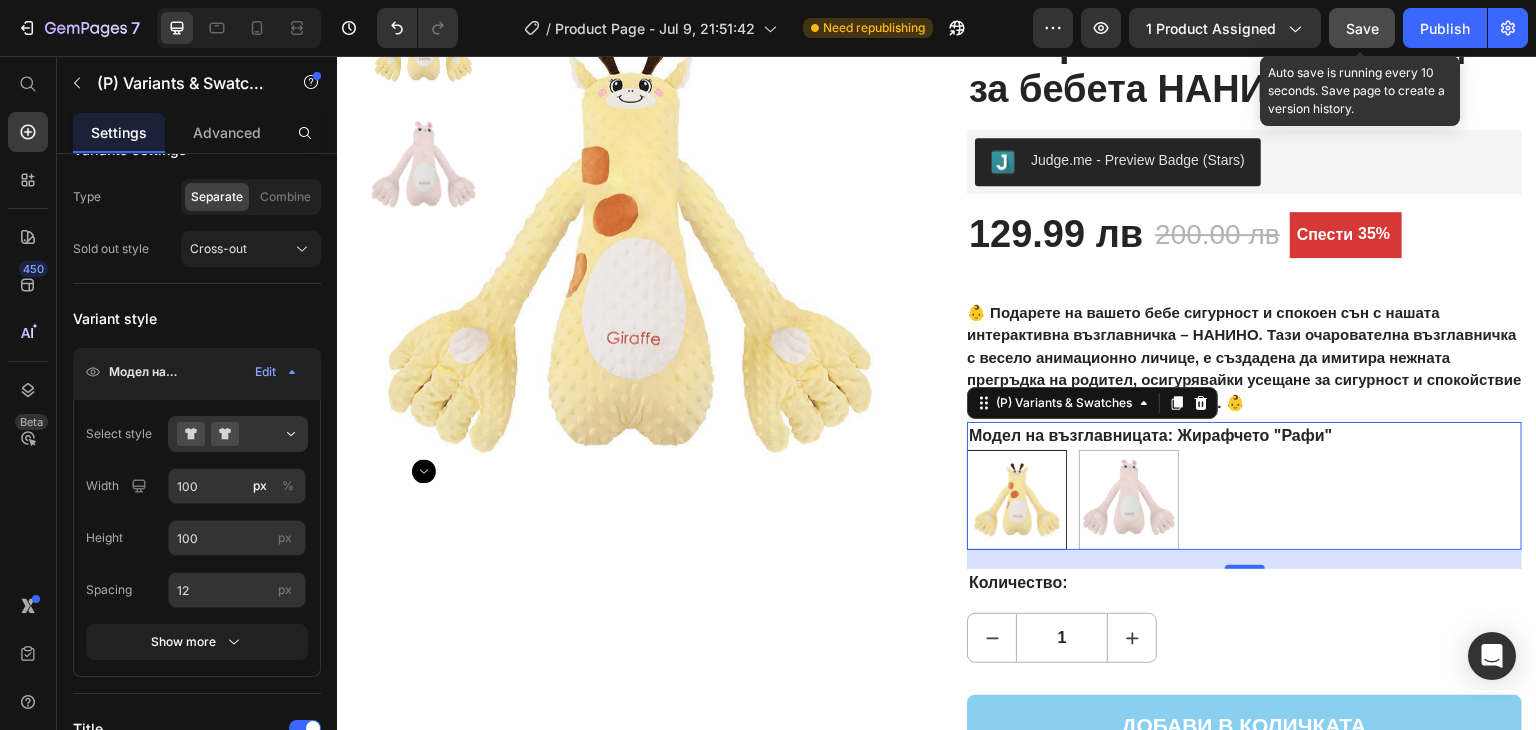 click on "Save" 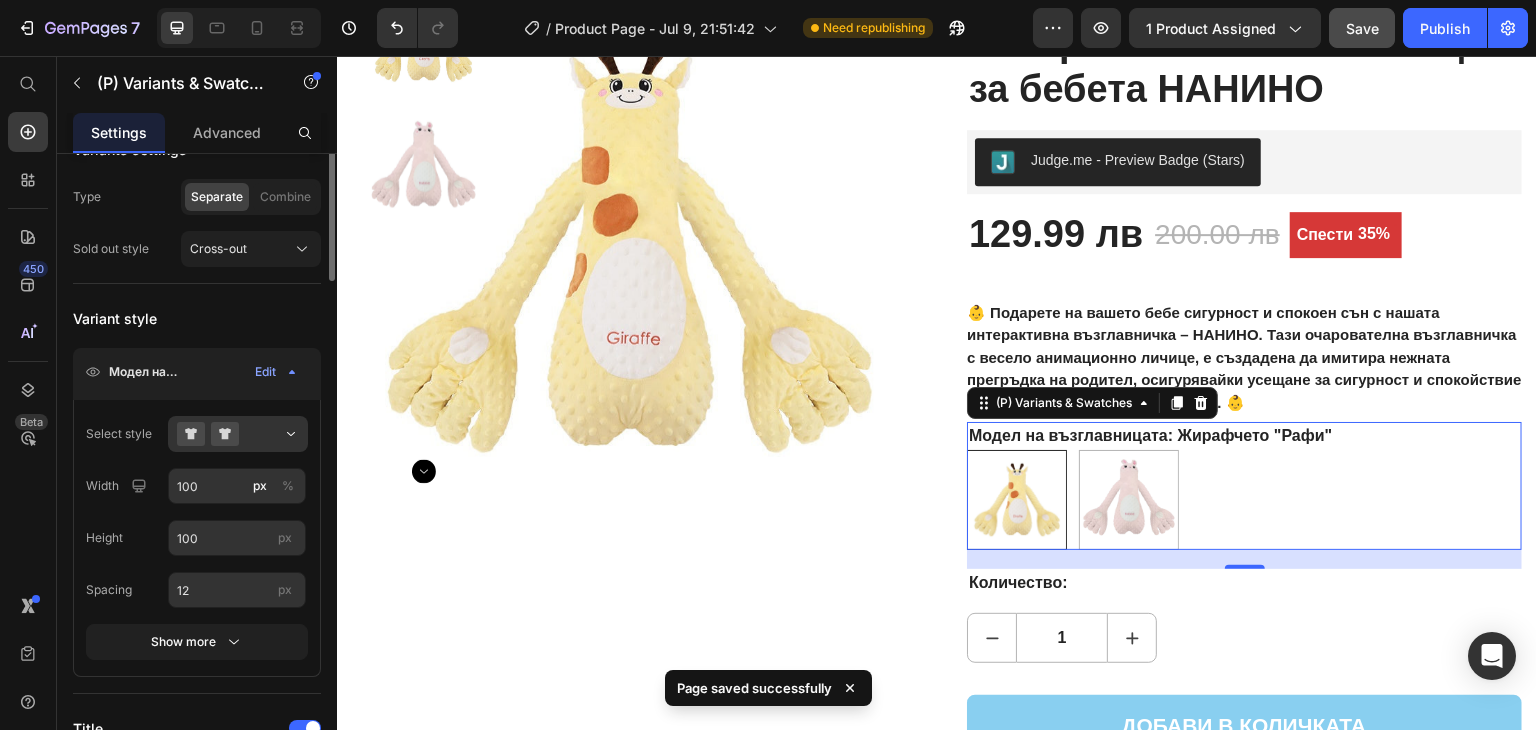 scroll, scrollTop: 0, scrollLeft: 0, axis: both 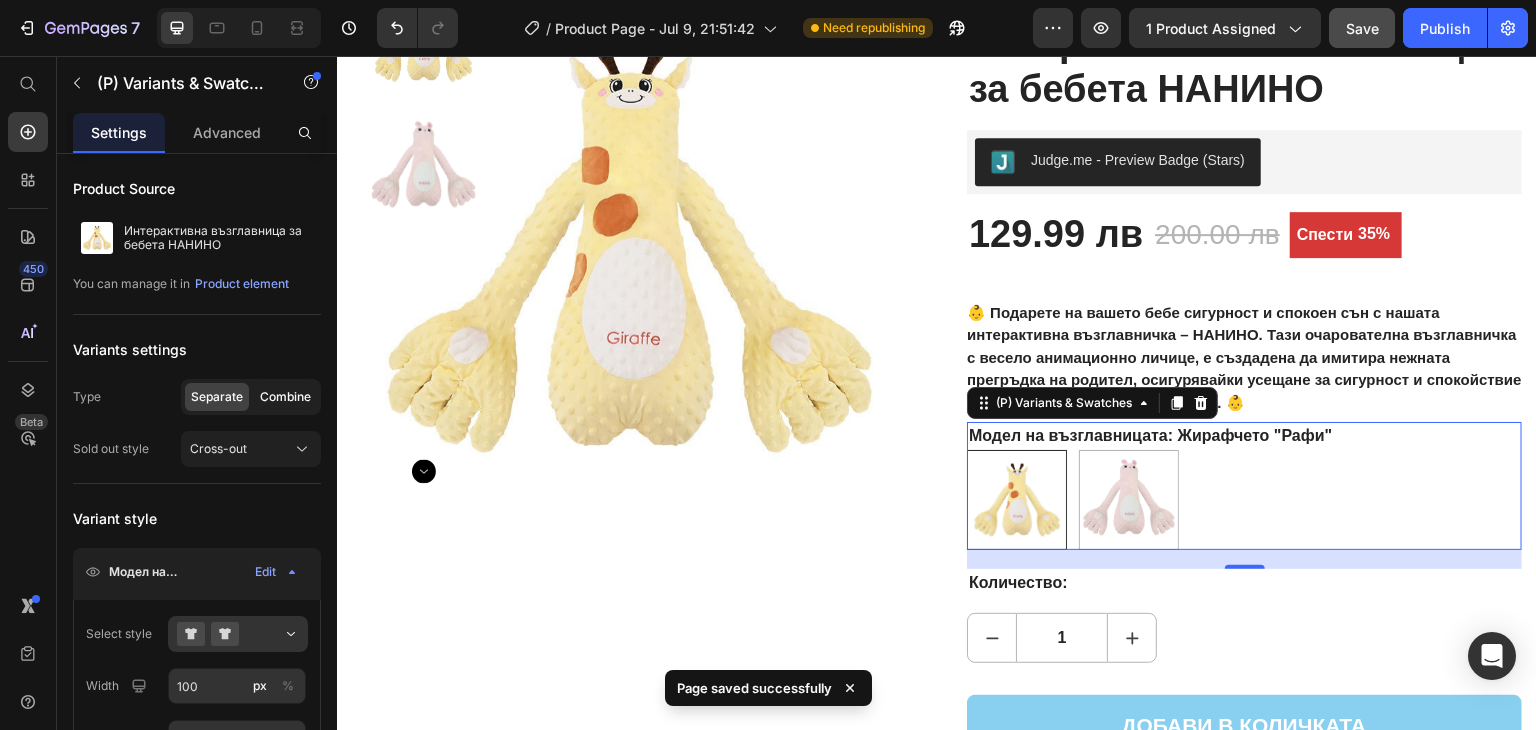 click on "Combine" 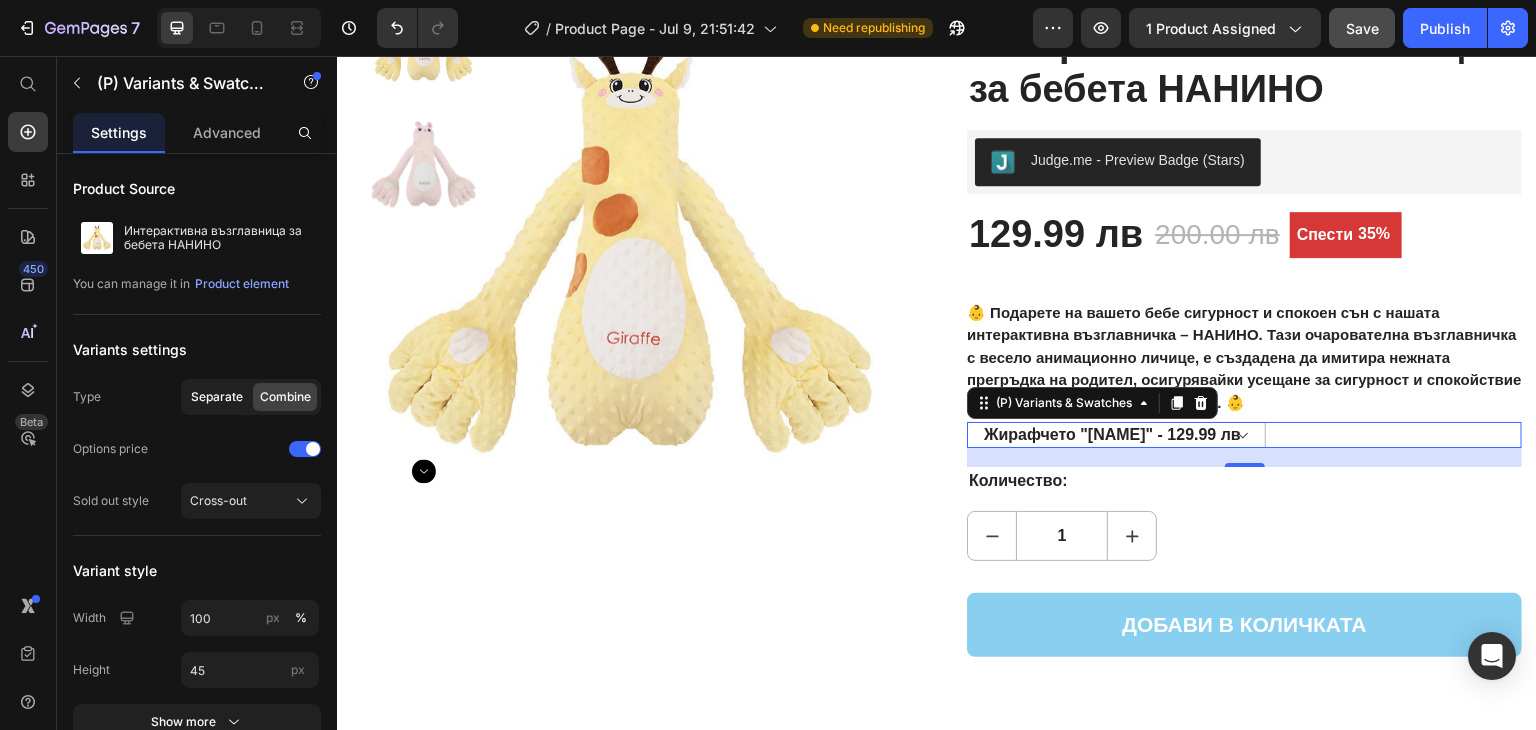 click on "Separate" 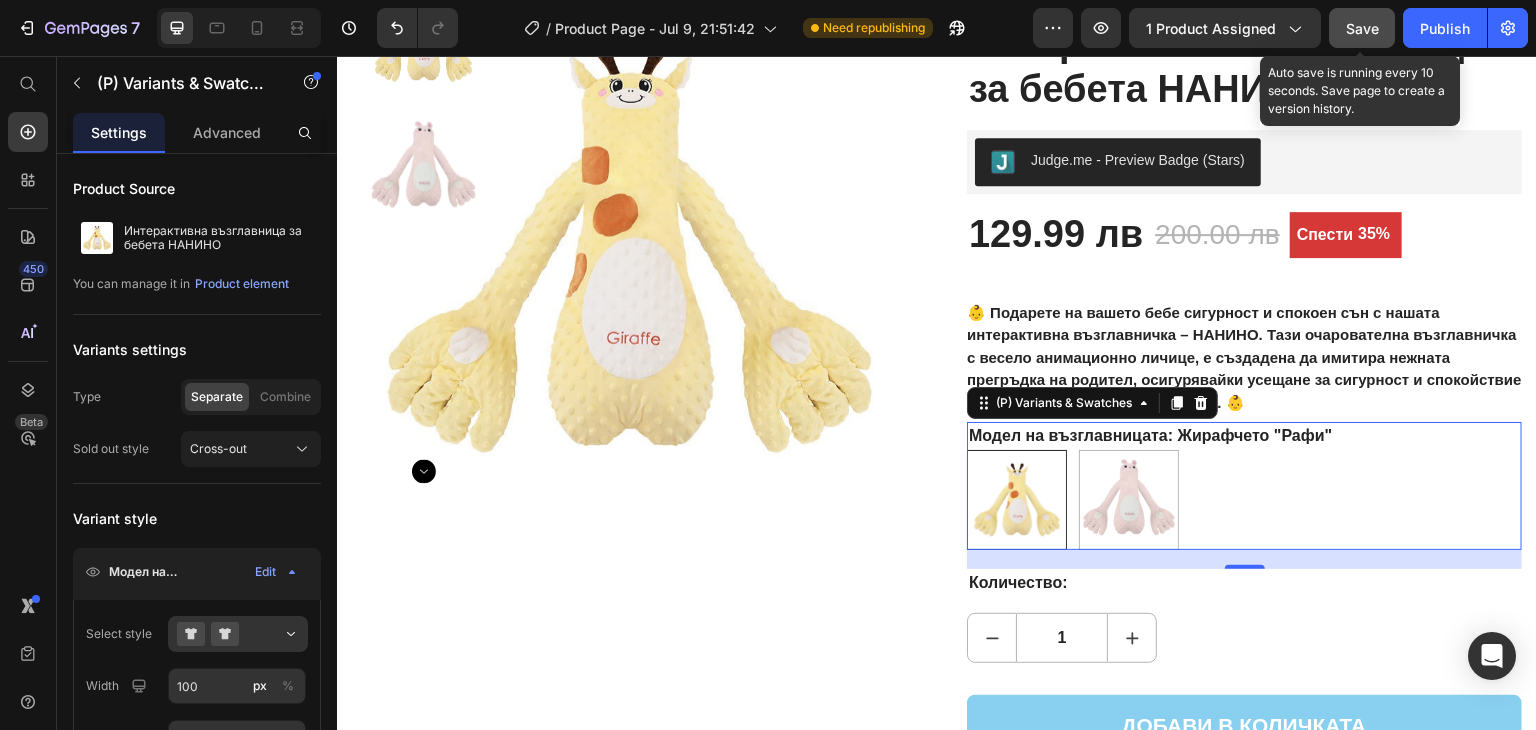 click on "Save" 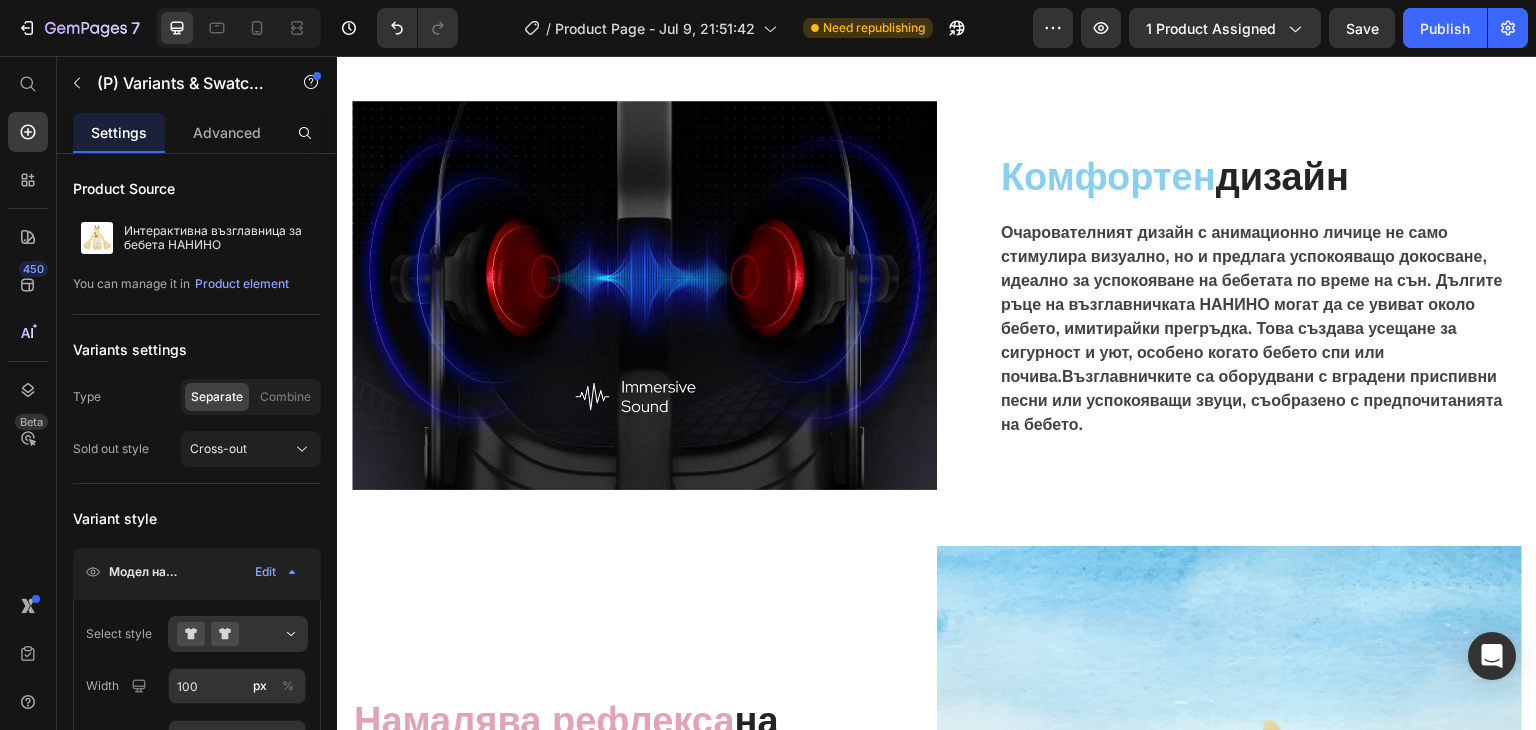 scroll, scrollTop: 2000, scrollLeft: 0, axis: vertical 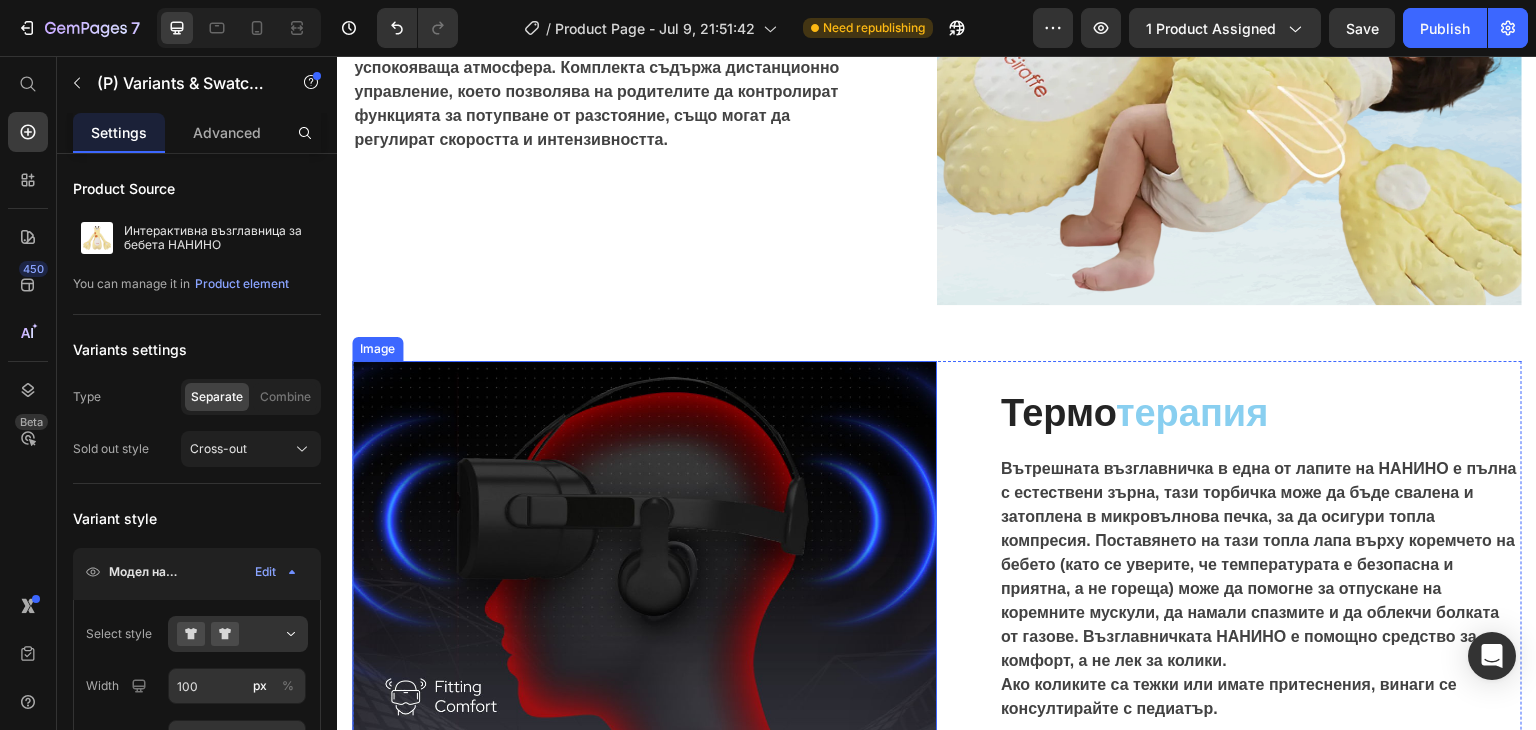 click at bounding box center (644, 555) 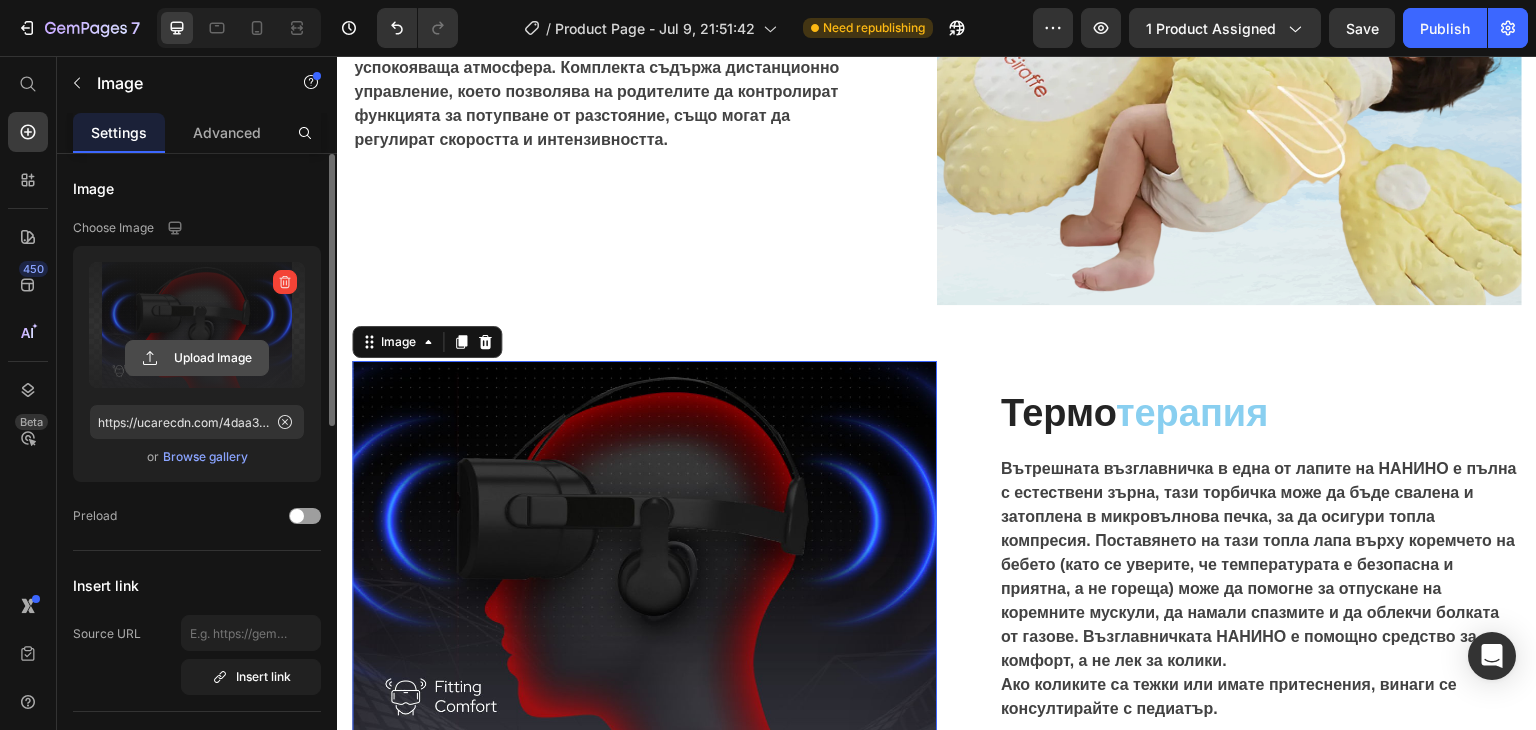 click 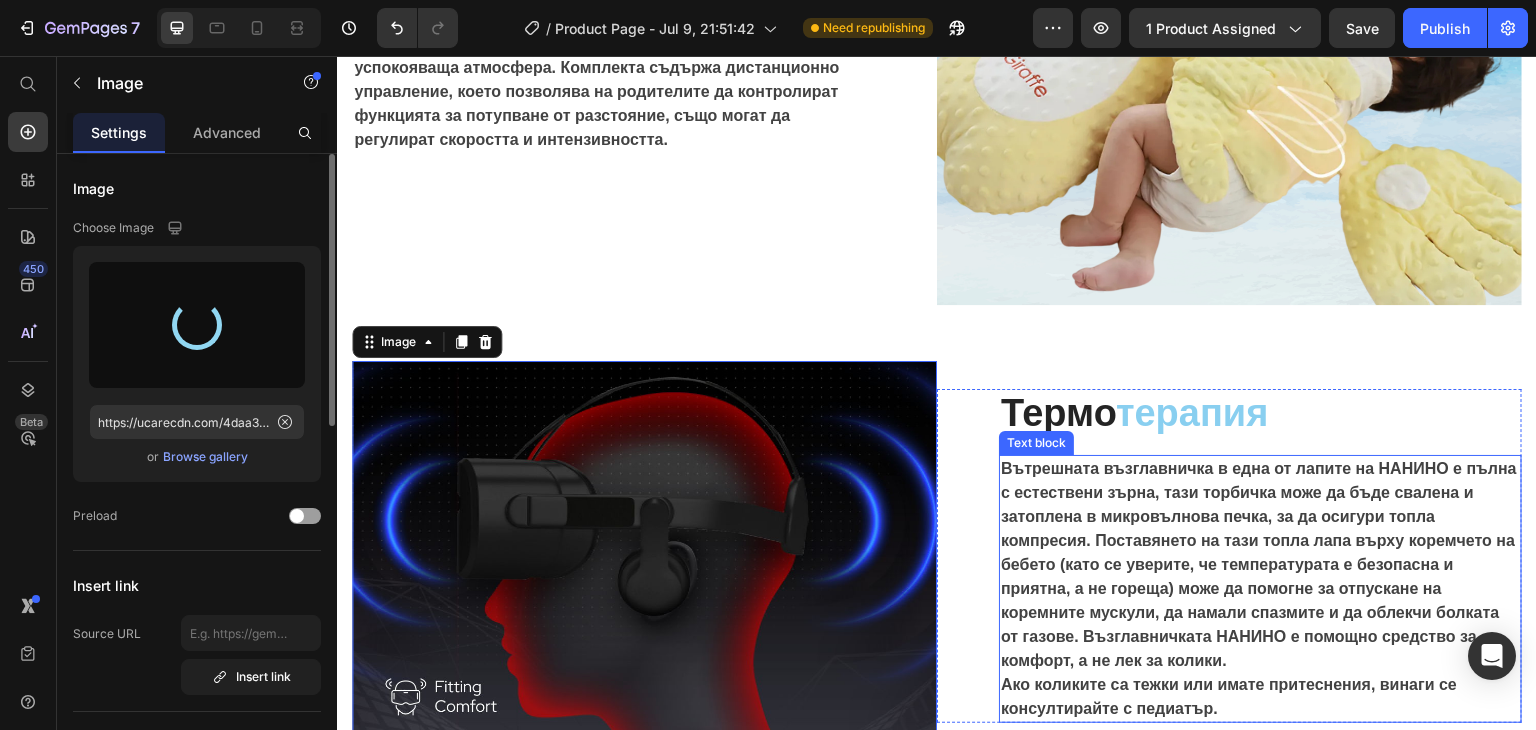 type on "https://cdn.shopify.com/s/files/1/0914/7442/8290/files/gempages_574535818257892196-55be1c7a-6ef3-473d-8e9c-252a8ab212ea.png" 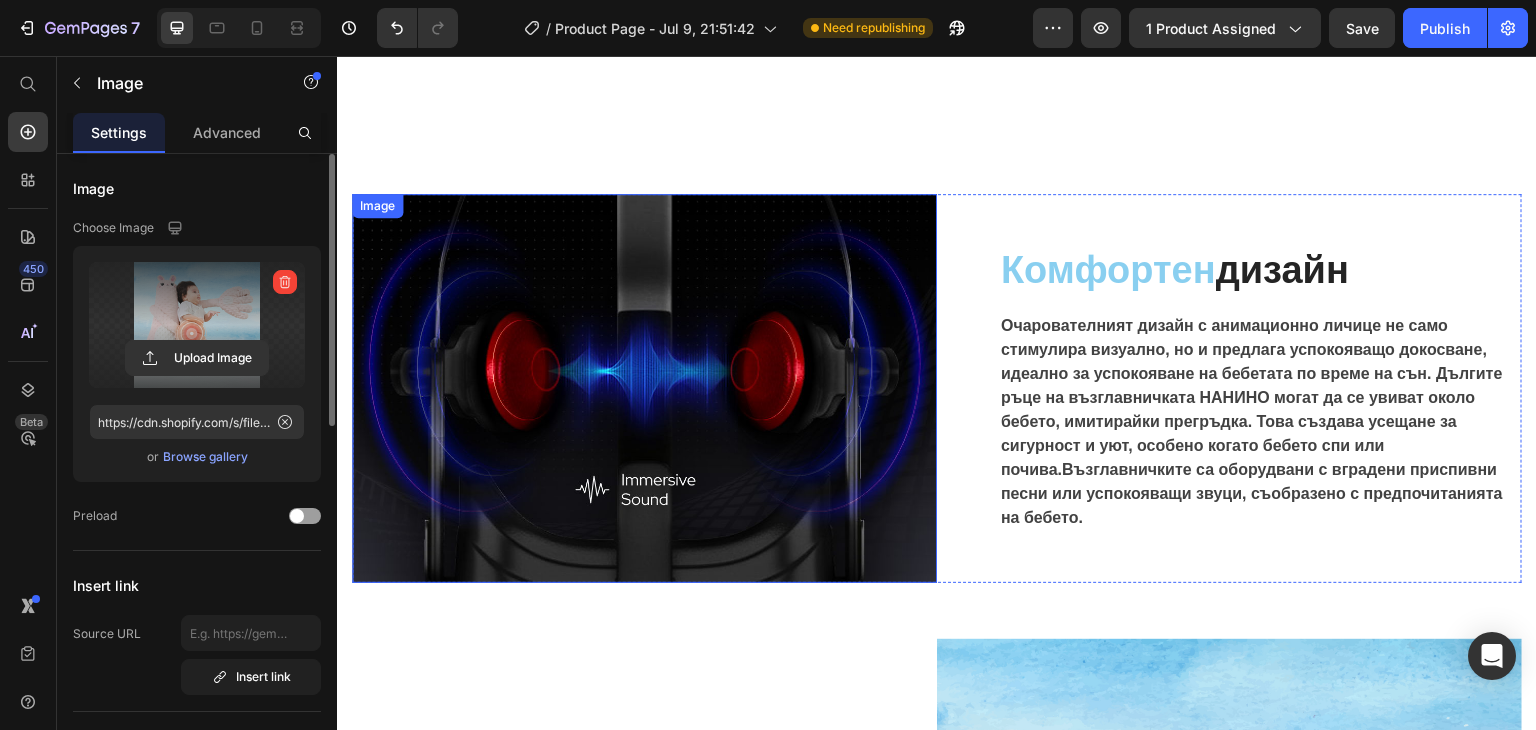 scroll, scrollTop: 1800, scrollLeft: 0, axis: vertical 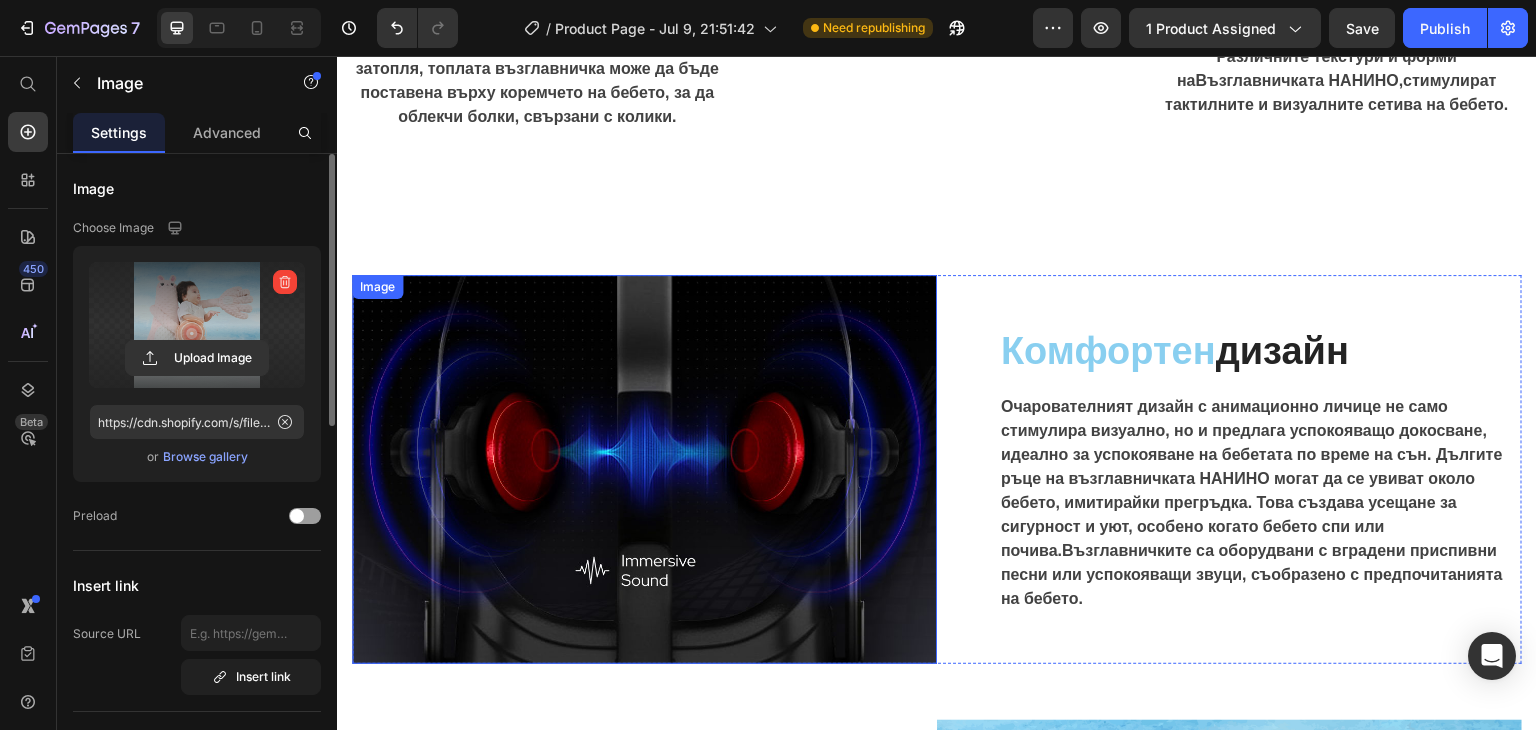 click at bounding box center (644, 469) 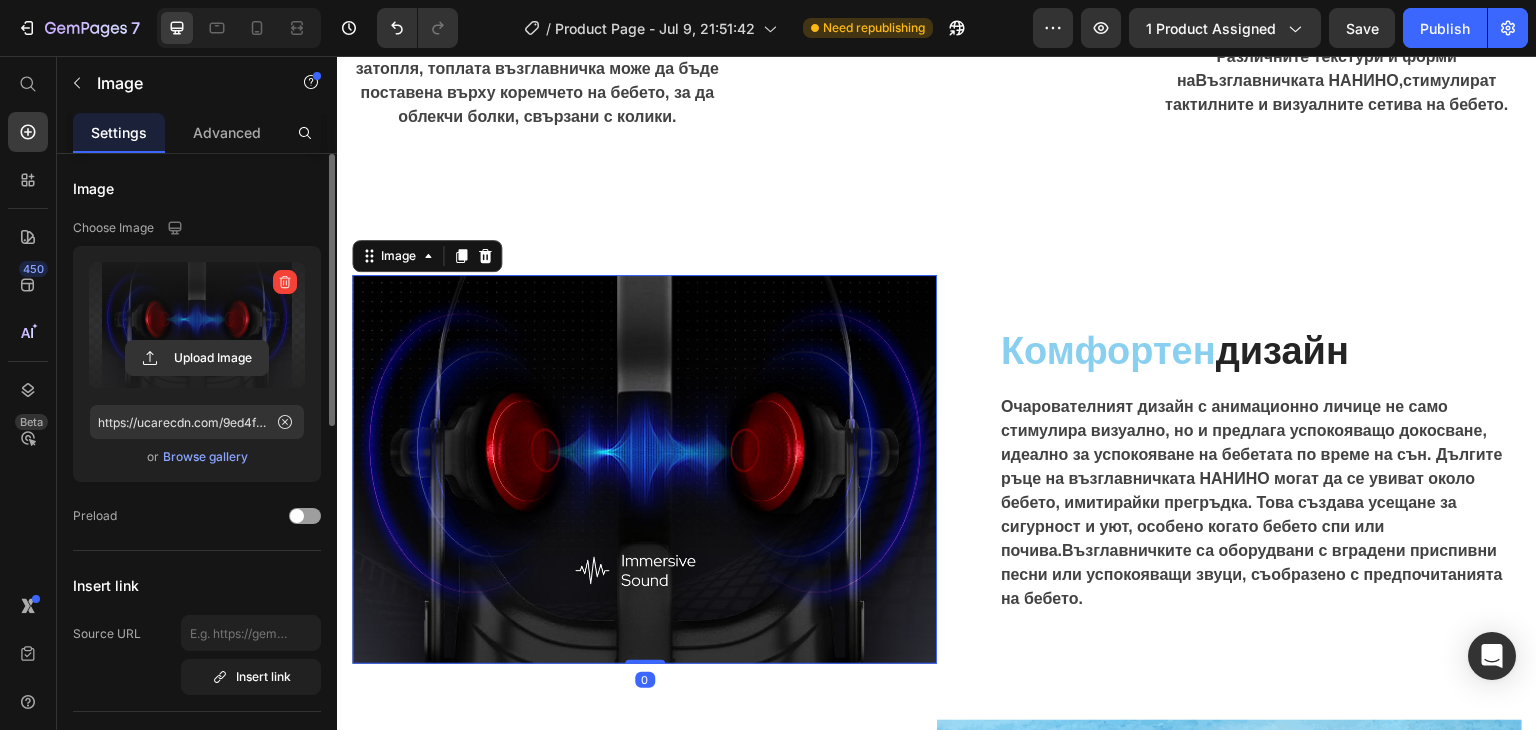click at bounding box center (197, 325) 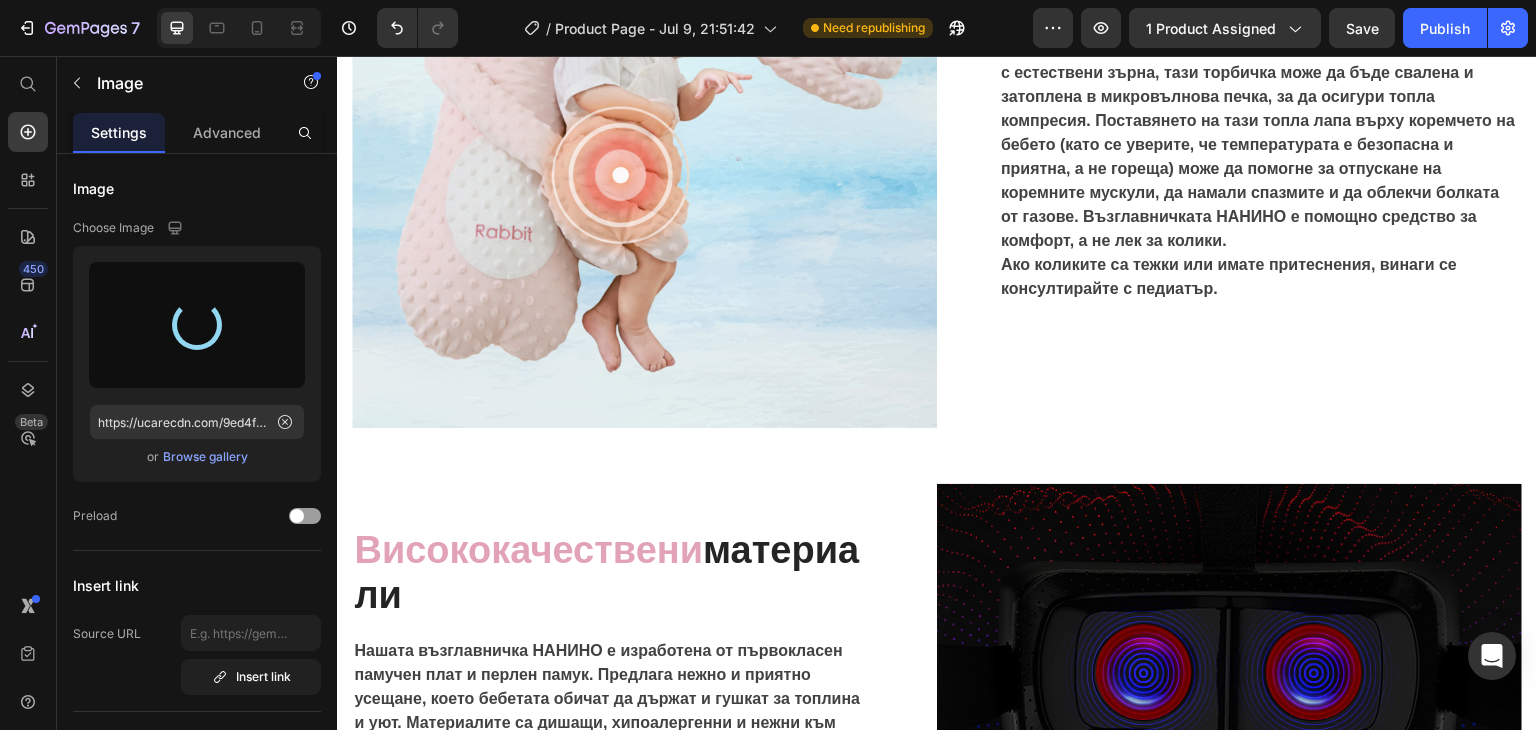 type on "https://cdn.shopify.com/s/files/1/0914/7442/8290/files/gempages_574535818257892196-ff865af2-191c-48d7-aa5c-fa87c670b088.png" 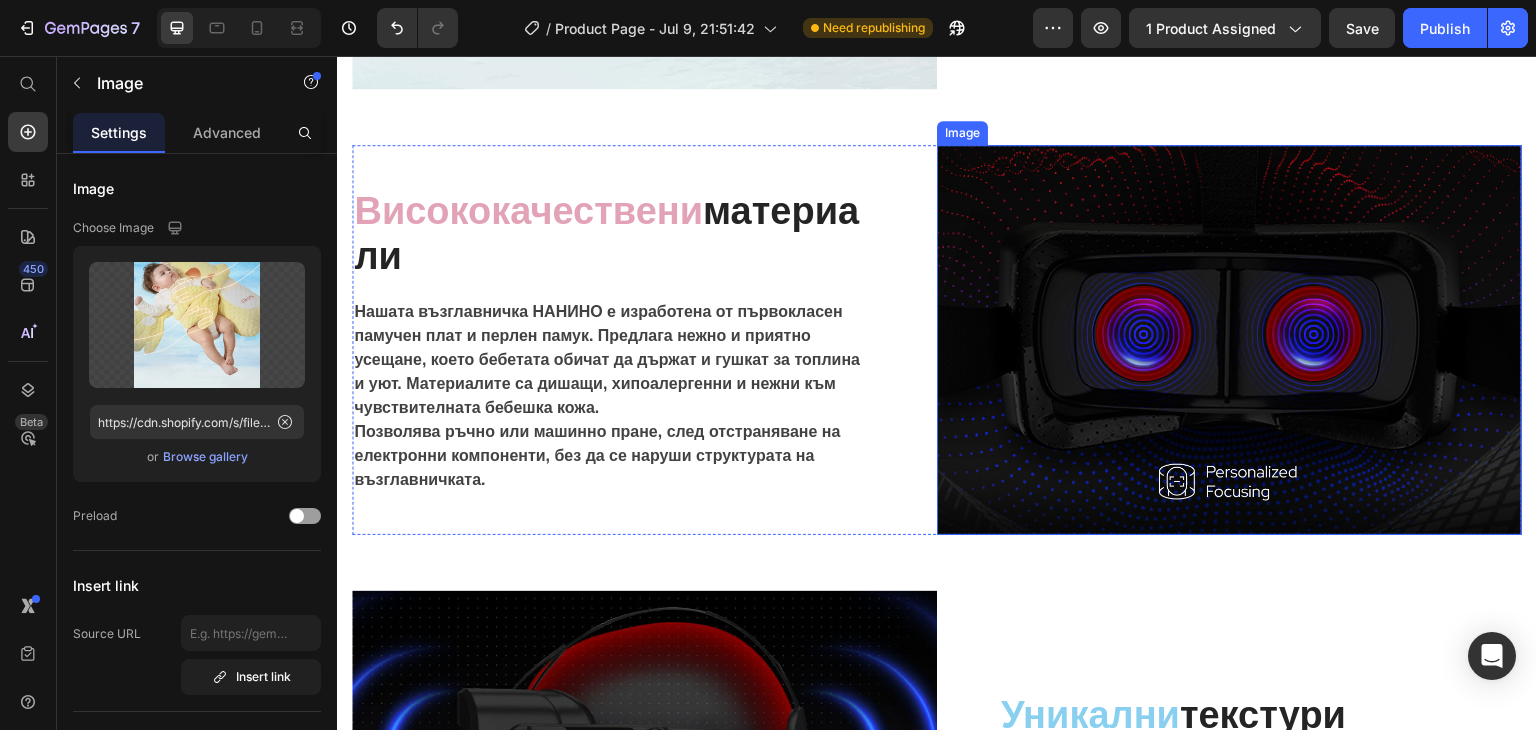 scroll, scrollTop: 3893, scrollLeft: 0, axis: vertical 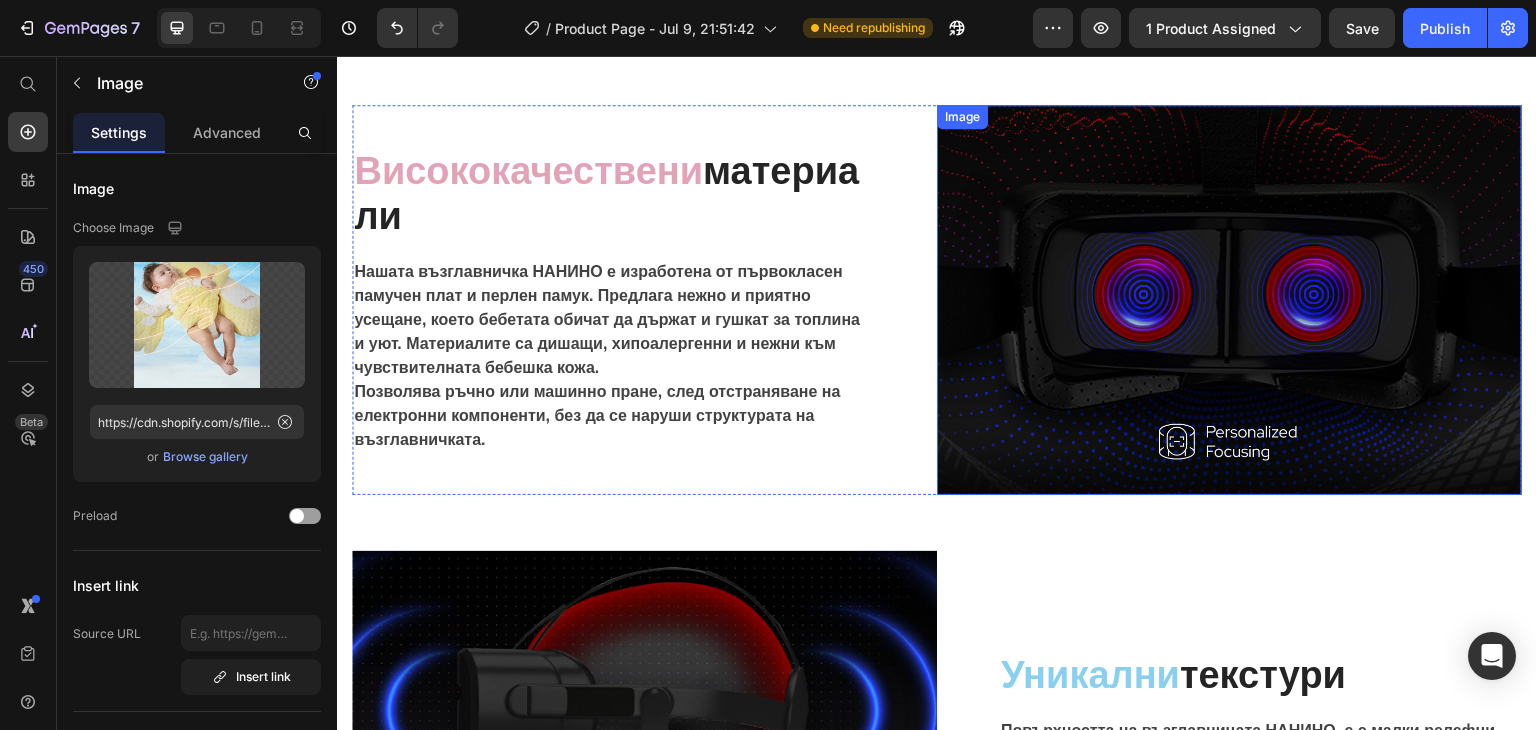 click at bounding box center (1229, 300) 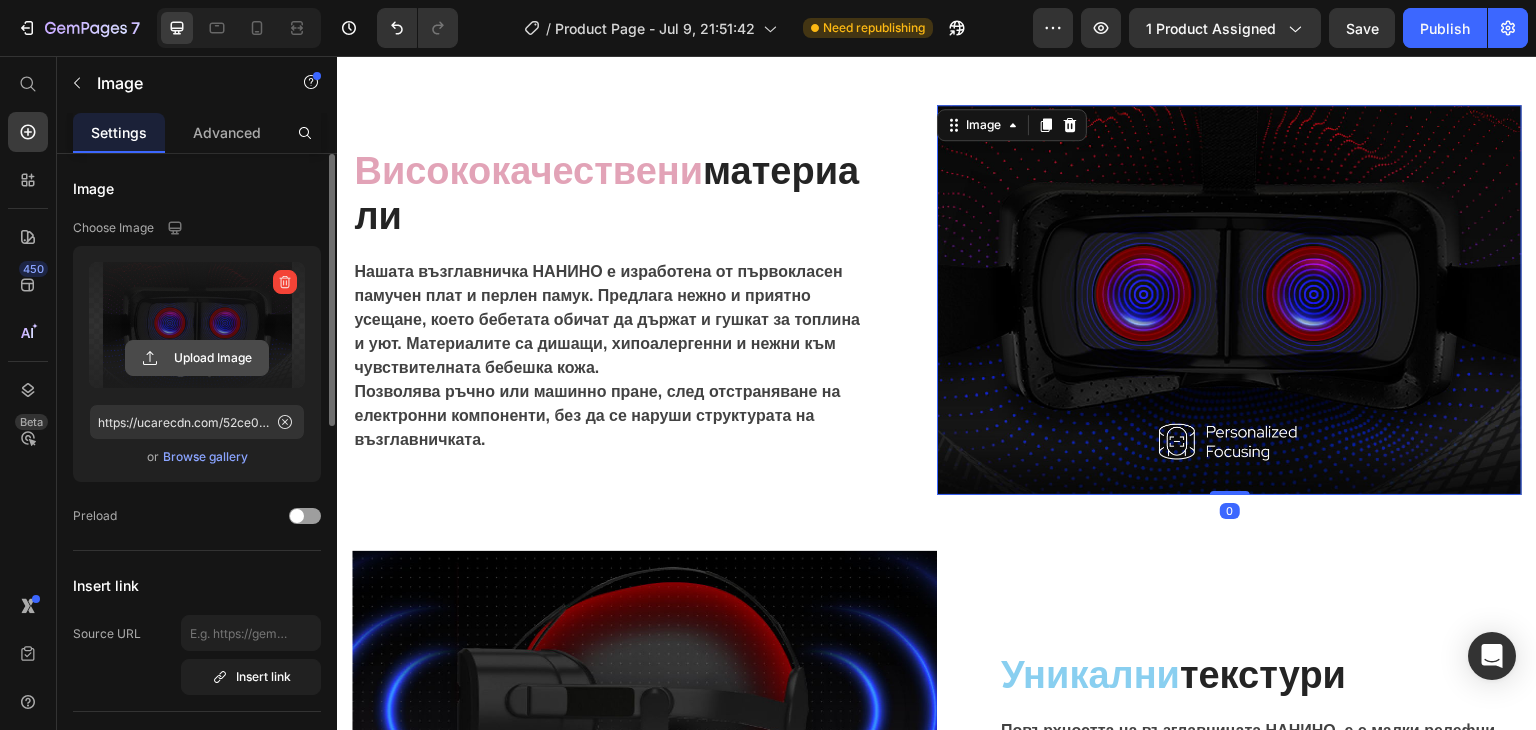 click 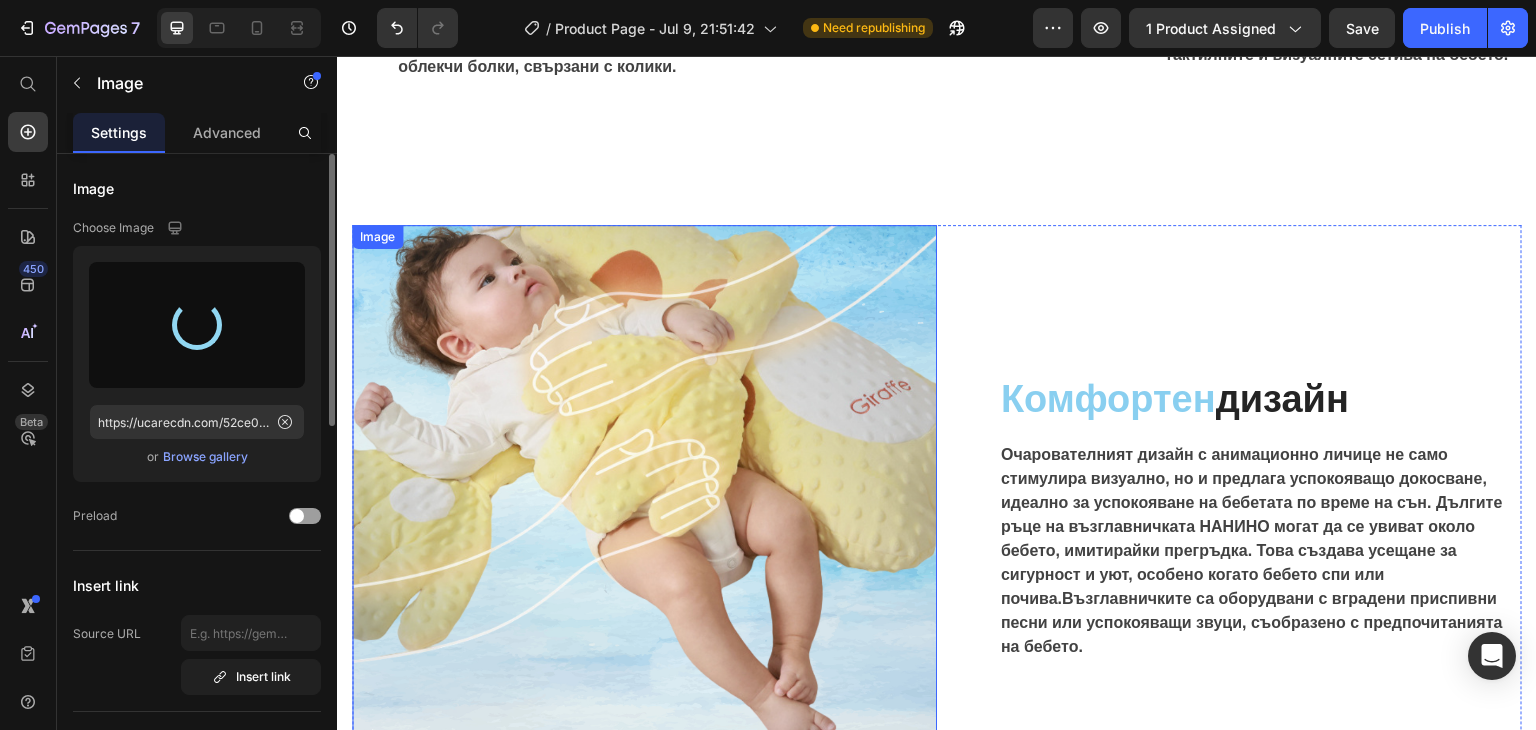 type on "https://cdn.shopify.com/s/files/1/0914/7442/8290/files/gempages_574535818257892196-663c9642-793e-45cf-91b4-19ebbf741a9c.png" 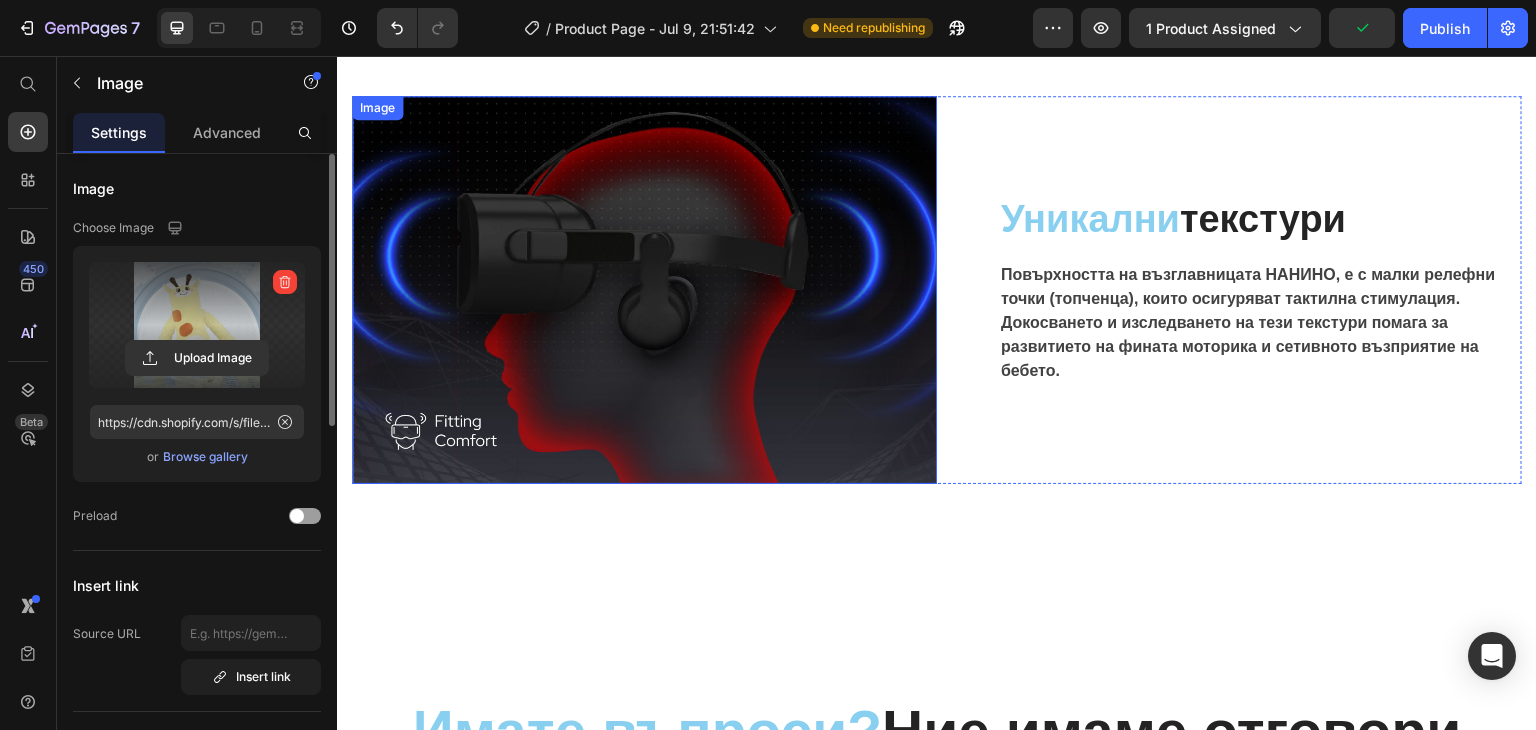 scroll, scrollTop: 4400, scrollLeft: 0, axis: vertical 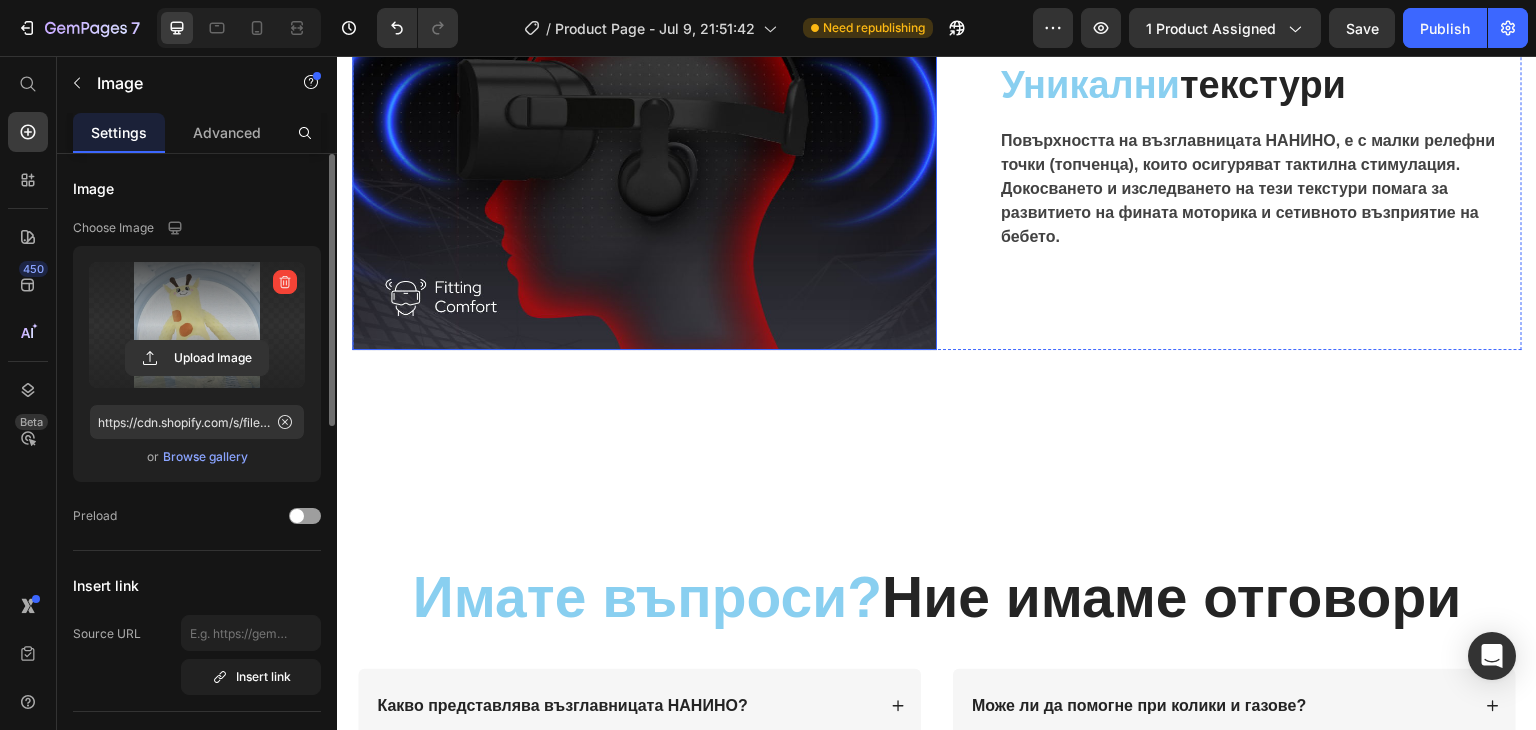 click at bounding box center [644, 156] 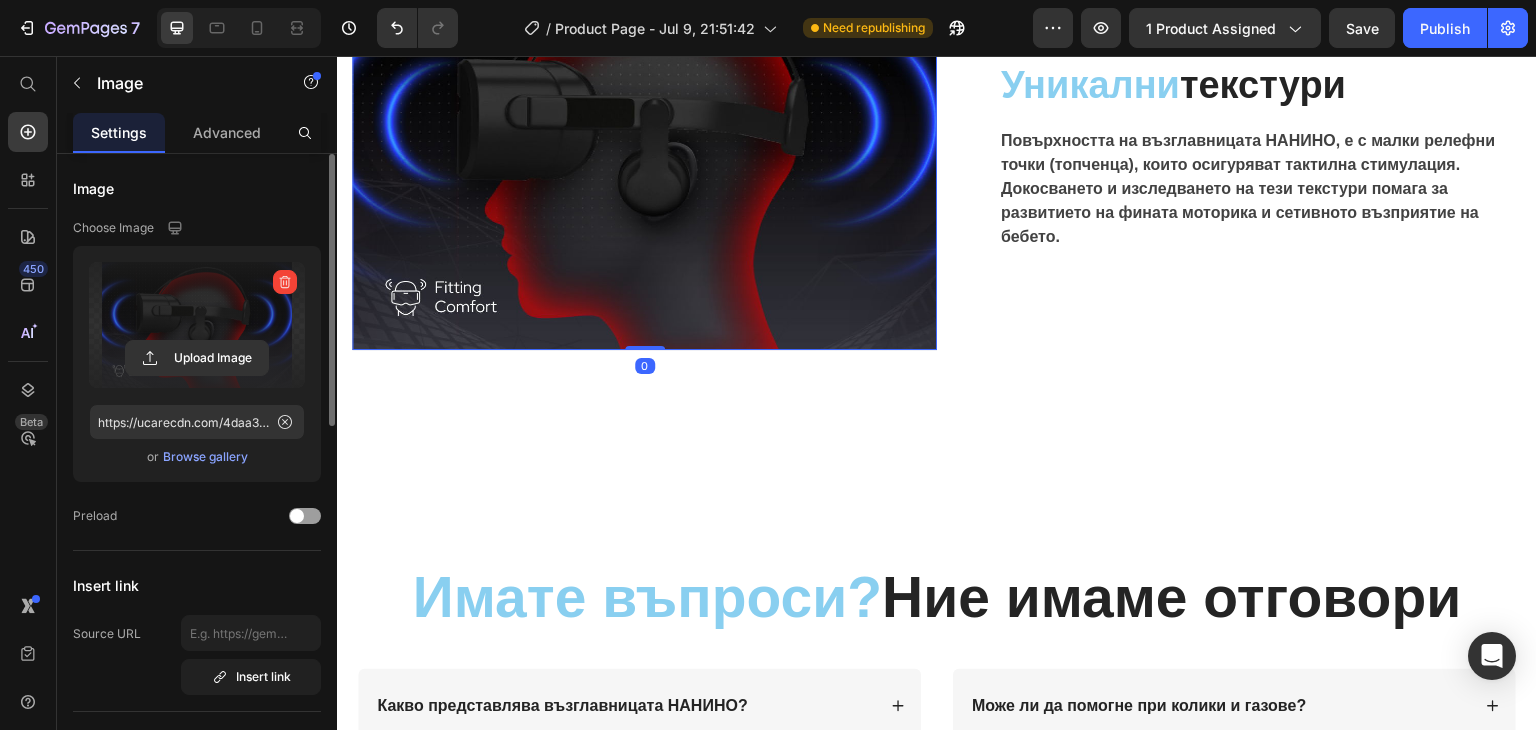 click at bounding box center (197, 325) 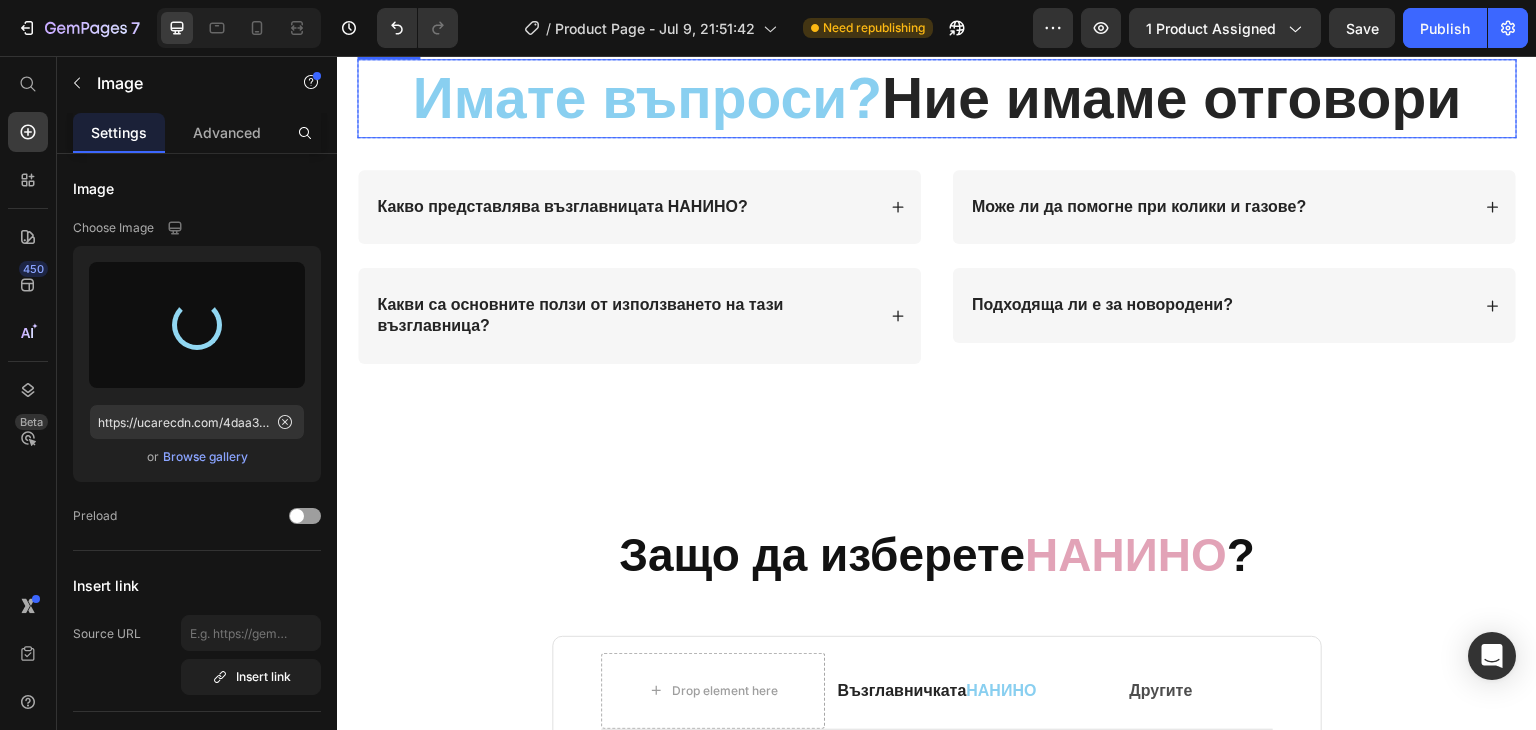 scroll, scrollTop: 4900, scrollLeft: 0, axis: vertical 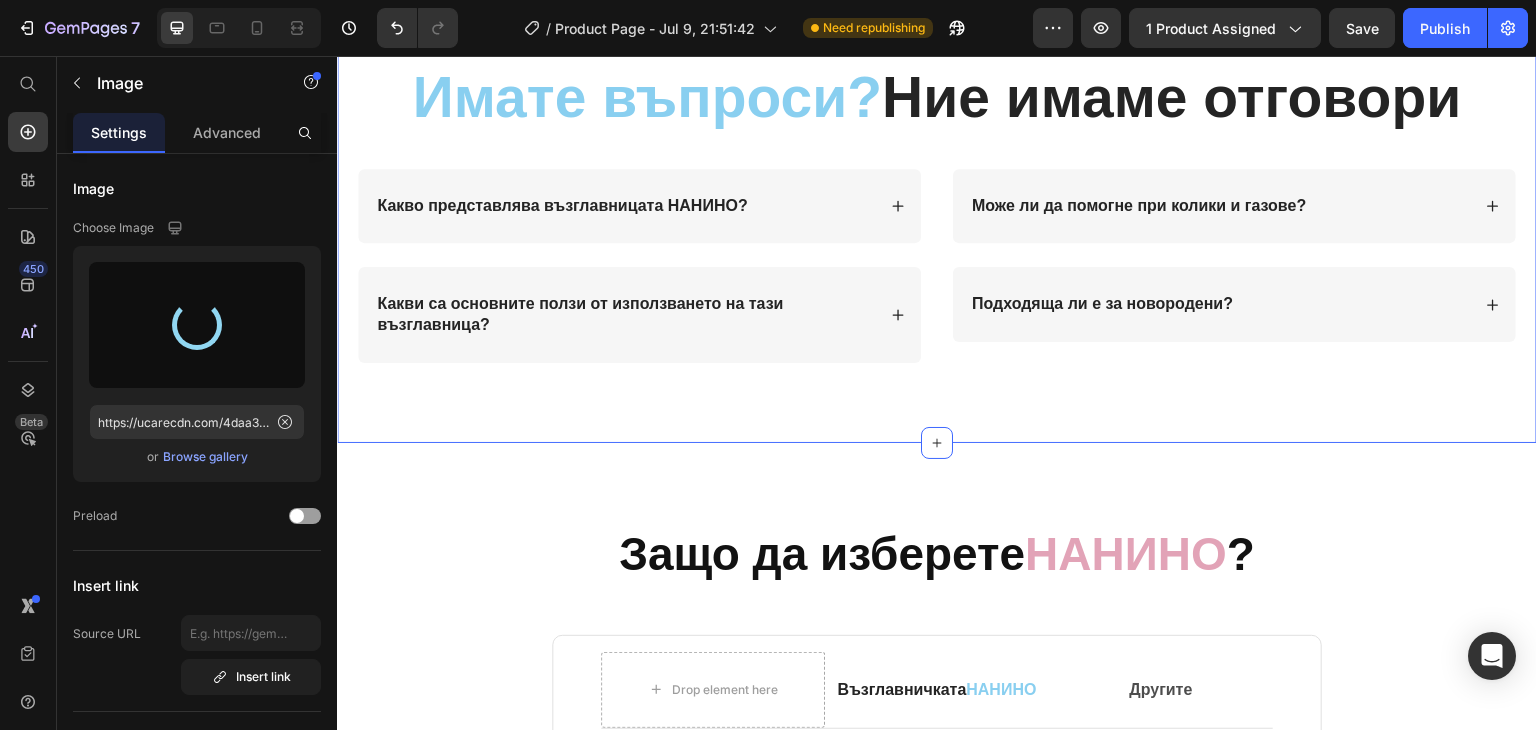 type on "https://cdn.shopify.com/s/files/1/0914/7442/8290/files/gempages_574535818257892196-eedb419b-f421-4db9-afd8-00a11cab5834.png" 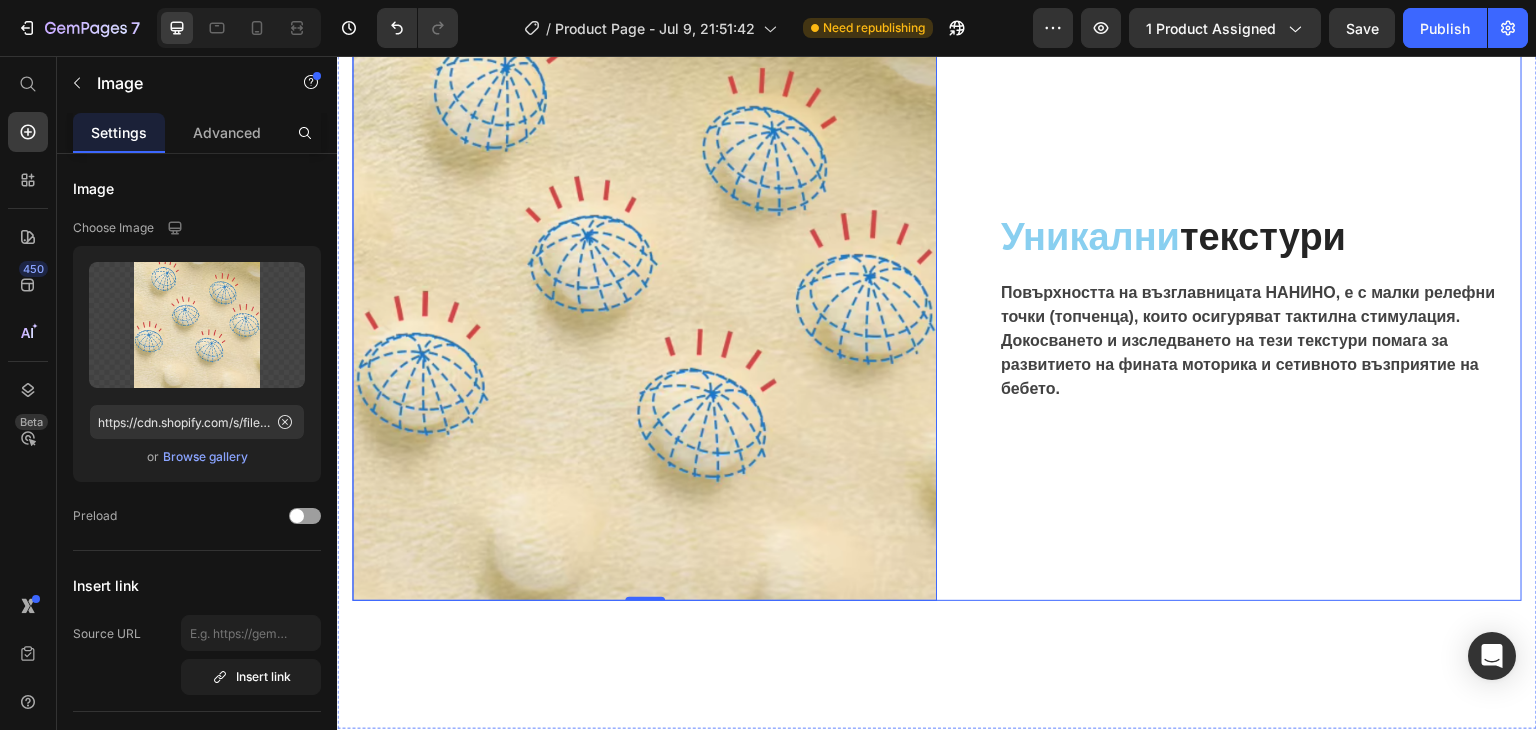 scroll, scrollTop: 4300, scrollLeft: 0, axis: vertical 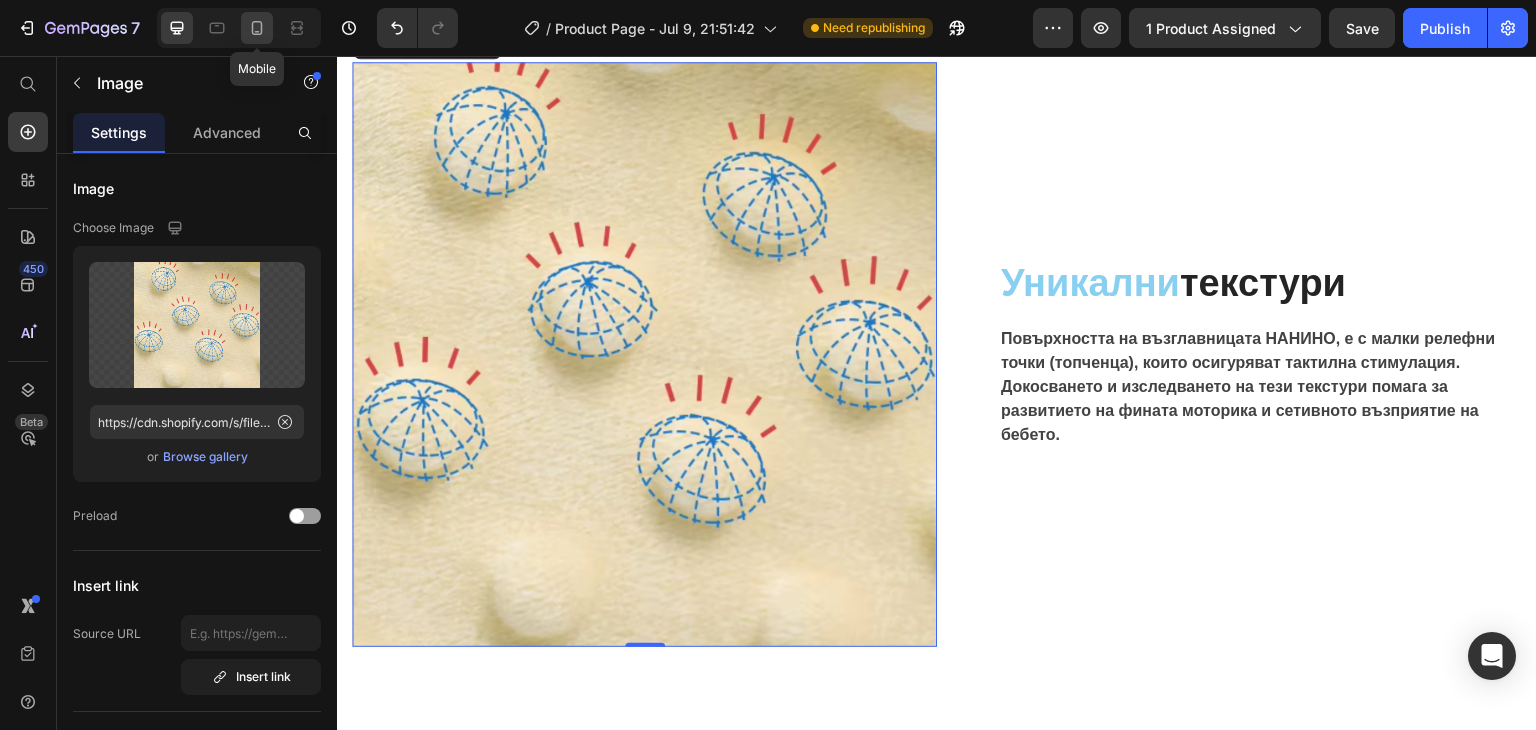 click 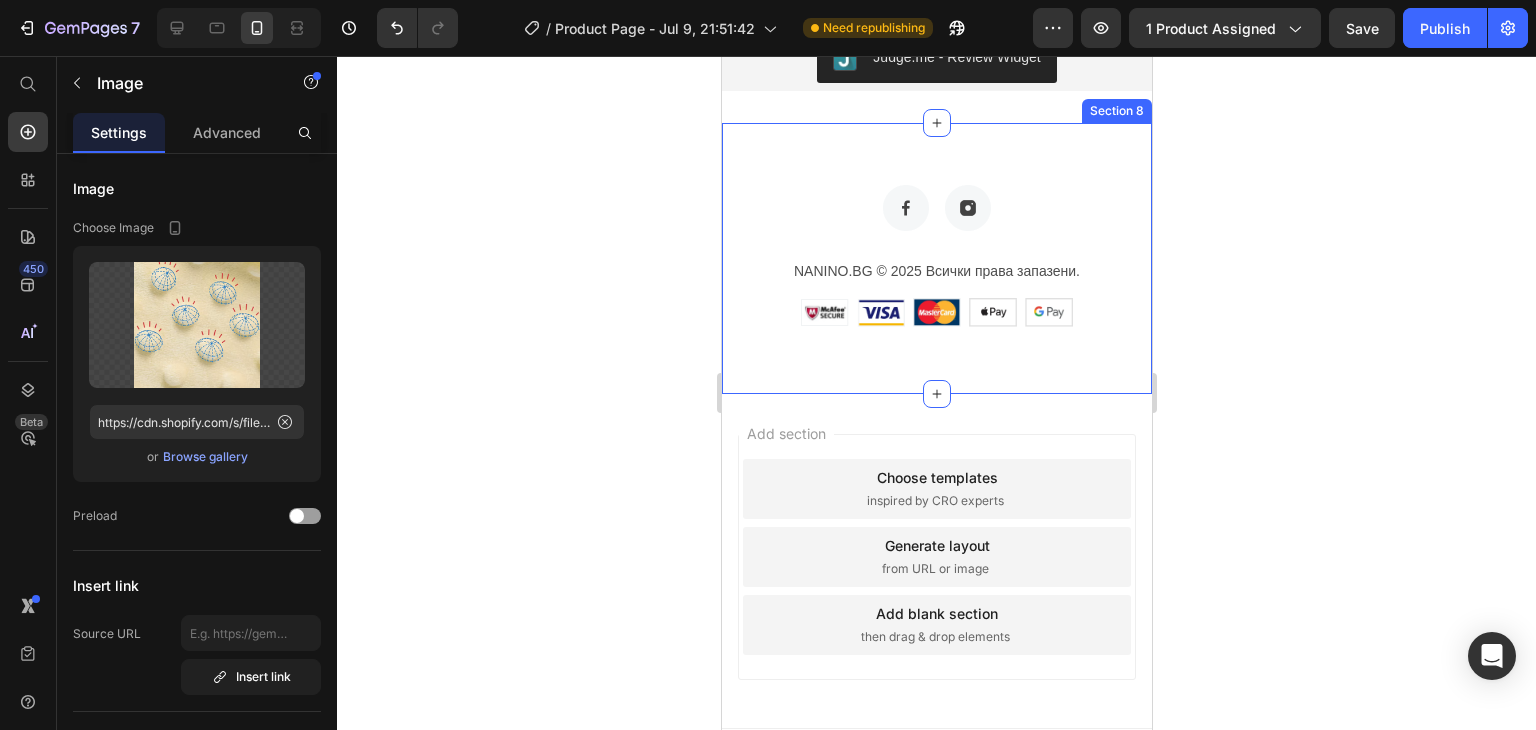 scroll, scrollTop: 8705, scrollLeft: 0, axis: vertical 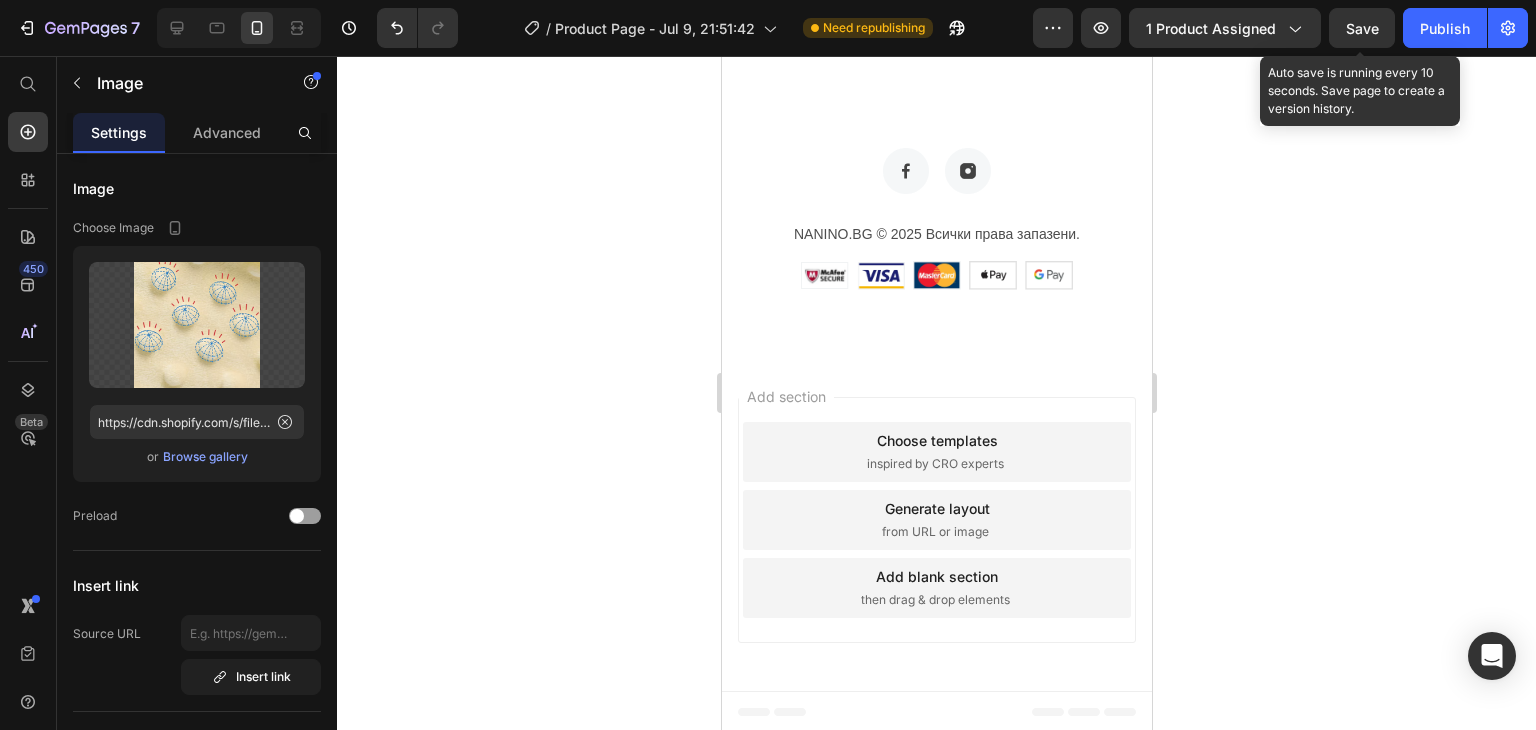 click on "Save" at bounding box center (1362, 28) 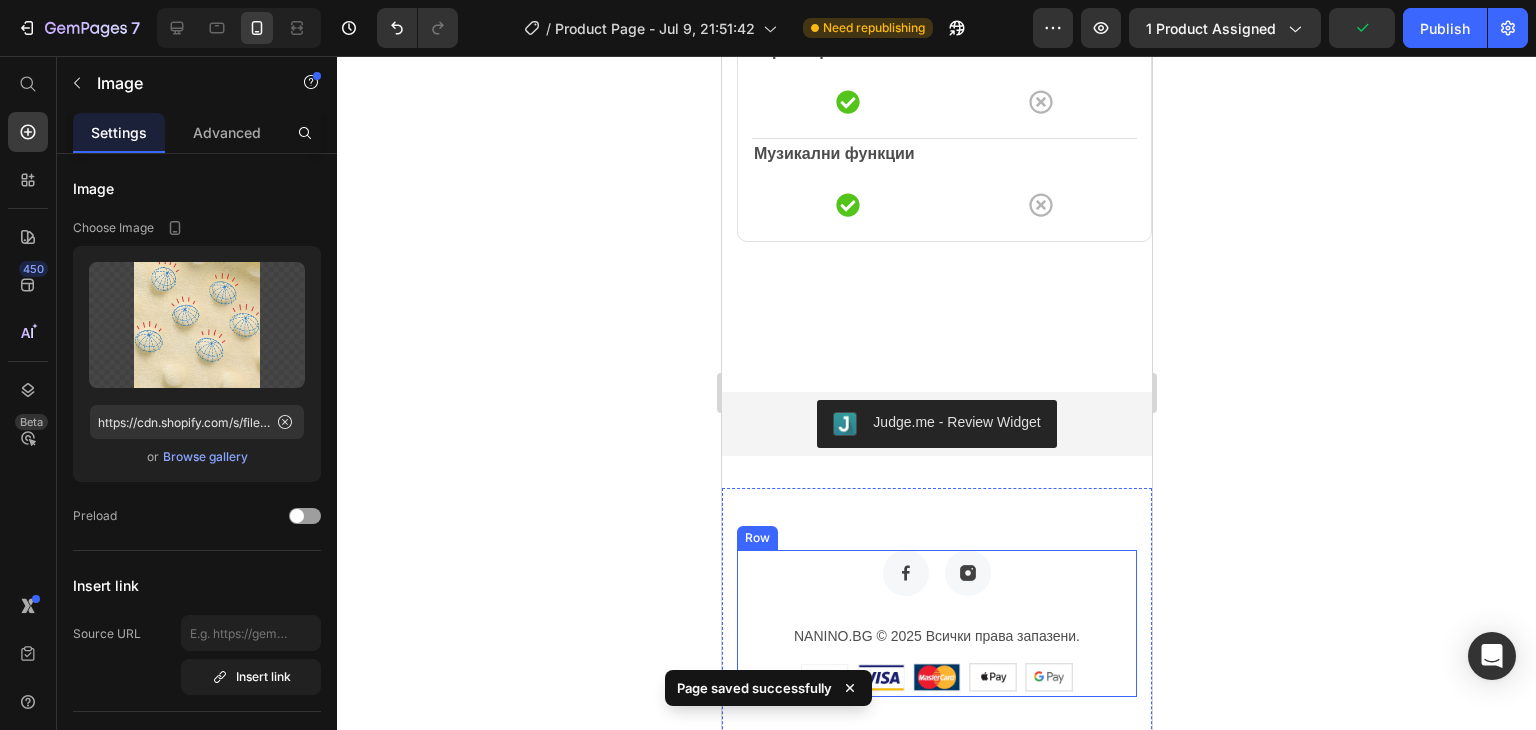 scroll, scrollTop: 8205, scrollLeft: 0, axis: vertical 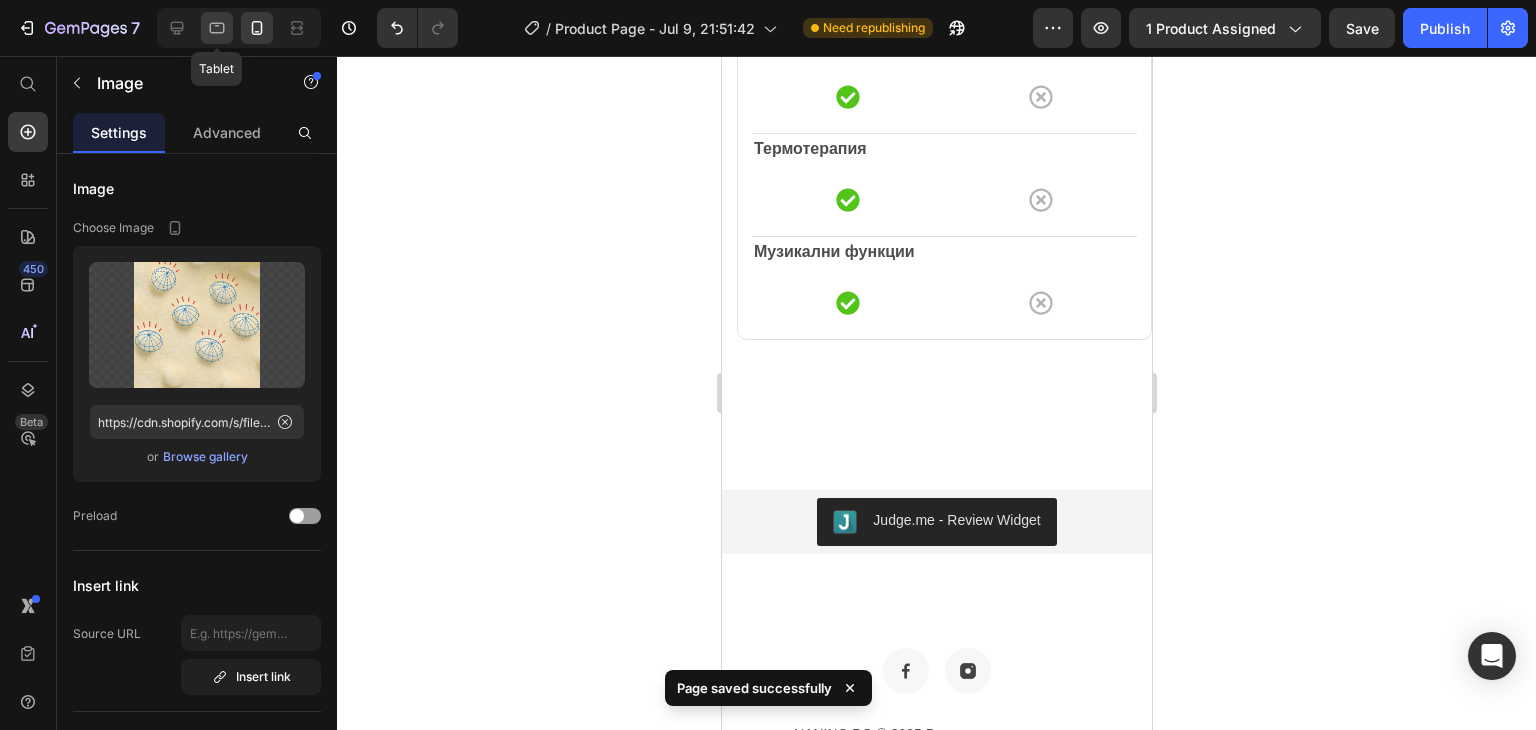 click 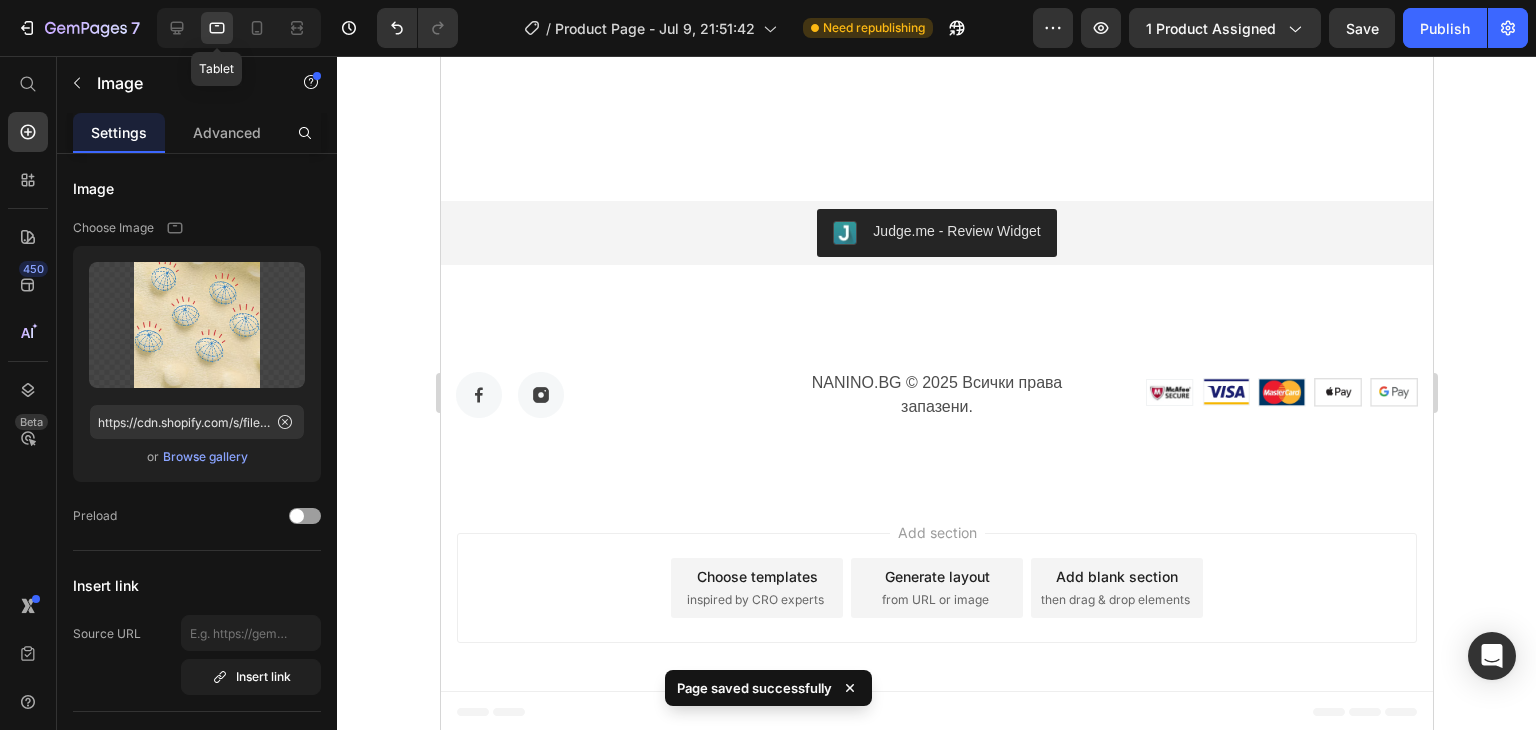 scroll, scrollTop: 7944, scrollLeft: 0, axis: vertical 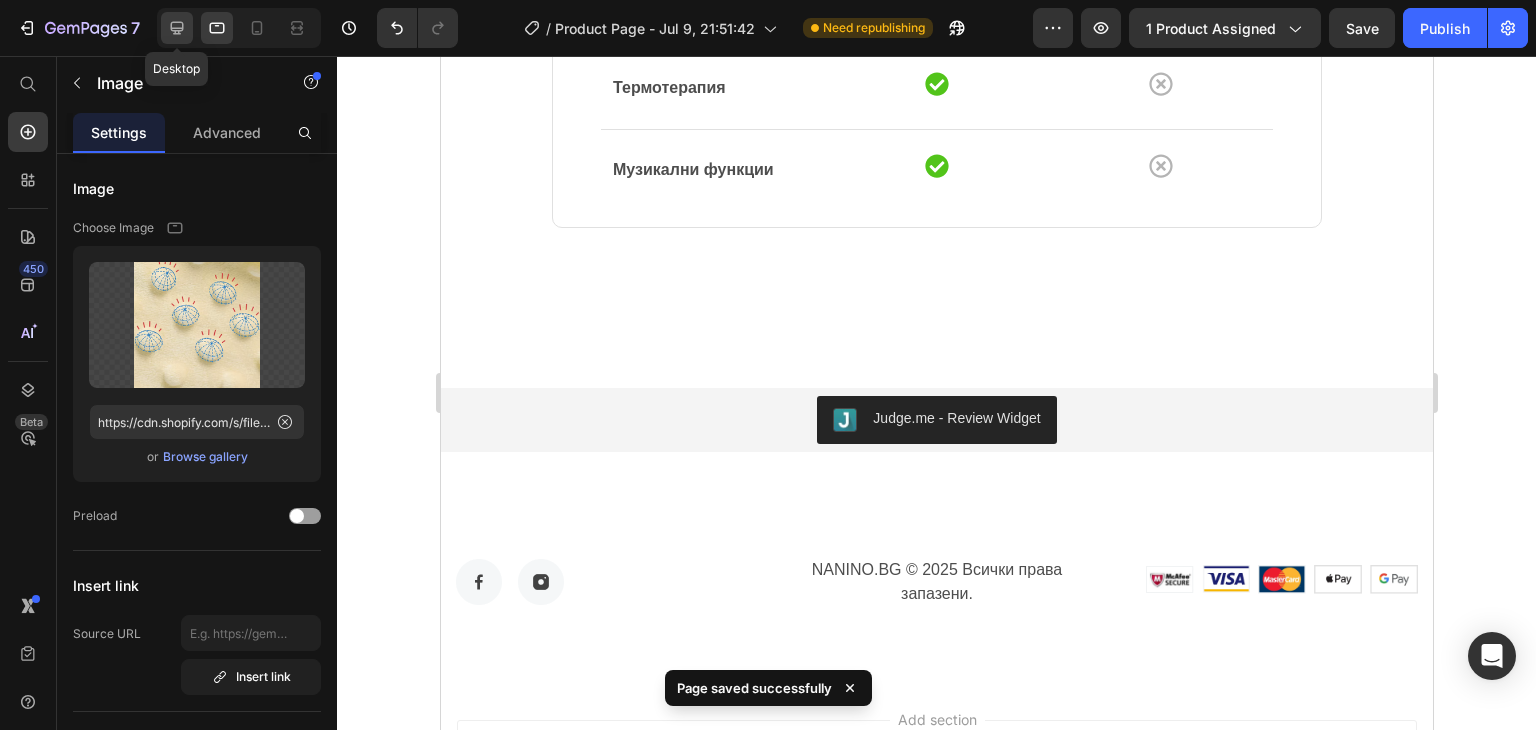 click 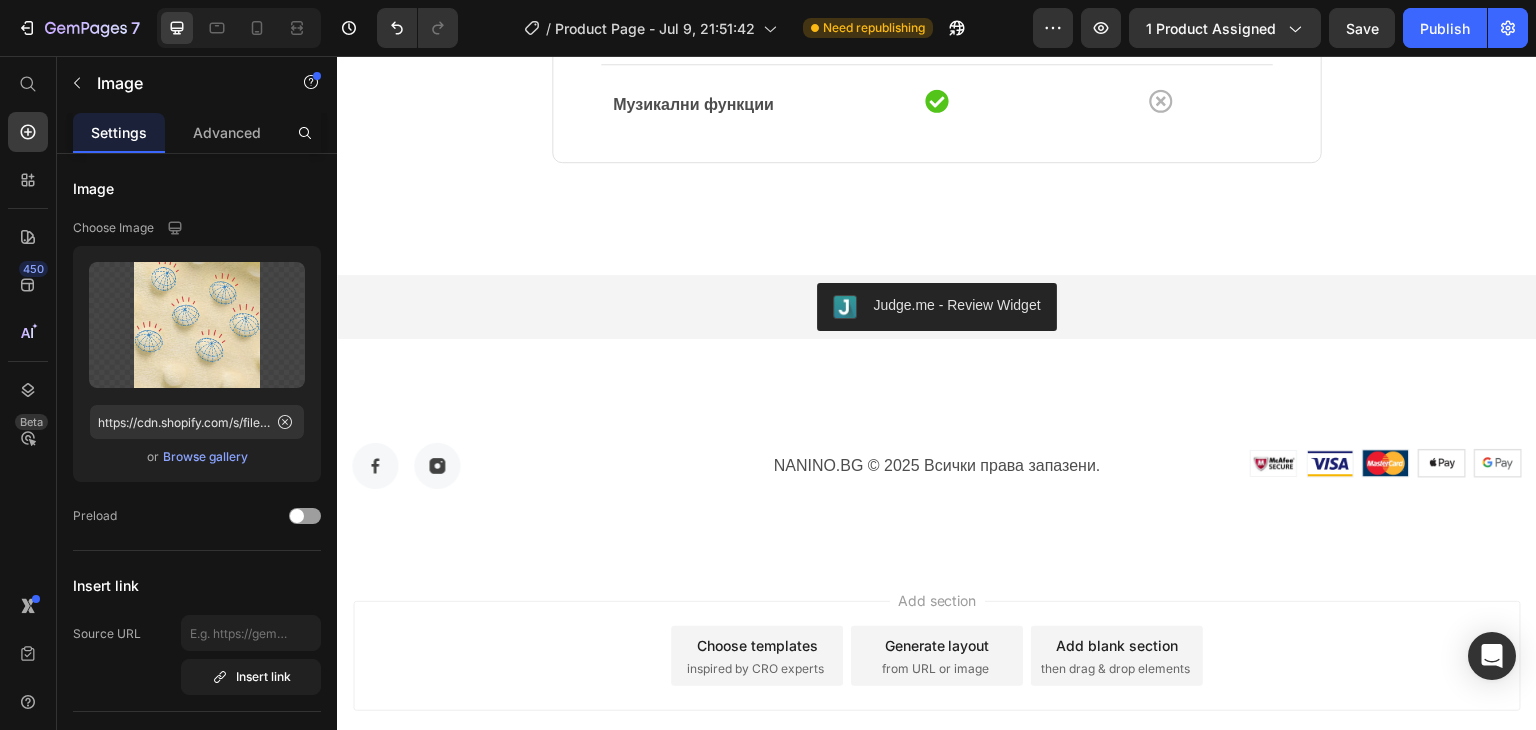 scroll, scrollTop: 6300, scrollLeft: 0, axis: vertical 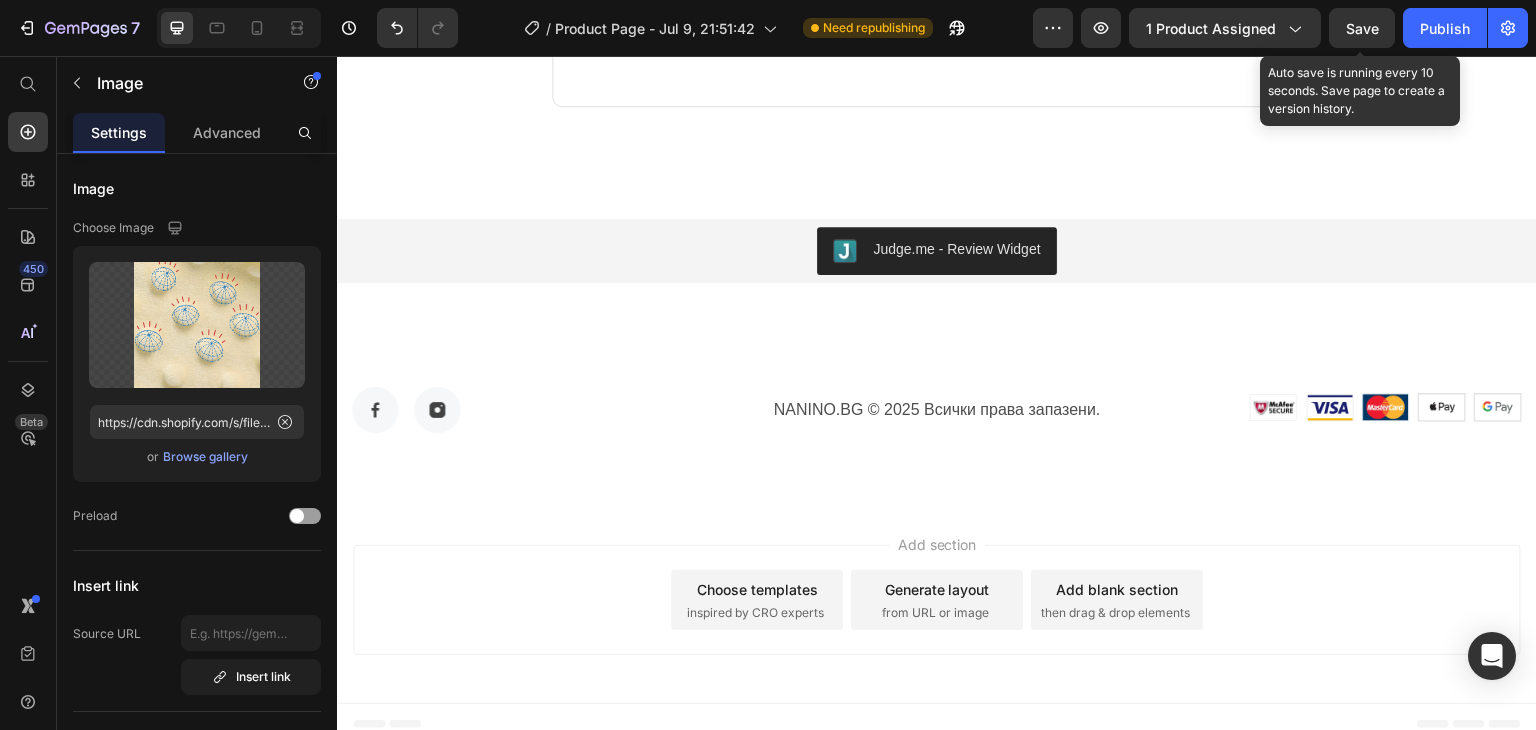 click on "Save" at bounding box center (1362, 28) 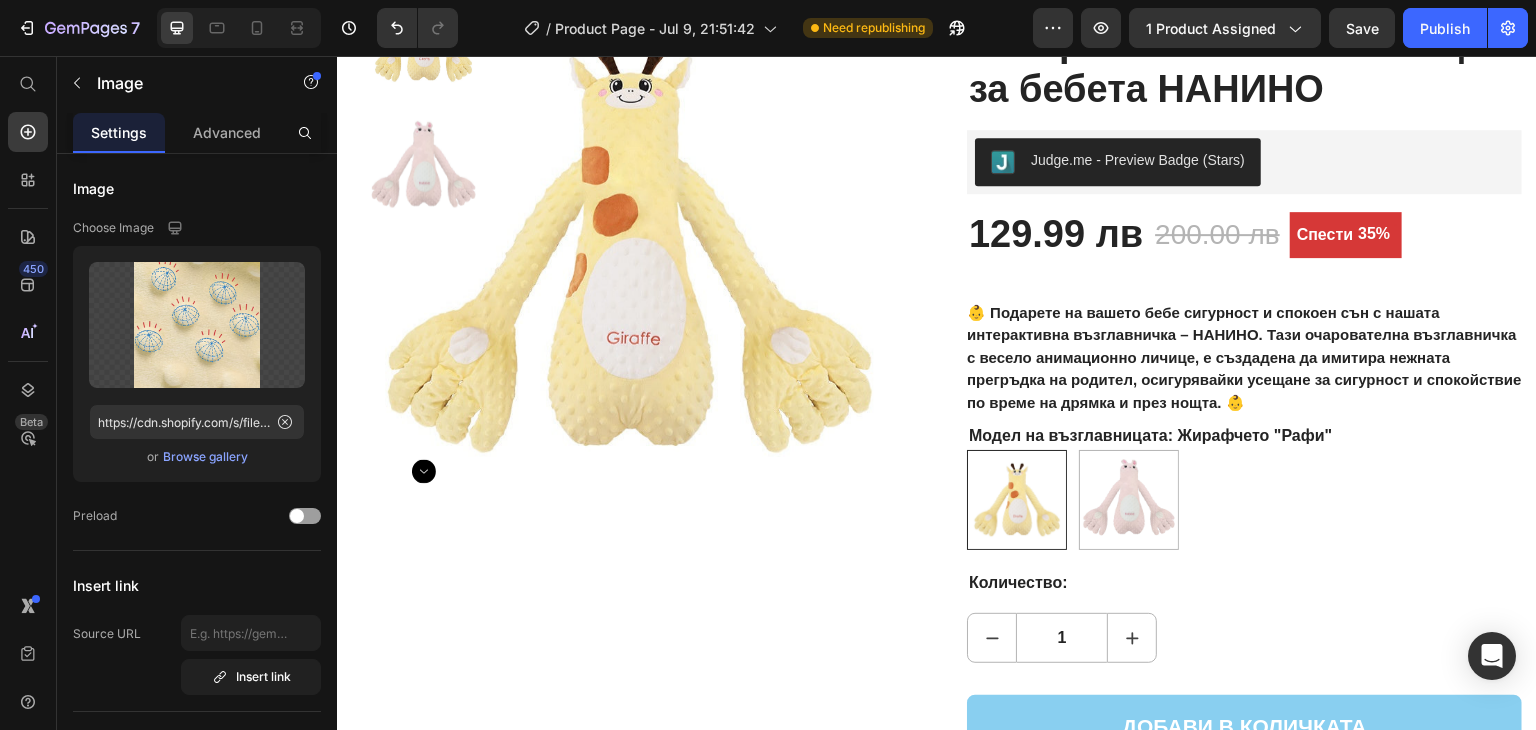 scroll, scrollTop: 0, scrollLeft: 0, axis: both 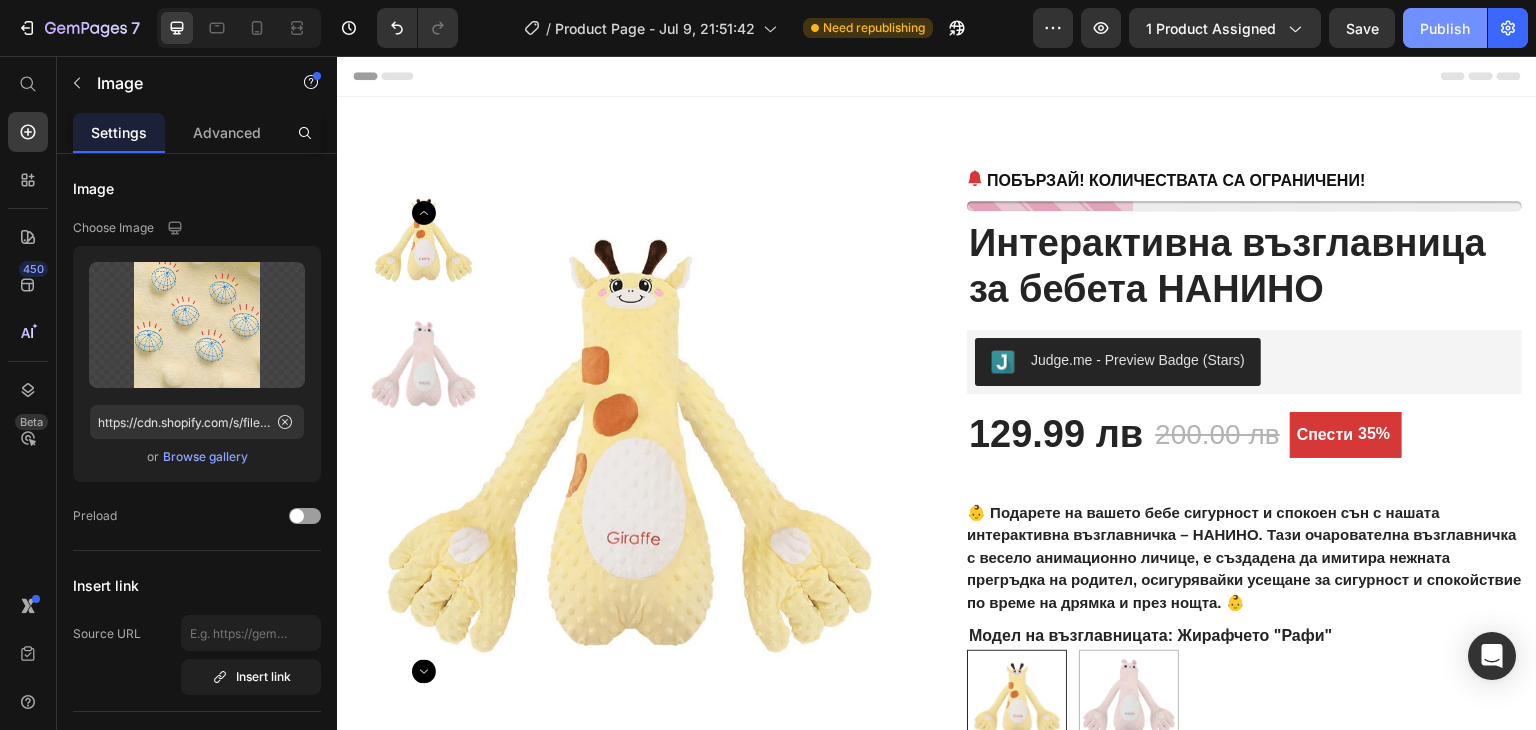 click on "Publish" at bounding box center (1445, 28) 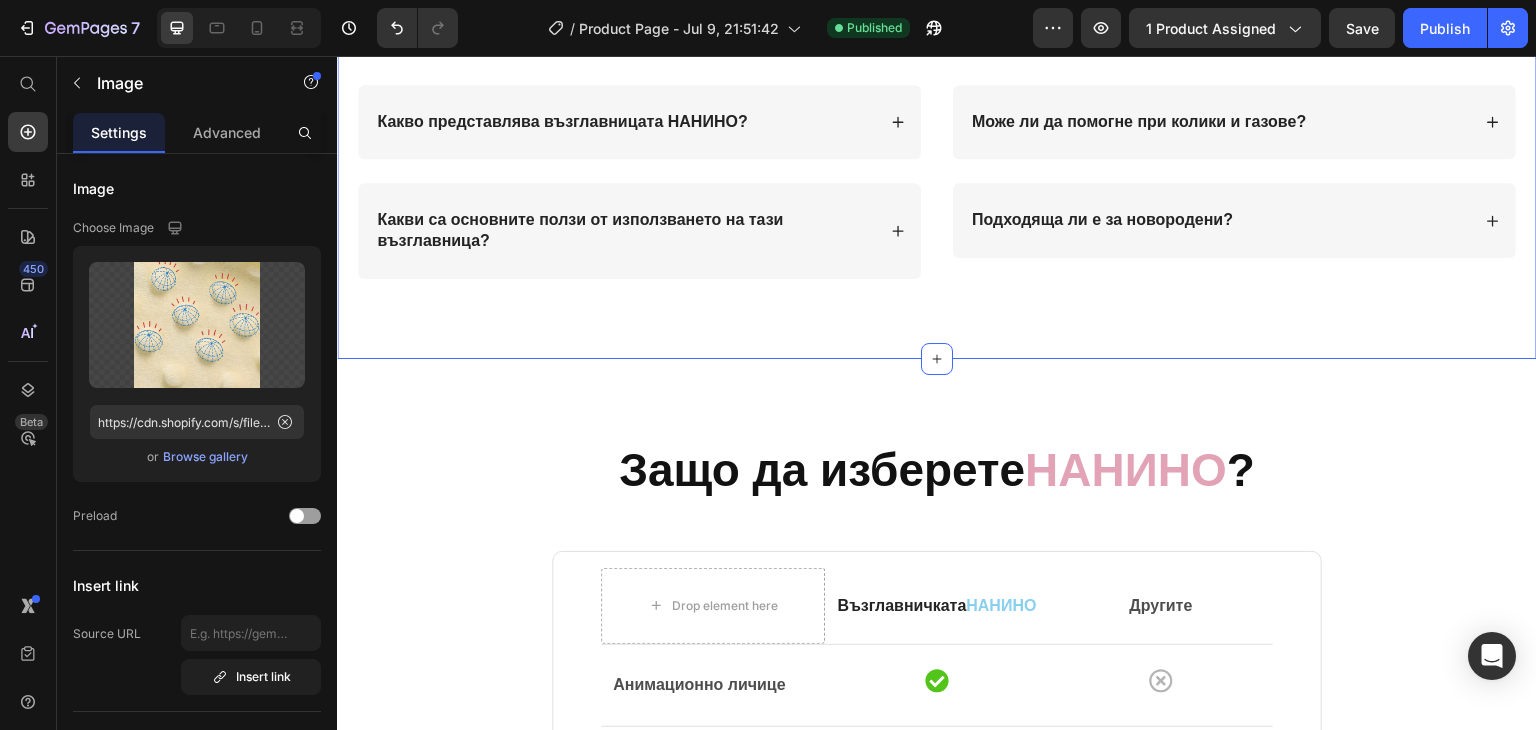 scroll, scrollTop: 5300, scrollLeft: 0, axis: vertical 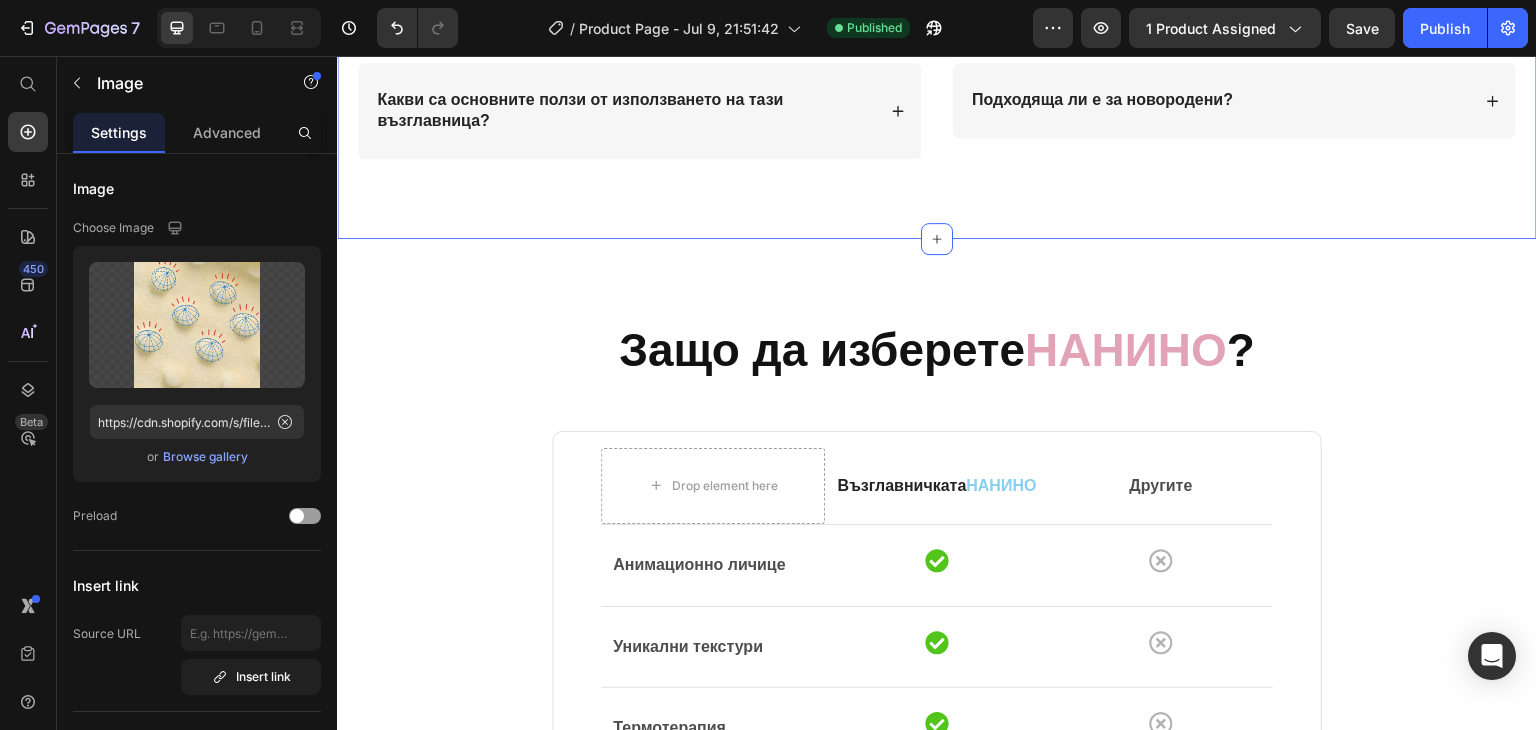 click on "Имате въпроси?  Ние имаме отговори Heading Row
Какво представлява възглавницата НАНИНО?
Какви са основните ползи от използването на тази възглавница? Accordion
Може ли да помогне при колики и газове?
Подходяща ли е за новородени? Accordion Row" at bounding box center [937, 23] 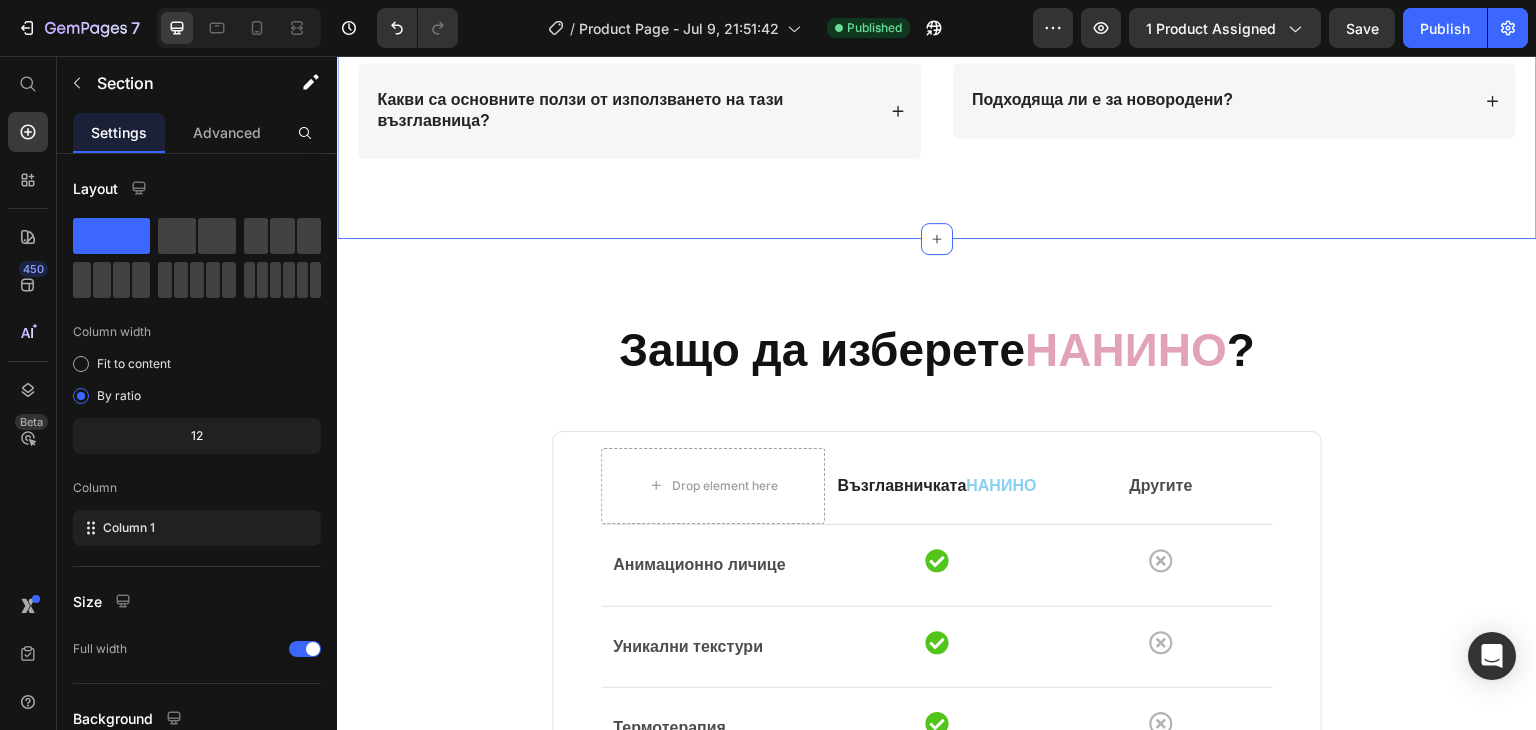 click on "Имате въпроси?  Ние имаме отговори Heading Row
Какво представлява възглавницата НАНИНО?
Какви са основните ползи от използването на тази възглавница? Accordion
Може ли да помогне при колики и газове?
Подходяща ли е за новородени? Accordion Row" at bounding box center (937, 23) 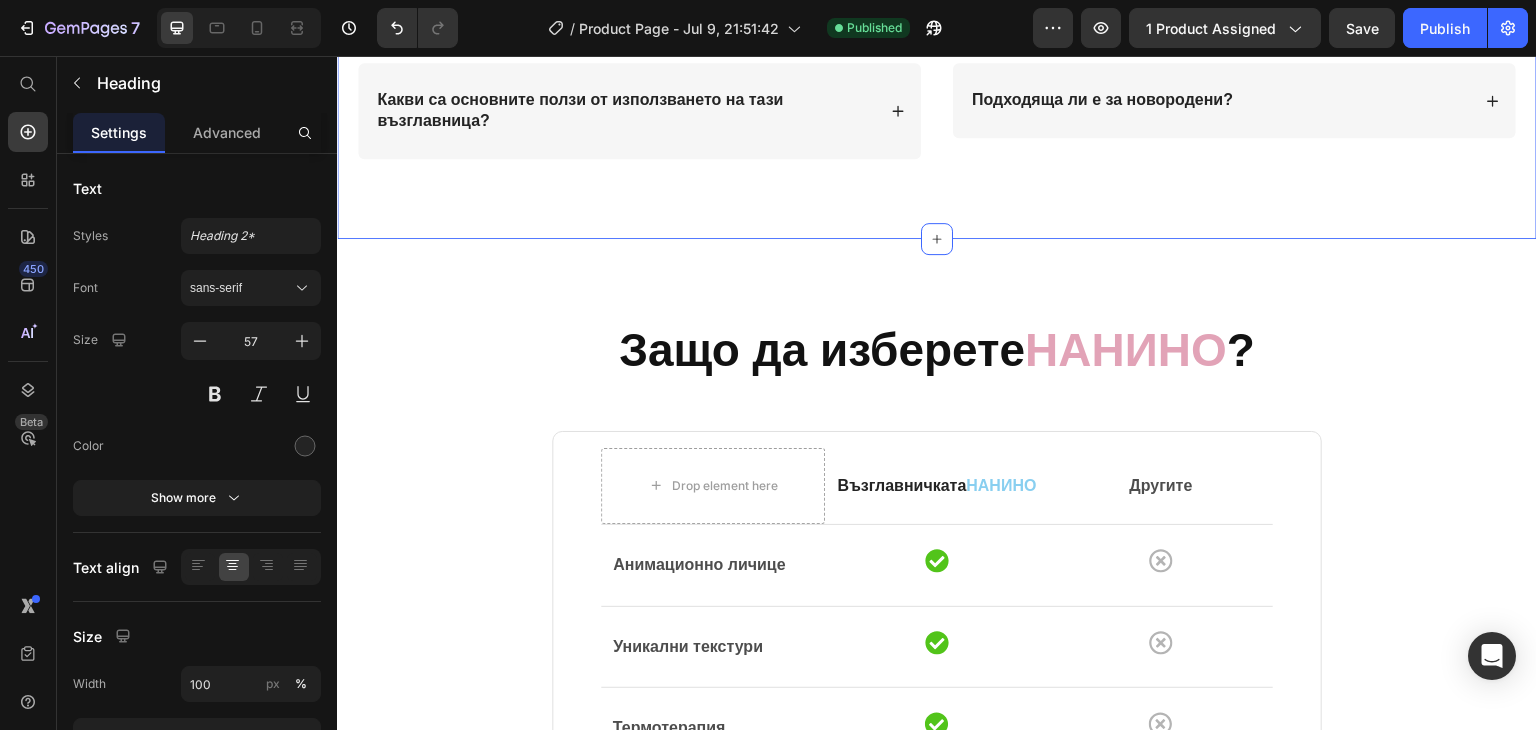 click on "Какво представлява възглавницата НАНИНО?" at bounding box center [639, 2] 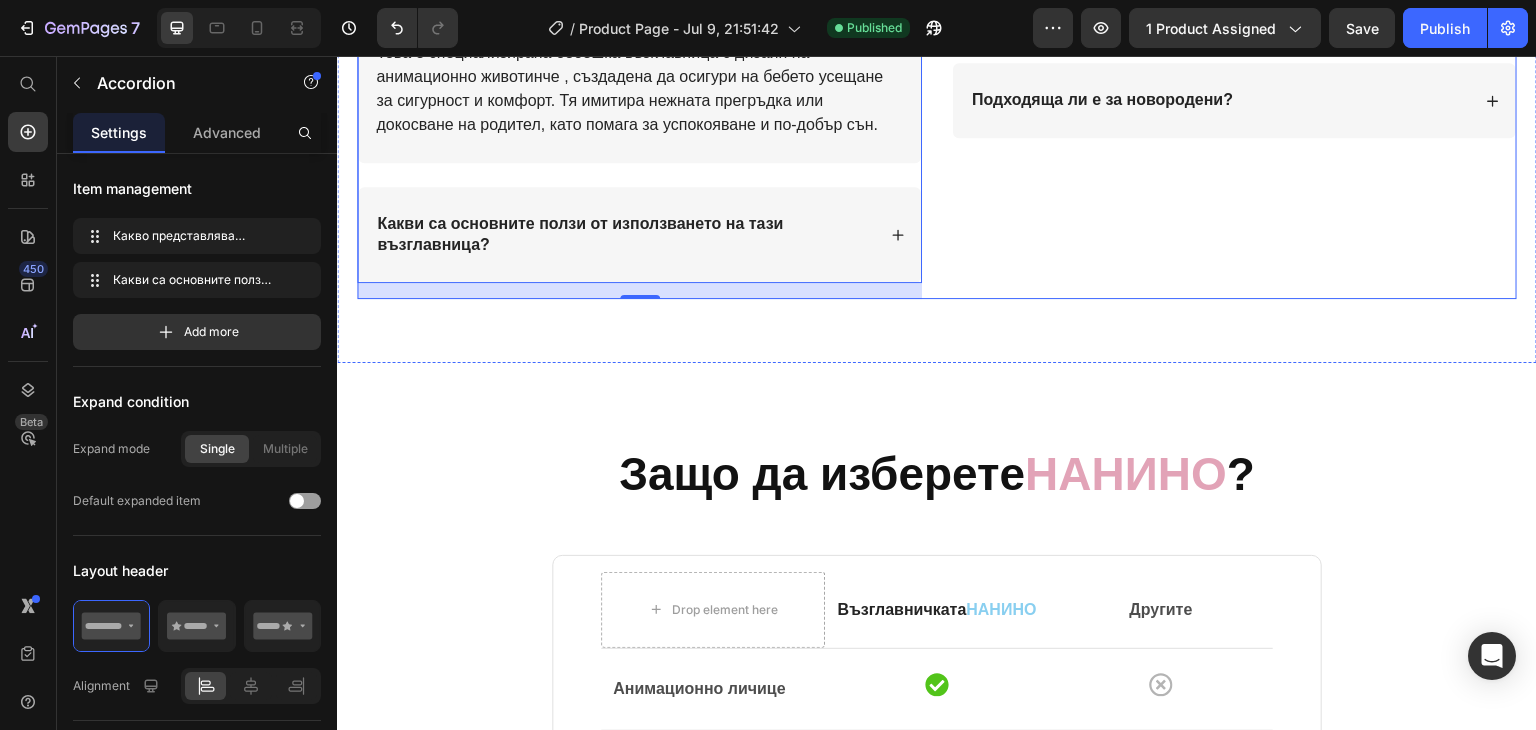 click on "Може ли да помогне при колики и газове?
Подходяща ли е за новородени? Accordion" at bounding box center (1234, 132) 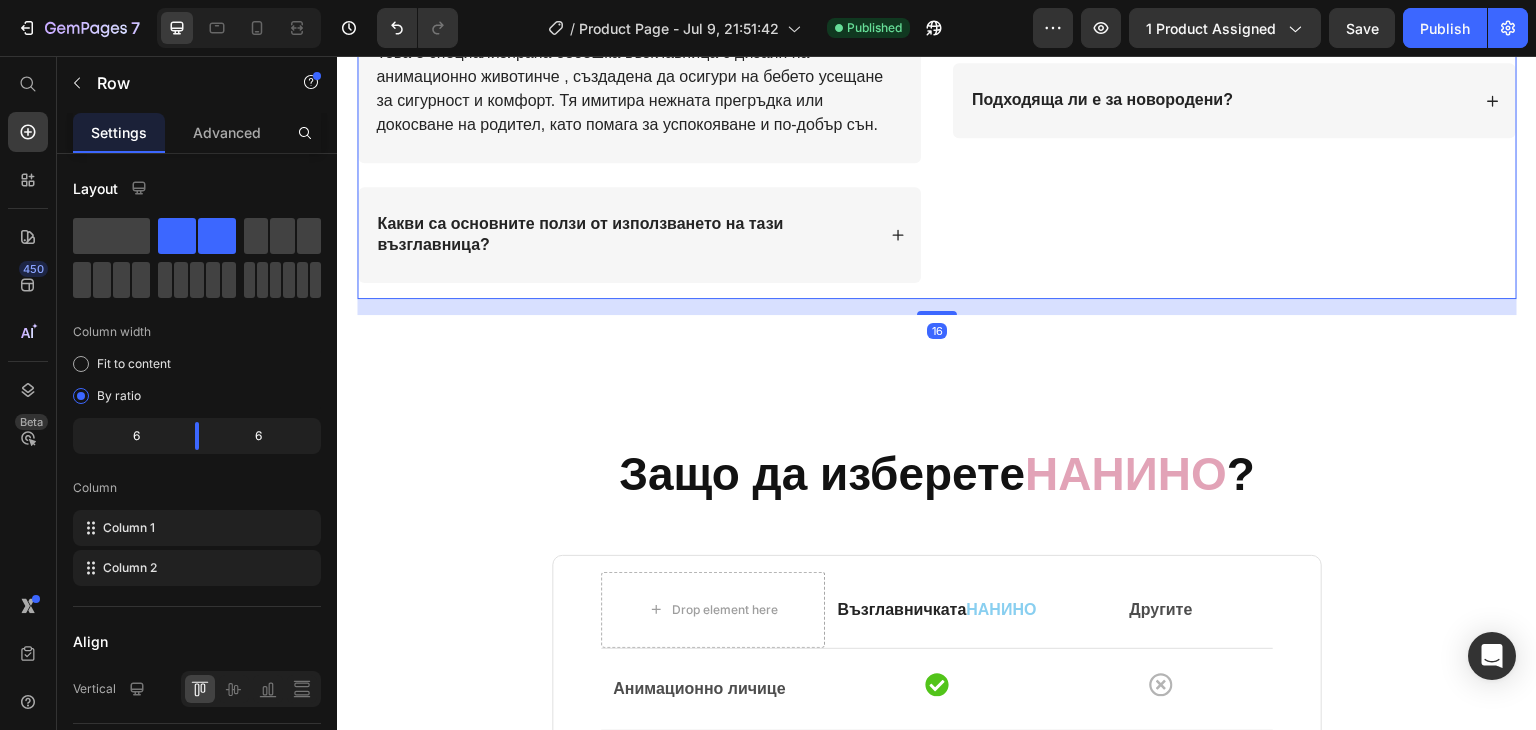 click on "Може ли да помогне при колики и газове?
Подходяща ли е за новородени? Accordion" at bounding box center (1234, 132) 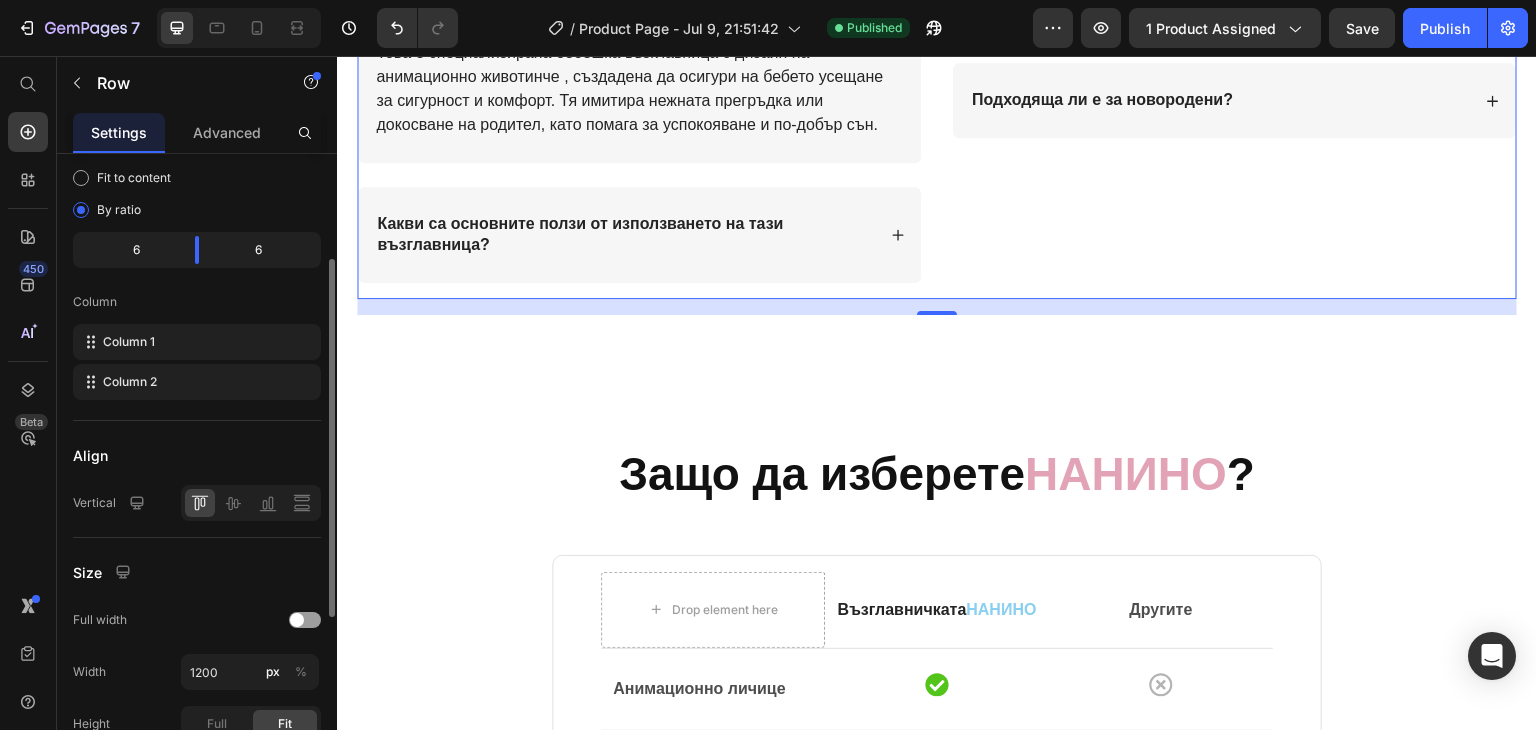 scroll, scrollTop: 86, scrollLeft: 0, axis: vertical 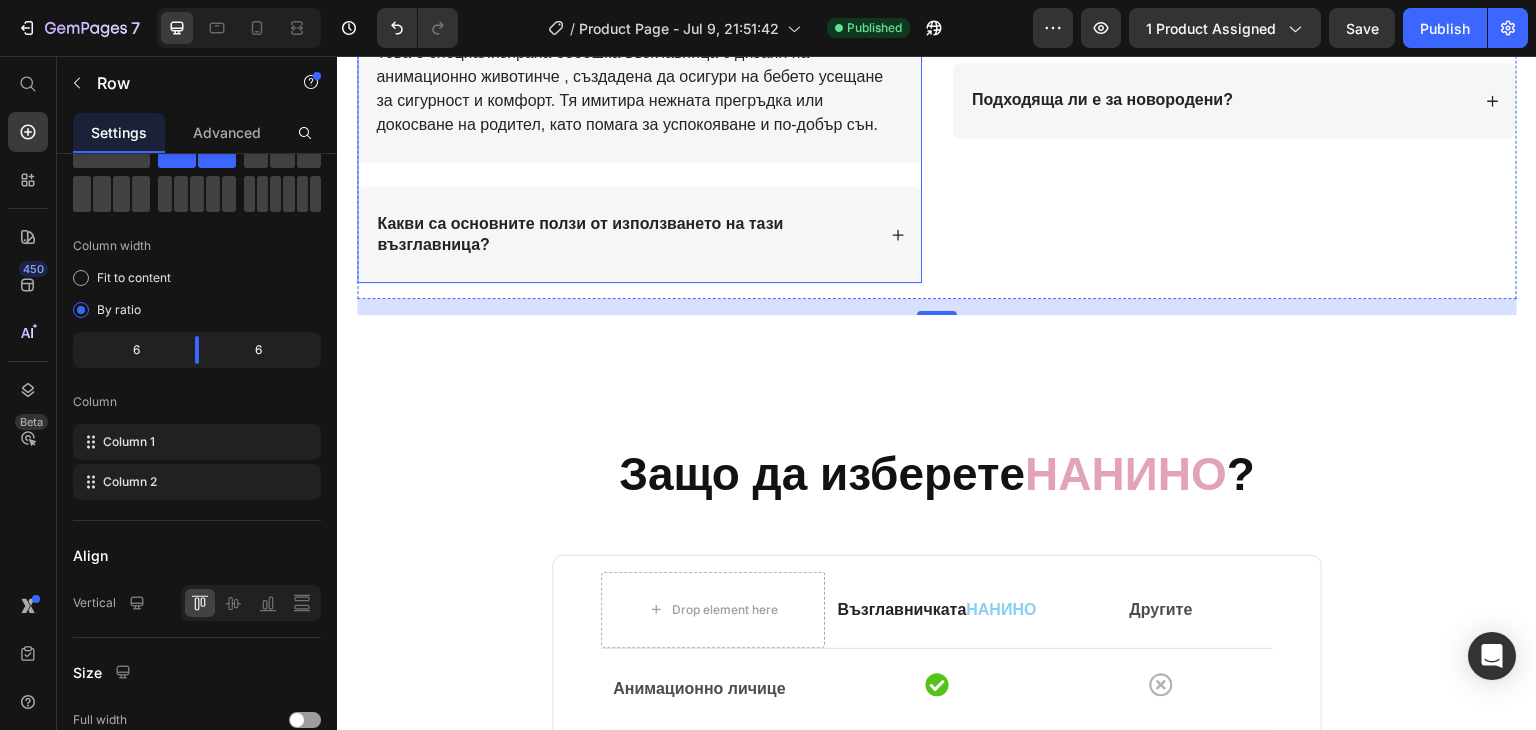 click 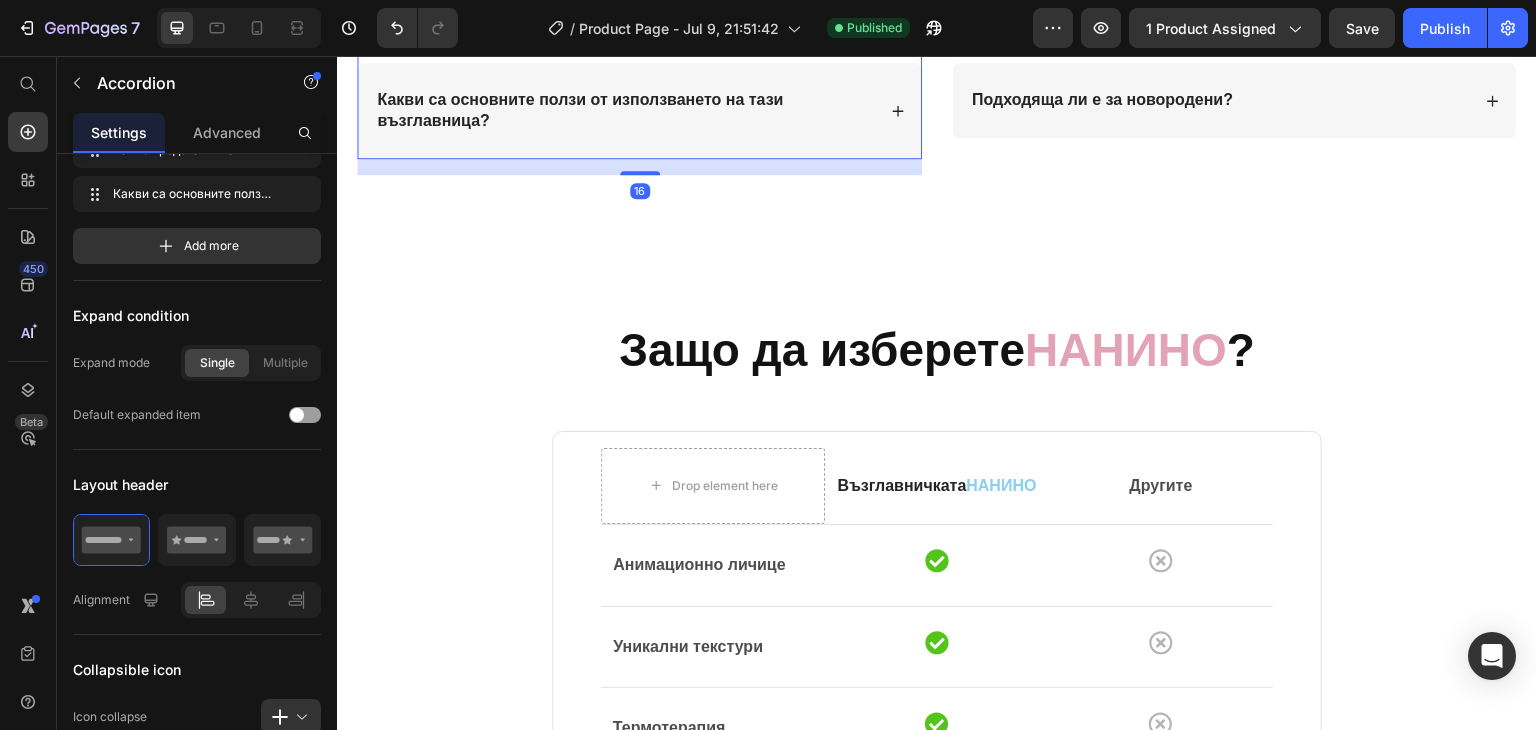 scroll, scrollTop: 0, scrollLeft: 0, axis: both 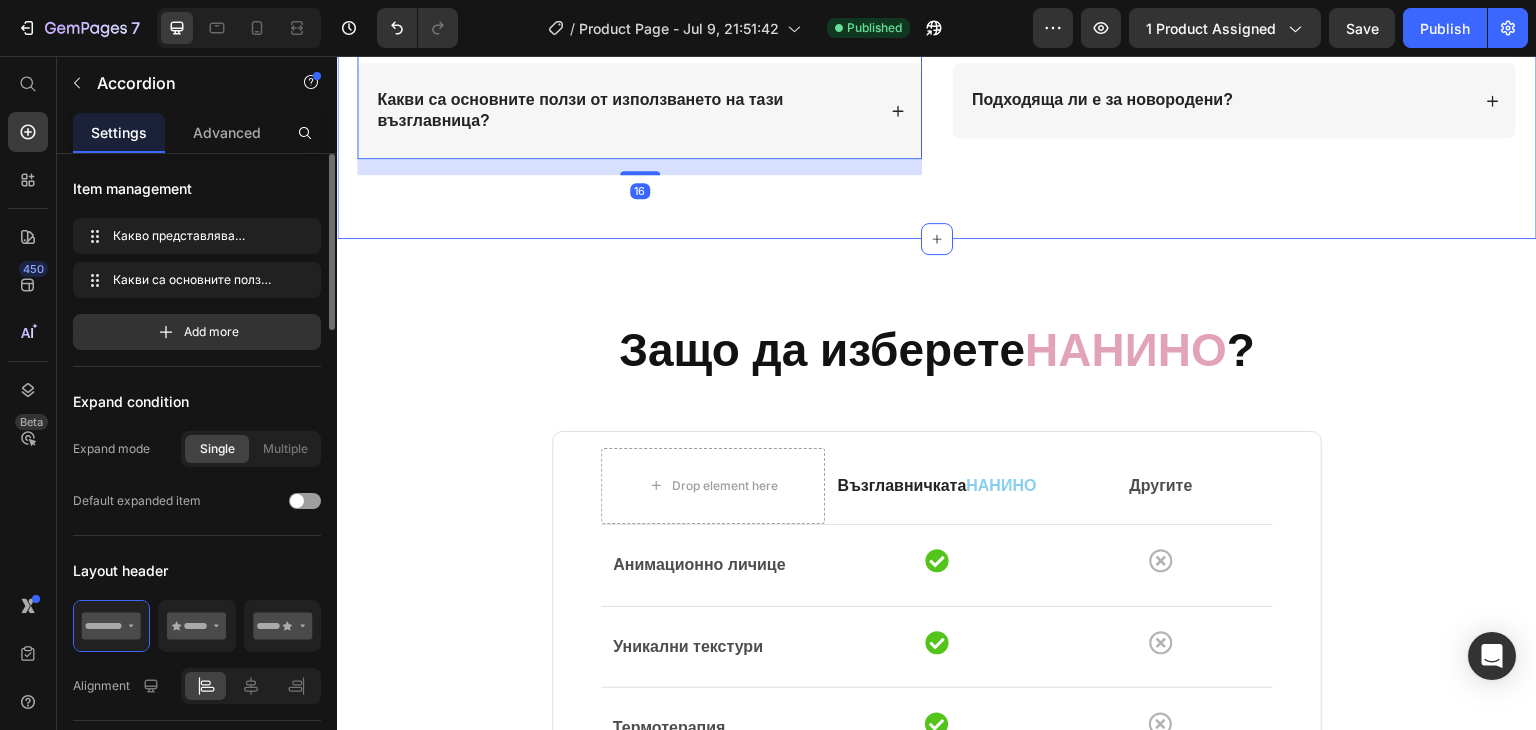 click on "Имате въпроси?  Ние имаме отговори Heading Row
Какво представлява възглавницата НАНИНО?
Какви са основните ползи от използването на тази възглавница? Accordion   16
Може ли да помогне при колики и газове?
Подходяща ли е за новородени? Accordion Row Section 5" at bounding box center (937, 7) 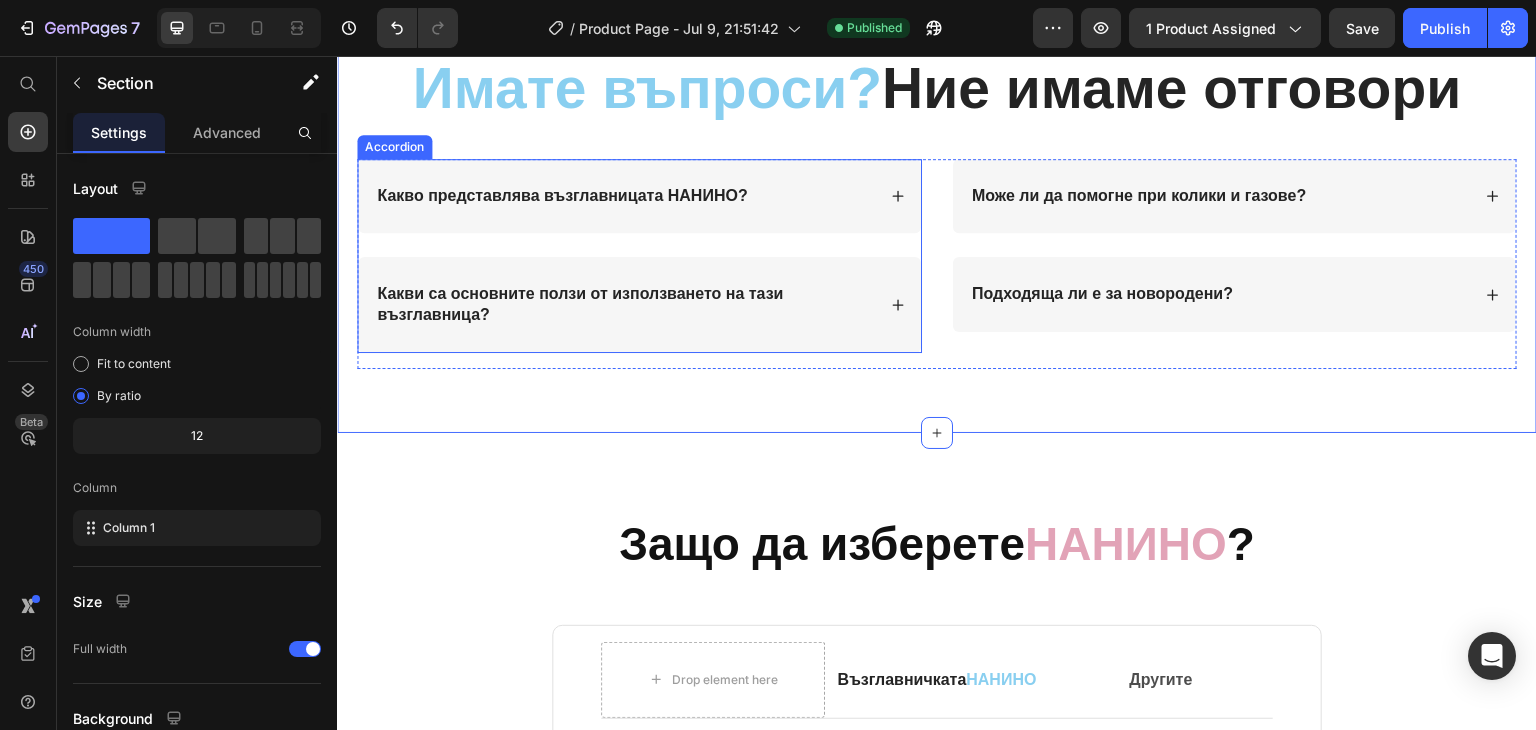 scroll, scrollTop: 5100, scrollLeft: 0, axis: vertical 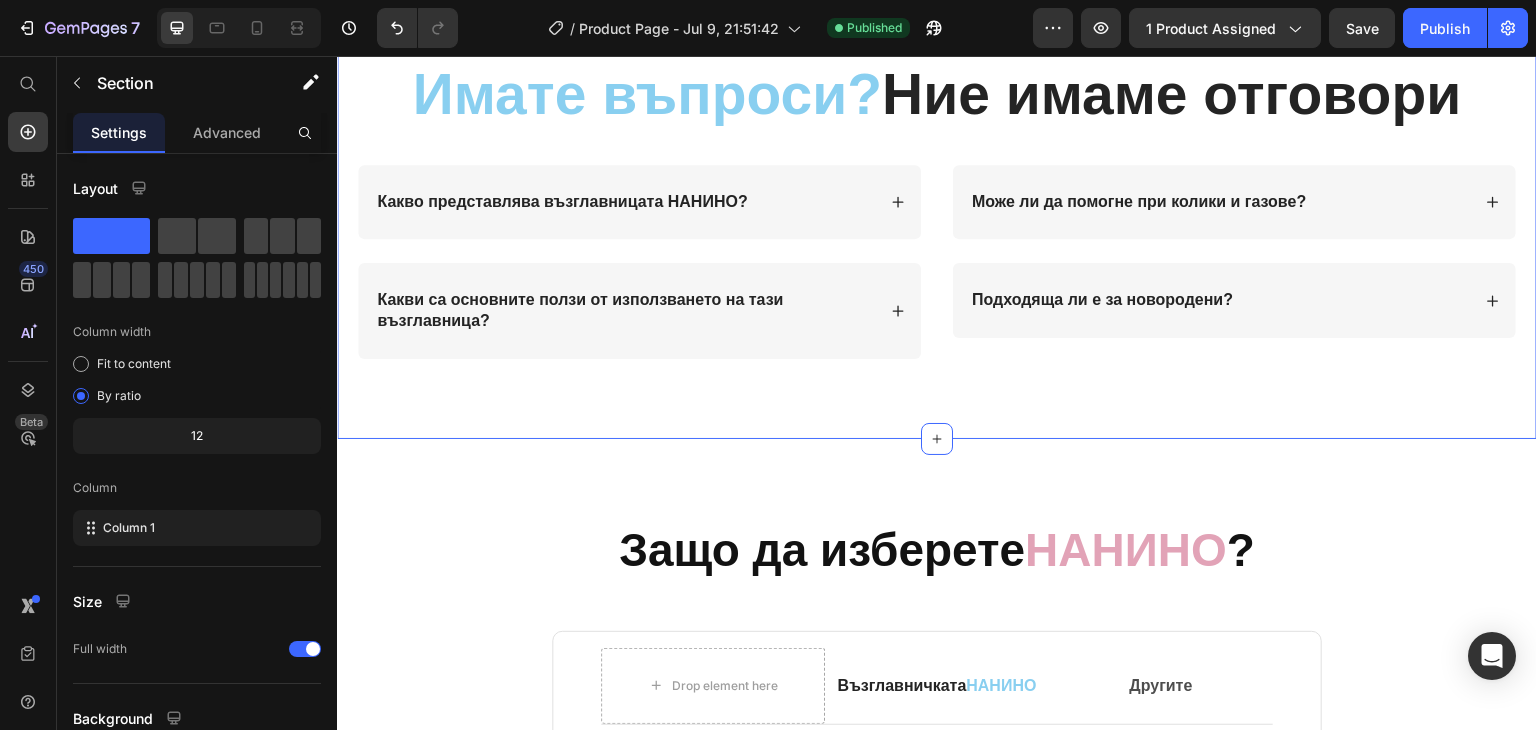click on "Имате въпроси?  Ние имаме отговори Heading Row
Какво представлява възглавницата НАНИНО?
Какви са основните ползи от използването на тази възглавница? Accordion
Може ли да помогне при колики и газове?
Подходяща ли е за новородени? Accordion Row Section 5   You can create reusable sections Create Theme Section AI Content Write with GemAI What would you like to describe here? Tone and Voice Persuasive Product Интерактивна възглавница за бебета НАНИНО Show more Generate" at bounding box center [937, 207] 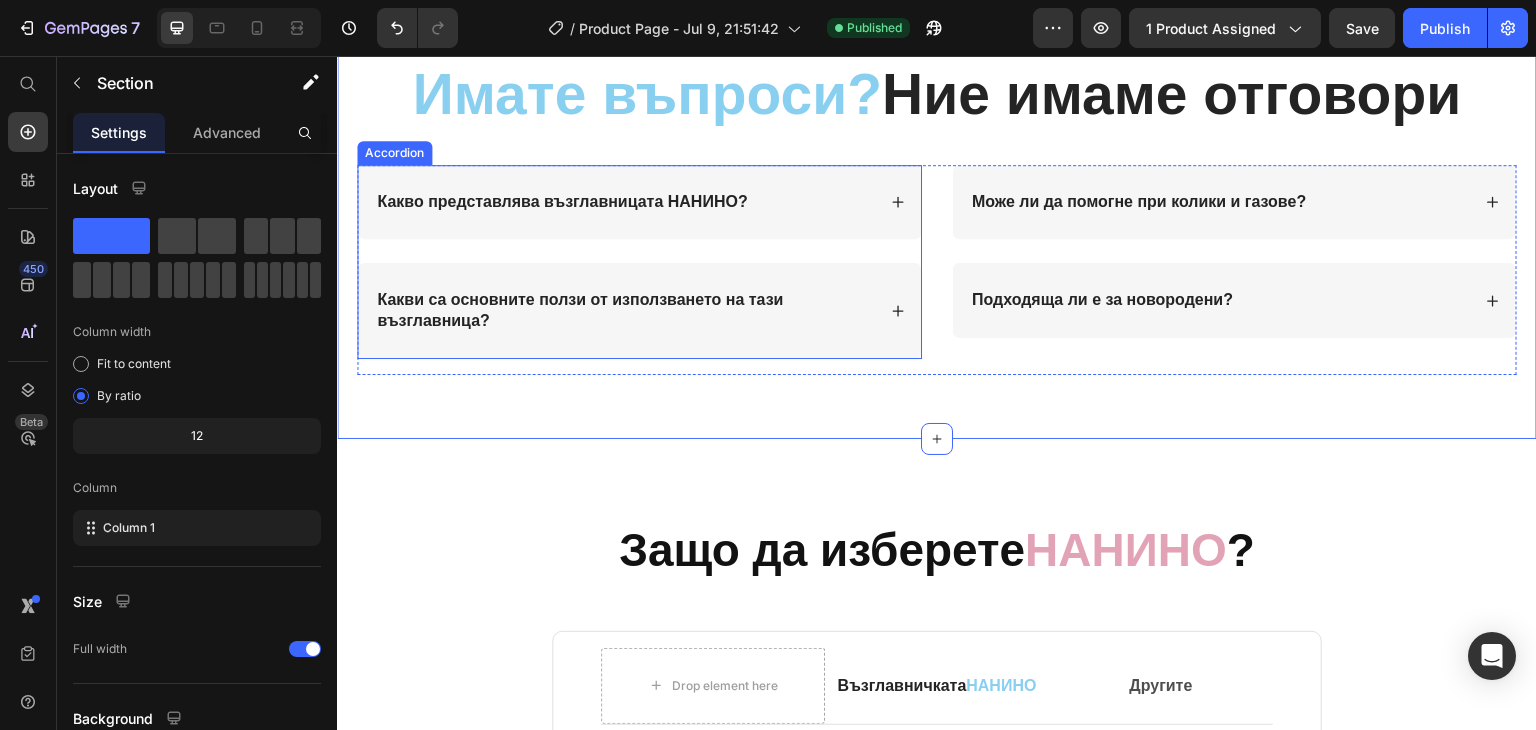 click on "Имате въпроси?  Ние имаме отговори Heading Row
Какво представлява възглавницата НАНИНО?
Какви са основните ползи от използването на тази възглавница? Accordion
Може ли да помогне при колики и газове?
Подходяща ли е за новородени? Accordion Row" at bounding box center [937, 223] 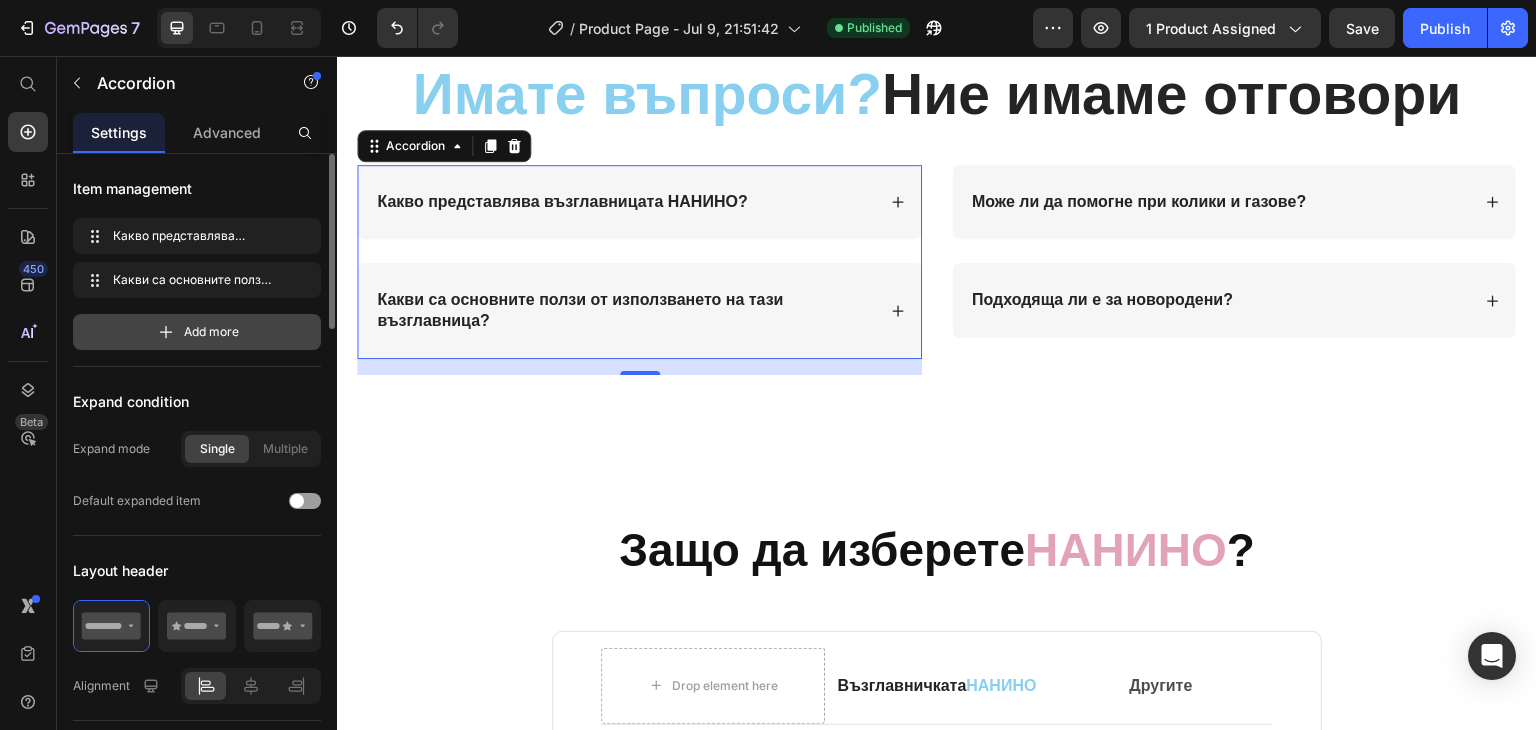 click on "Add more" at bounding box center [211, 332] 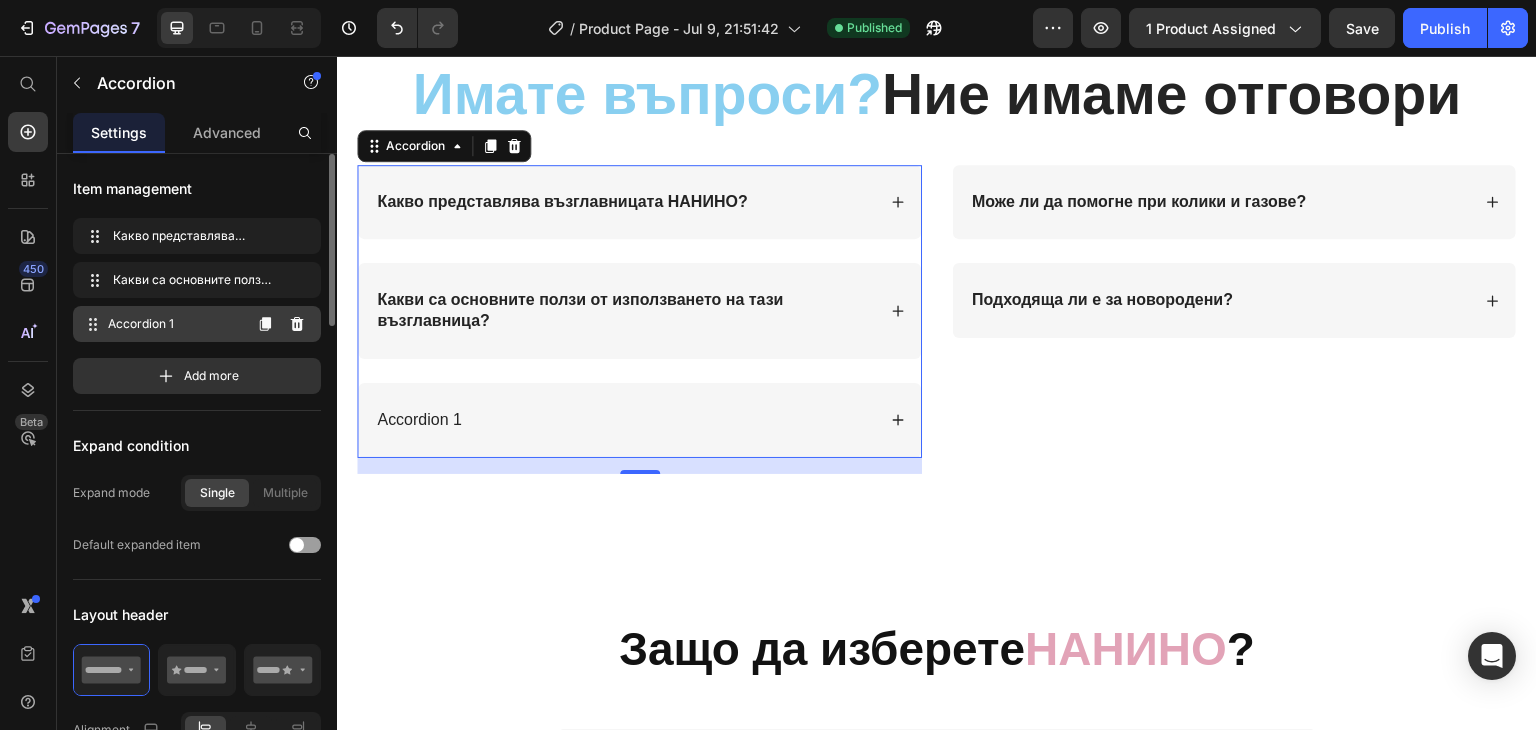 click on "Accordion 1 Accordion 1" at bounding box center [161, 324] 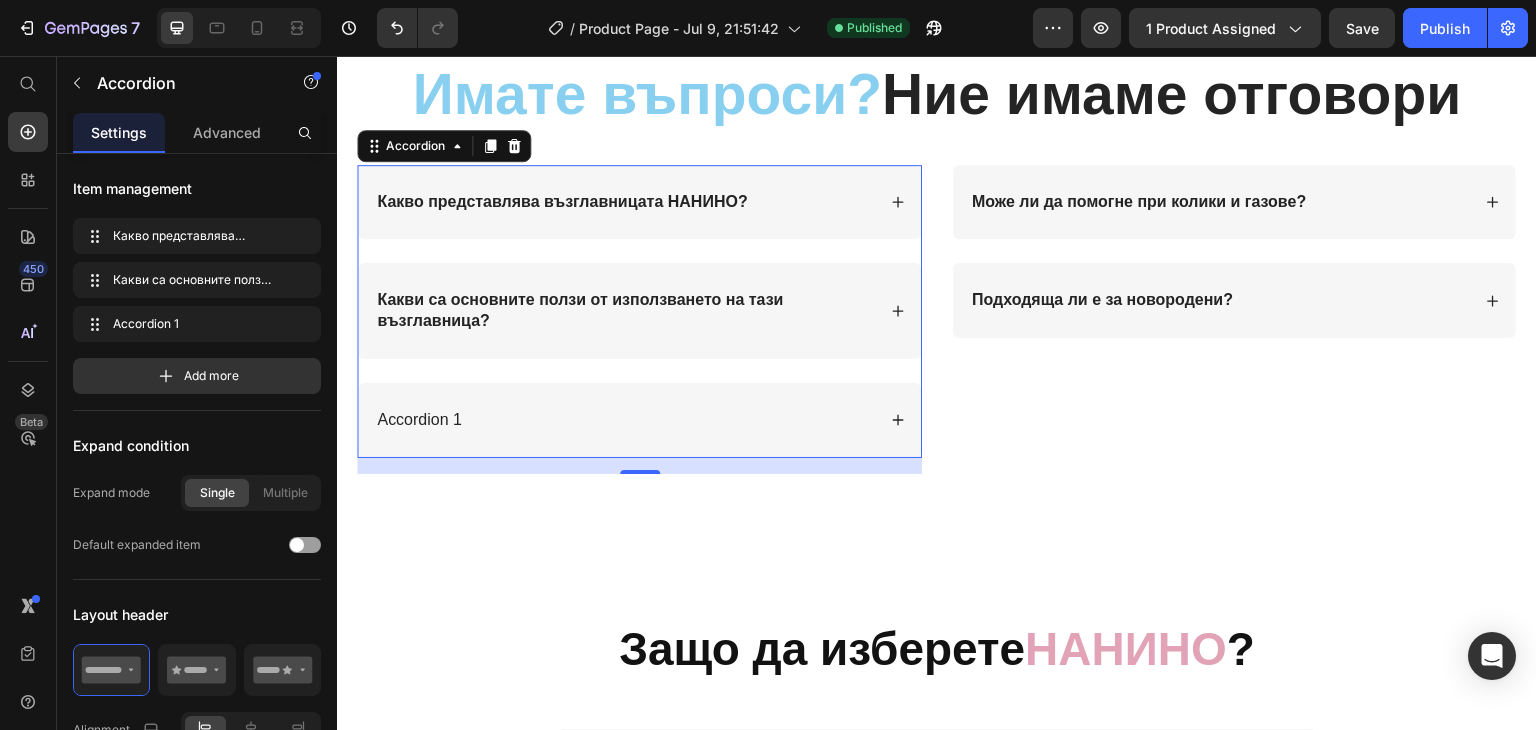click on "Accordion 1" at bounding box center [419, 420] 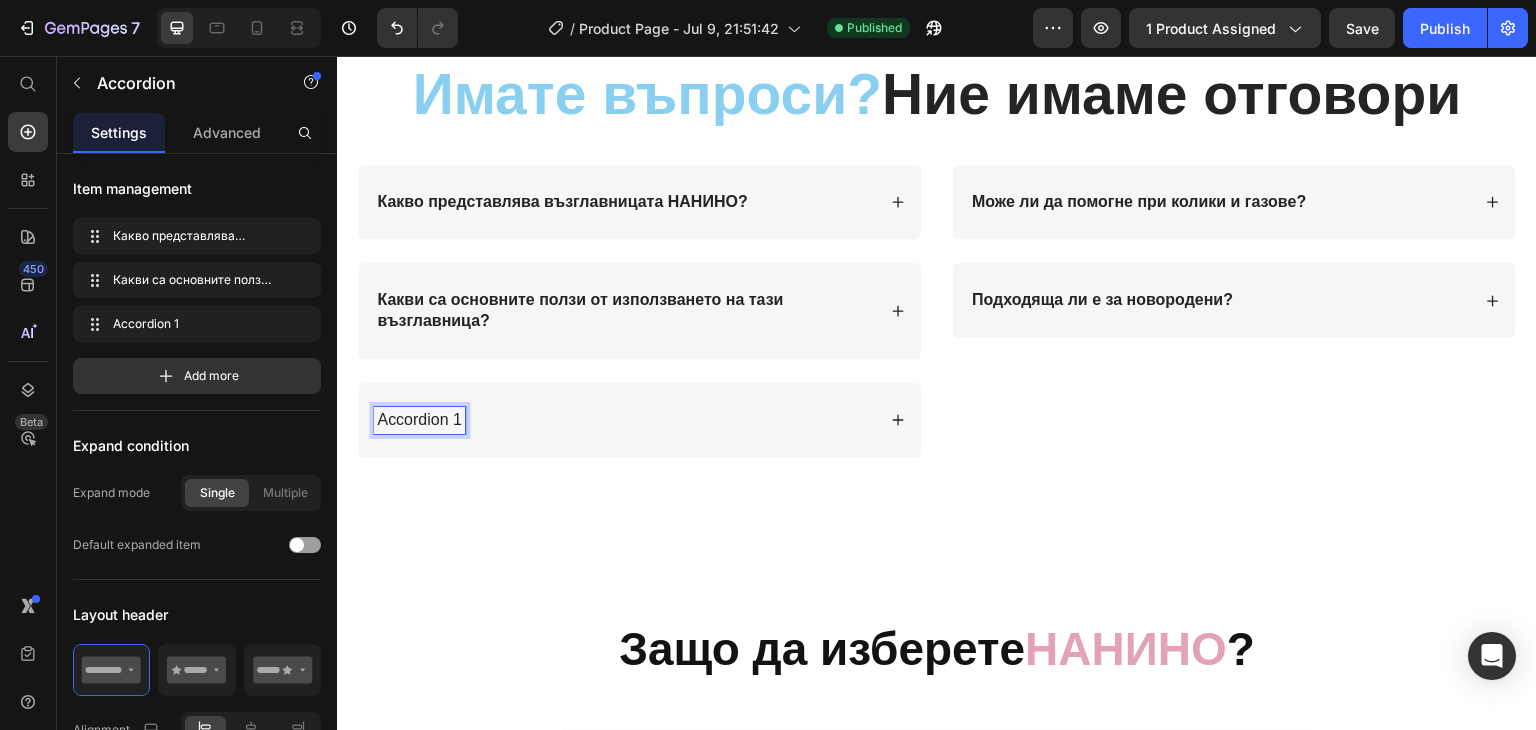 click on "Accordion 1" at bounding box center (419, 420) 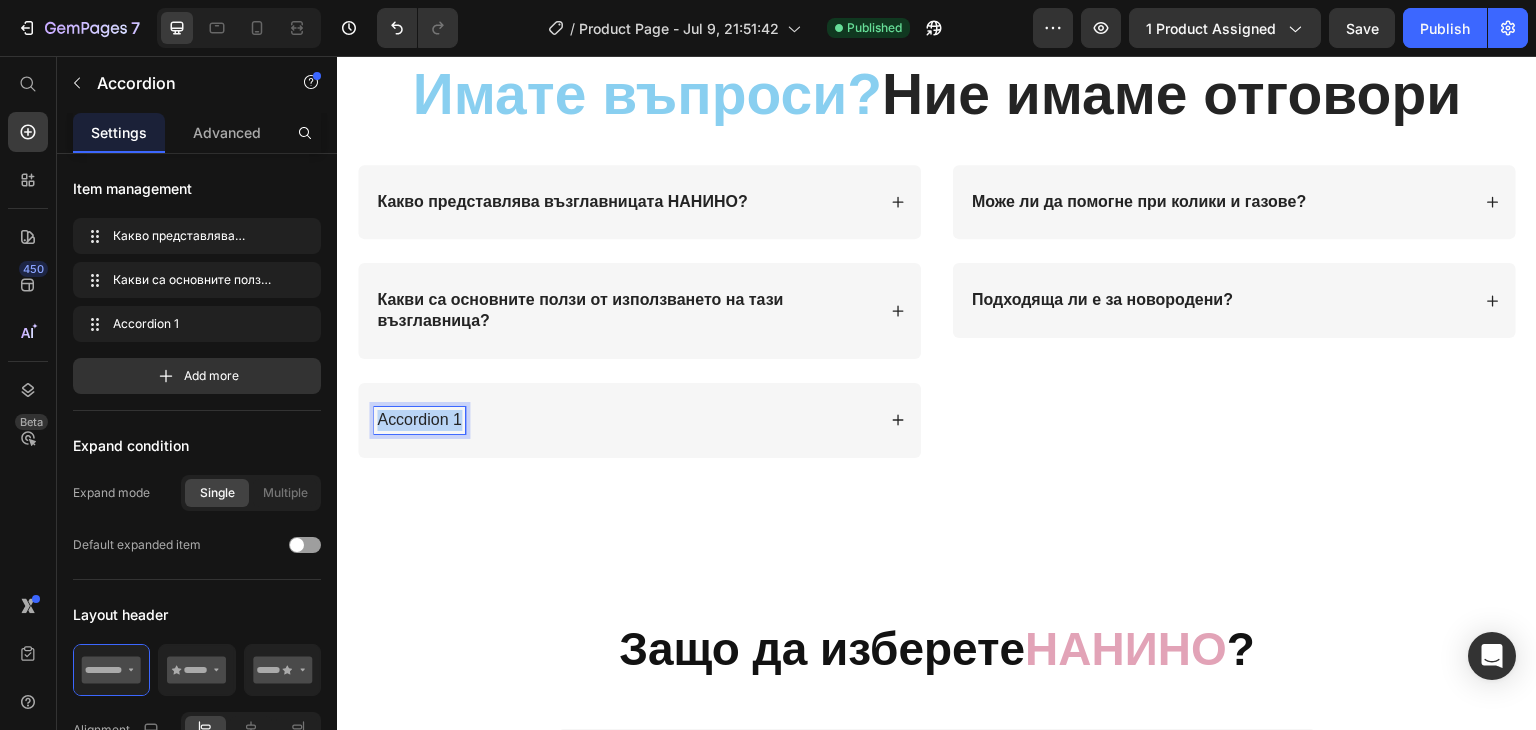 click on "Accordion 1" at bounding box center (419, 420) 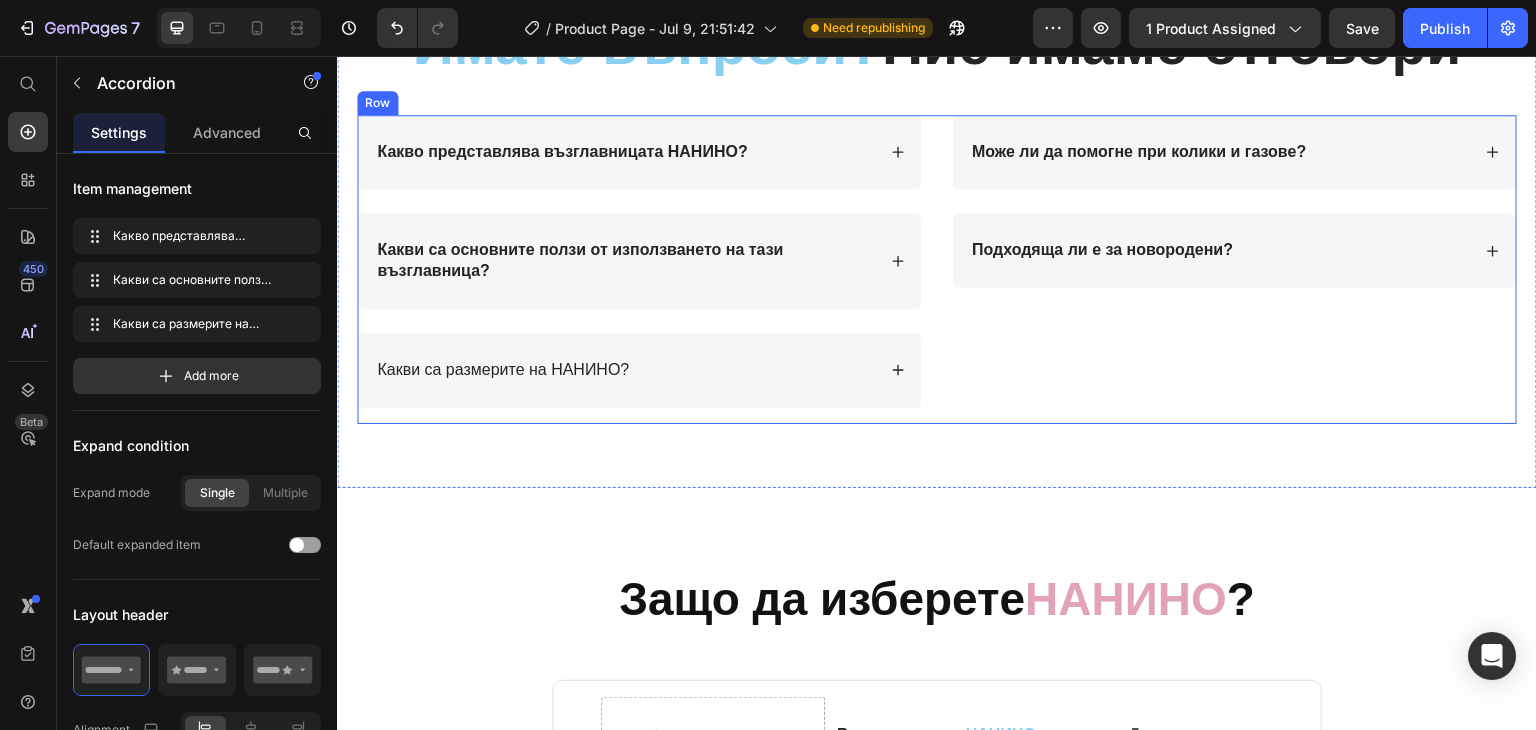 scroll, scrollTop: 5185, scrollLeft: 0, axis: vertical 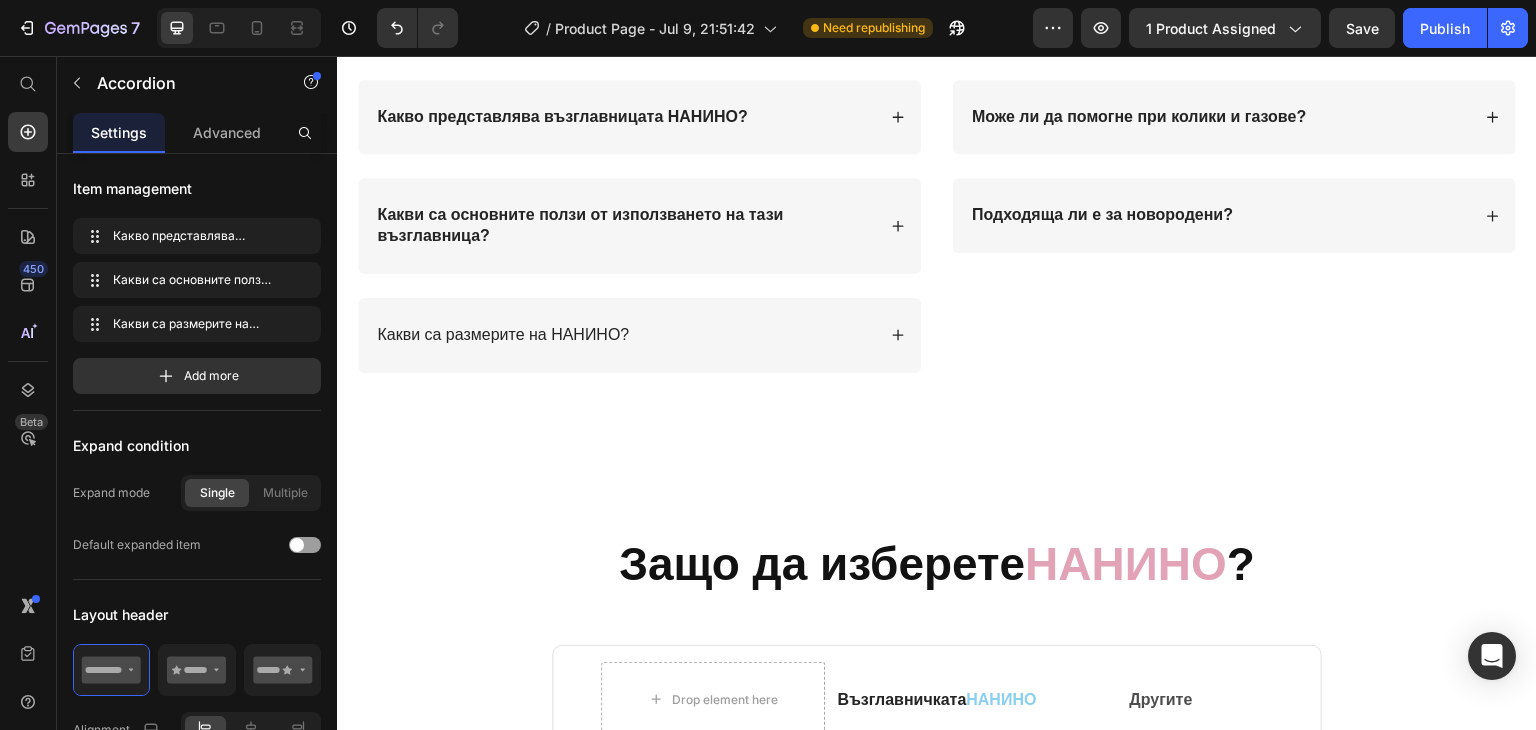 click on "Какви са размерите на НАНИНО?" at bounding box center [503, 335] 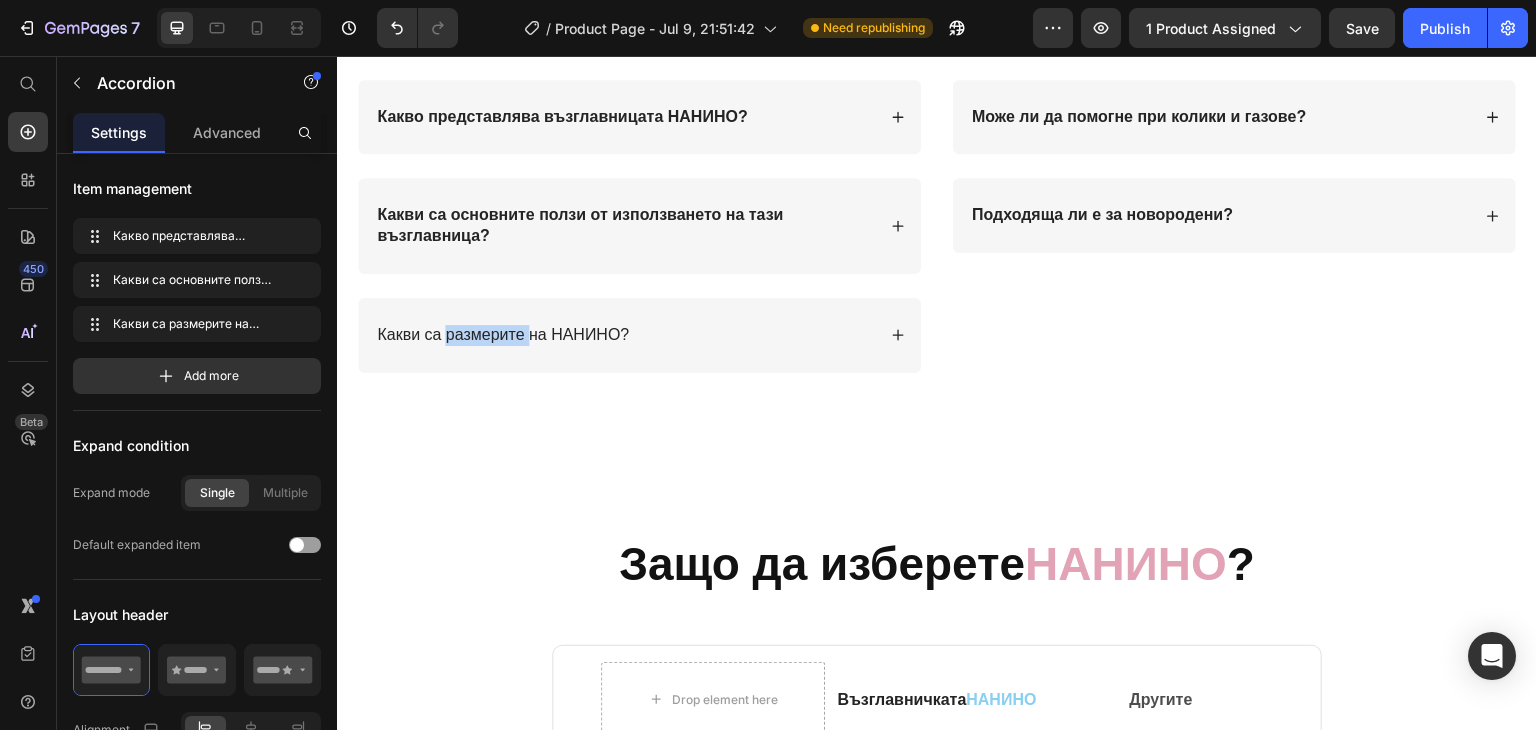 click on "Какви са размерите на НАНИНО?" at bounding box center [503, 335] 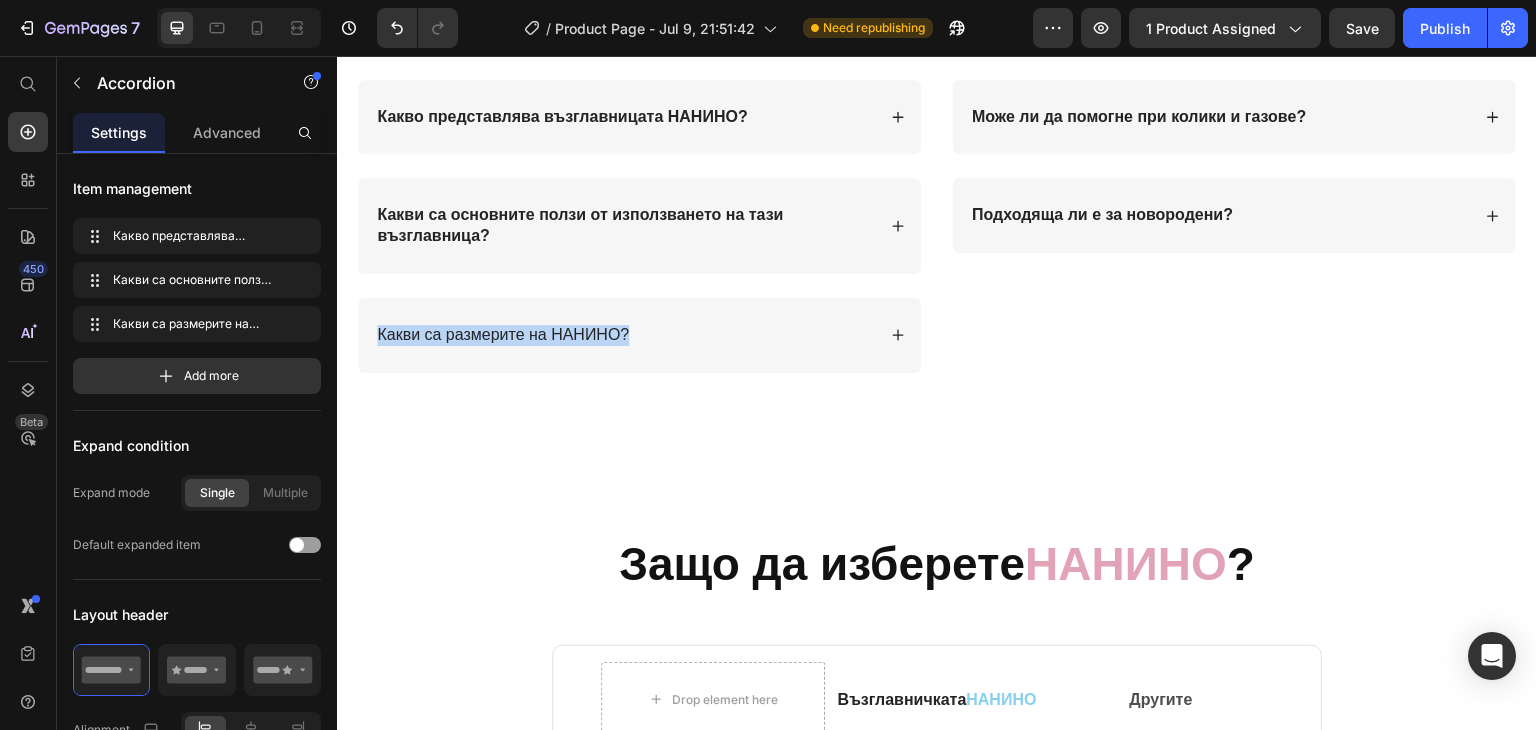 click on "Какви са размерите на НАНИНО?" at bounding box center (503, 335) 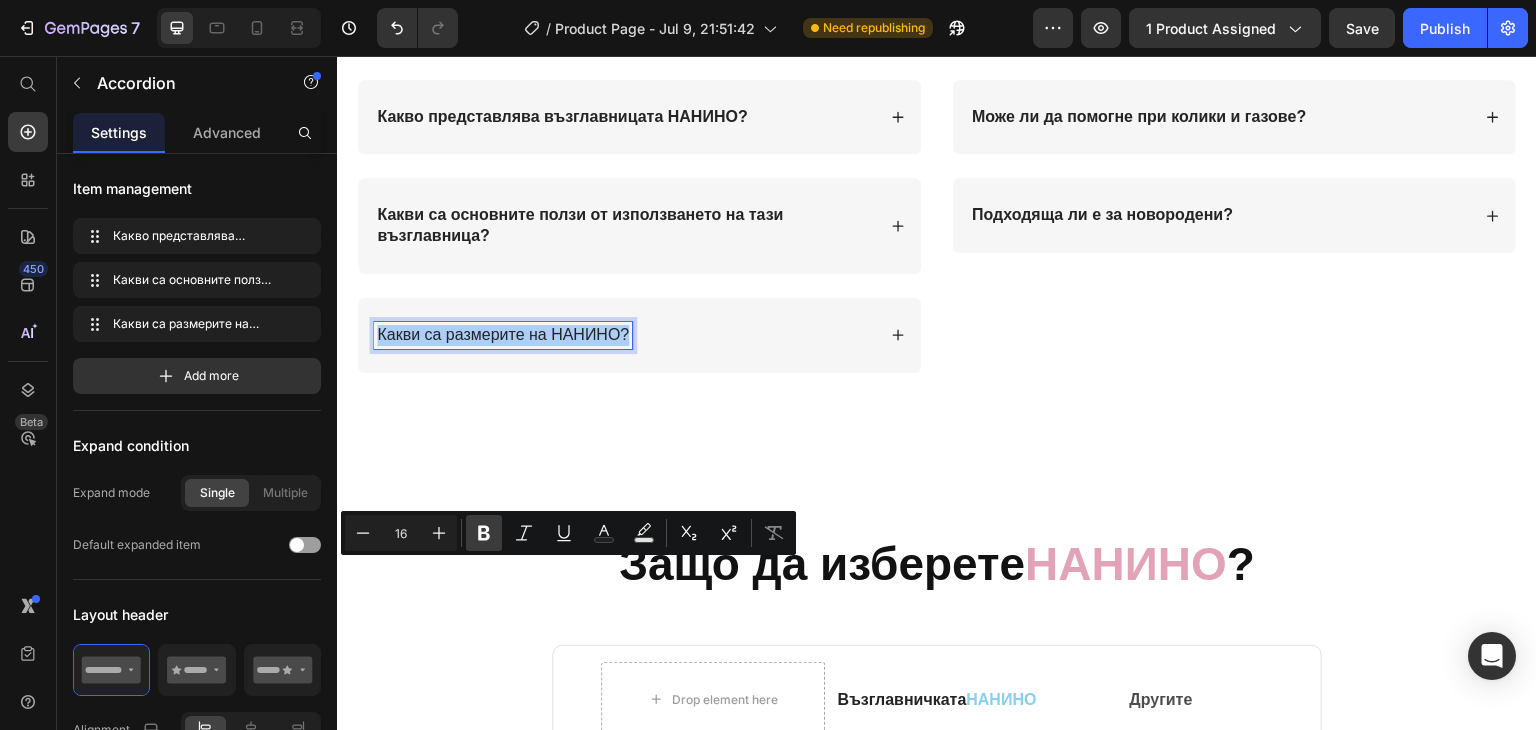 click 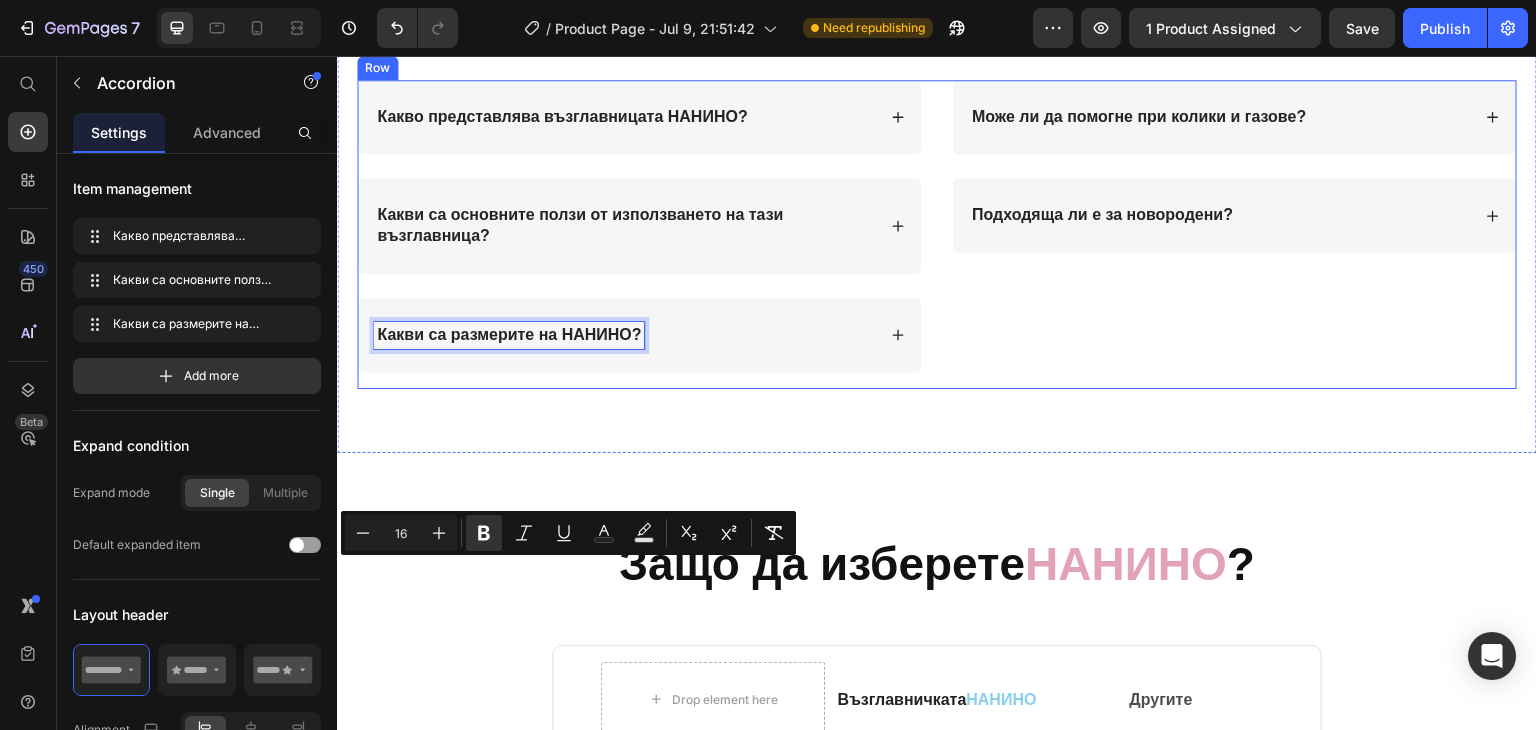 click on "Може ли да помогне при колики и газове?
Подходяща ли е за новородени? Accordion" at bounding box center (1234, 234) 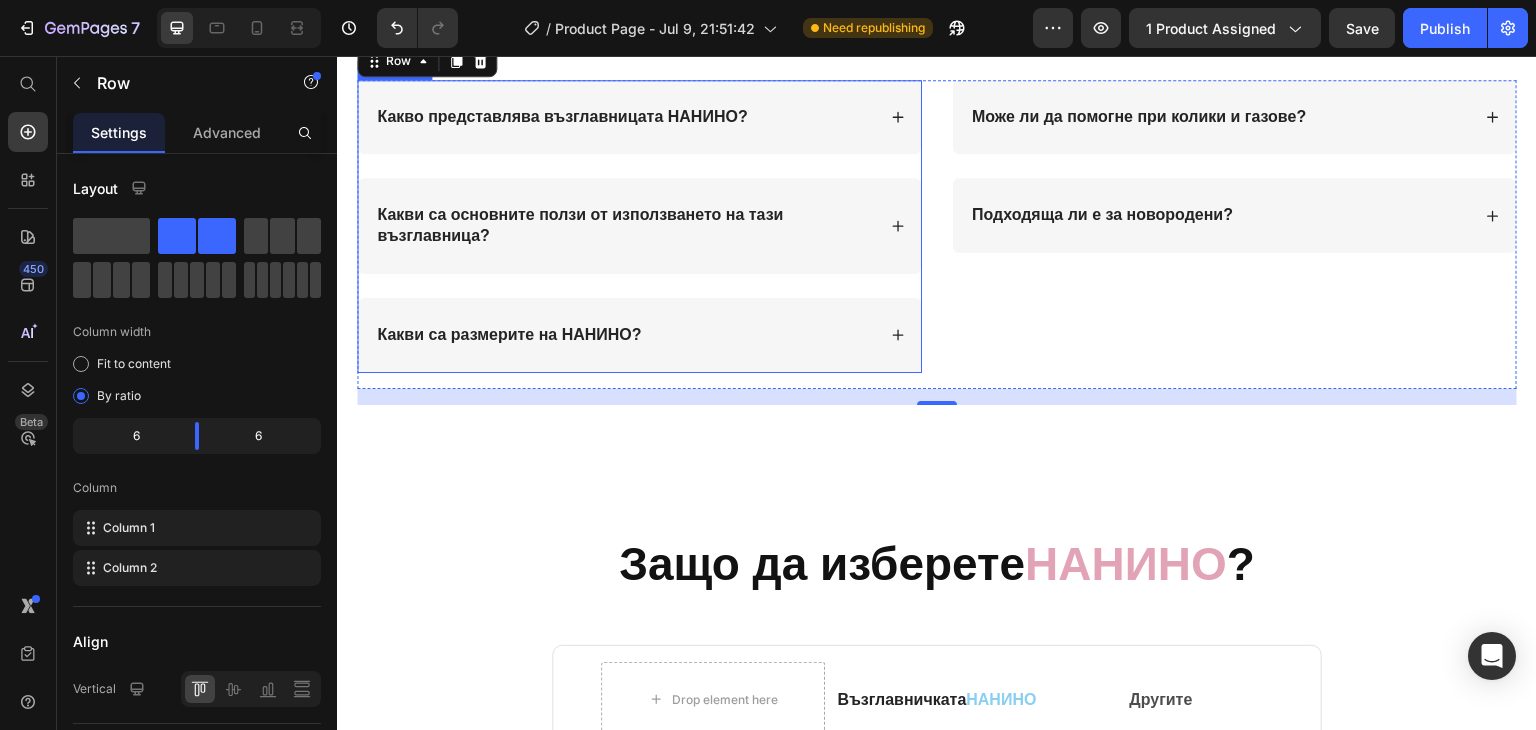 click 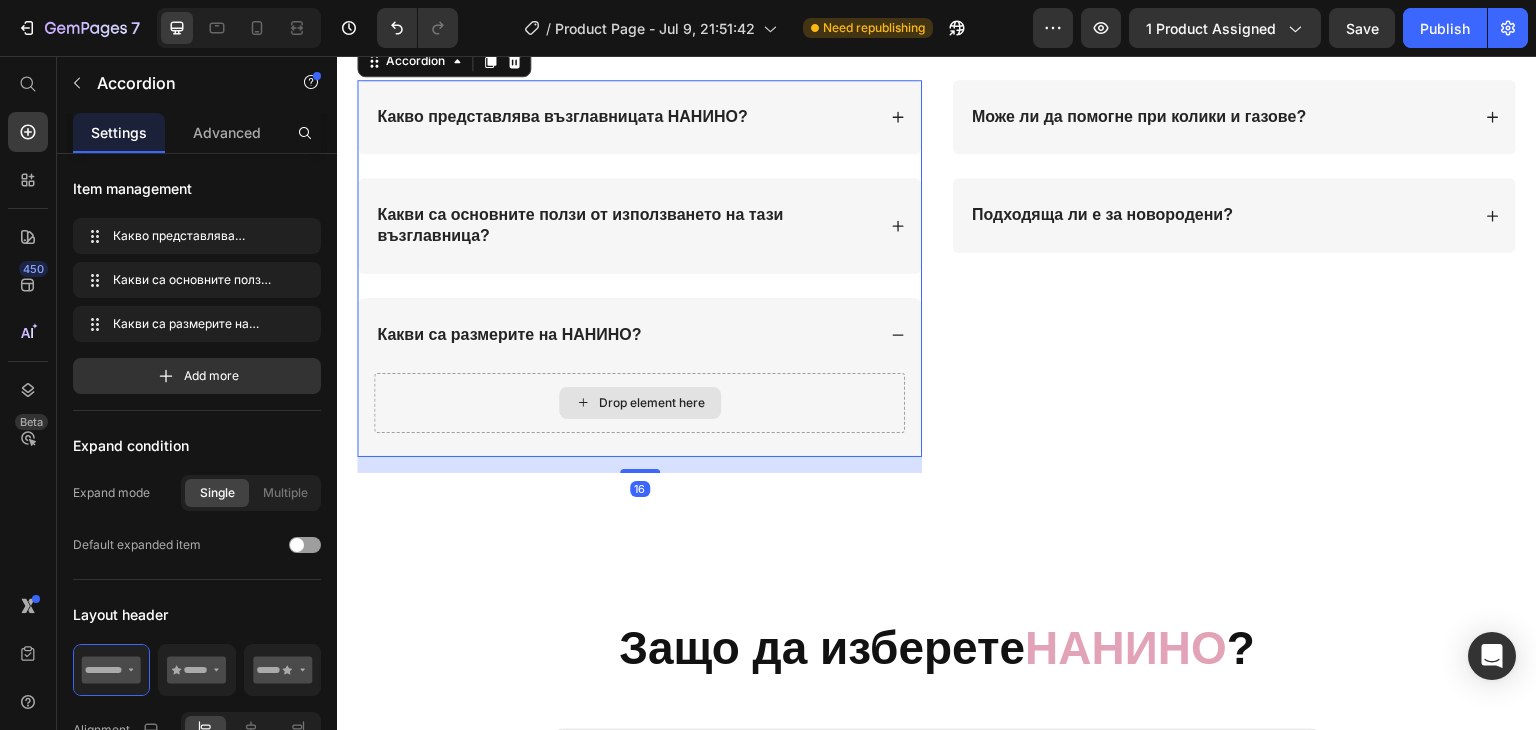 click on "Drop element here" at bounding box center [639, 403] 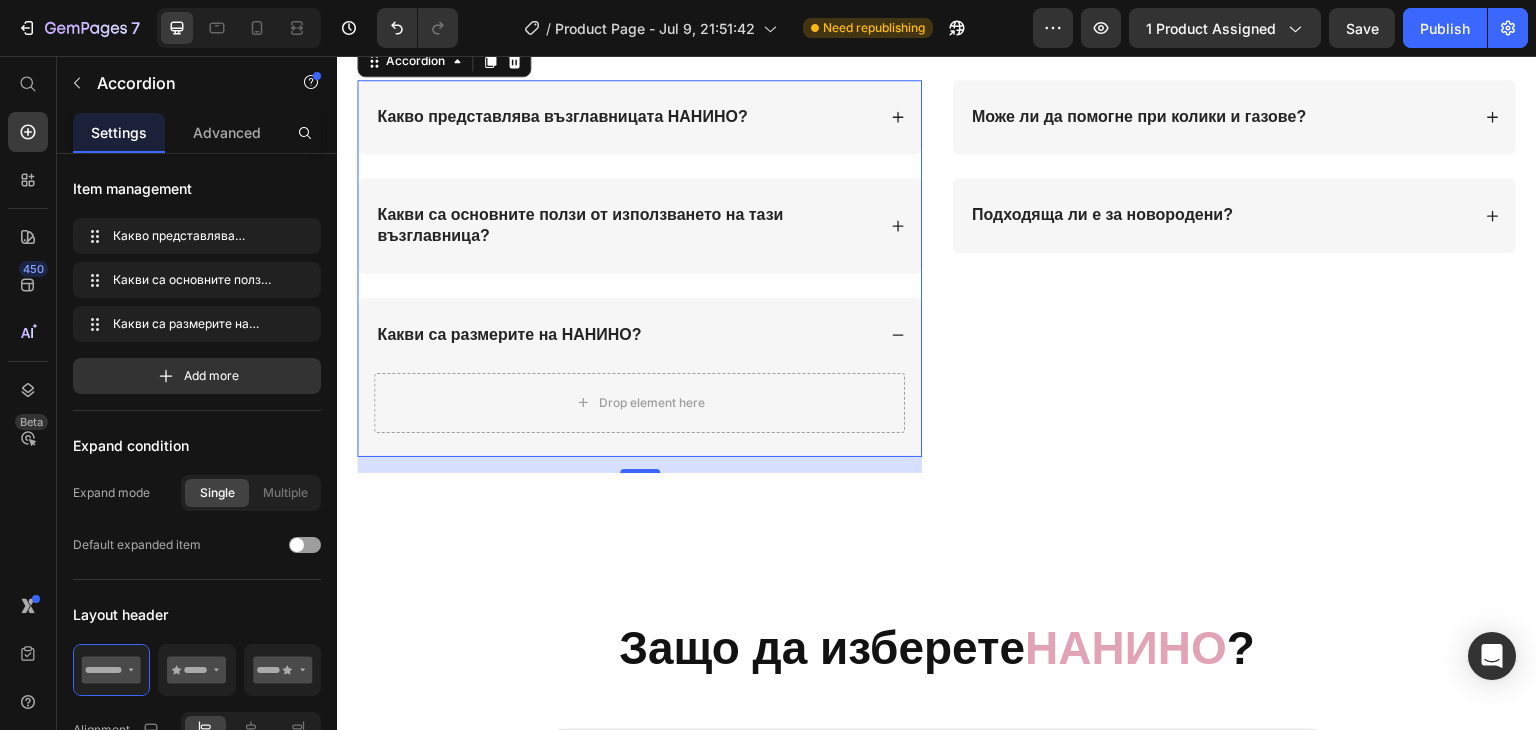 scroll, scrollTop: 5385, scrollLeft: 0, axis: vertical 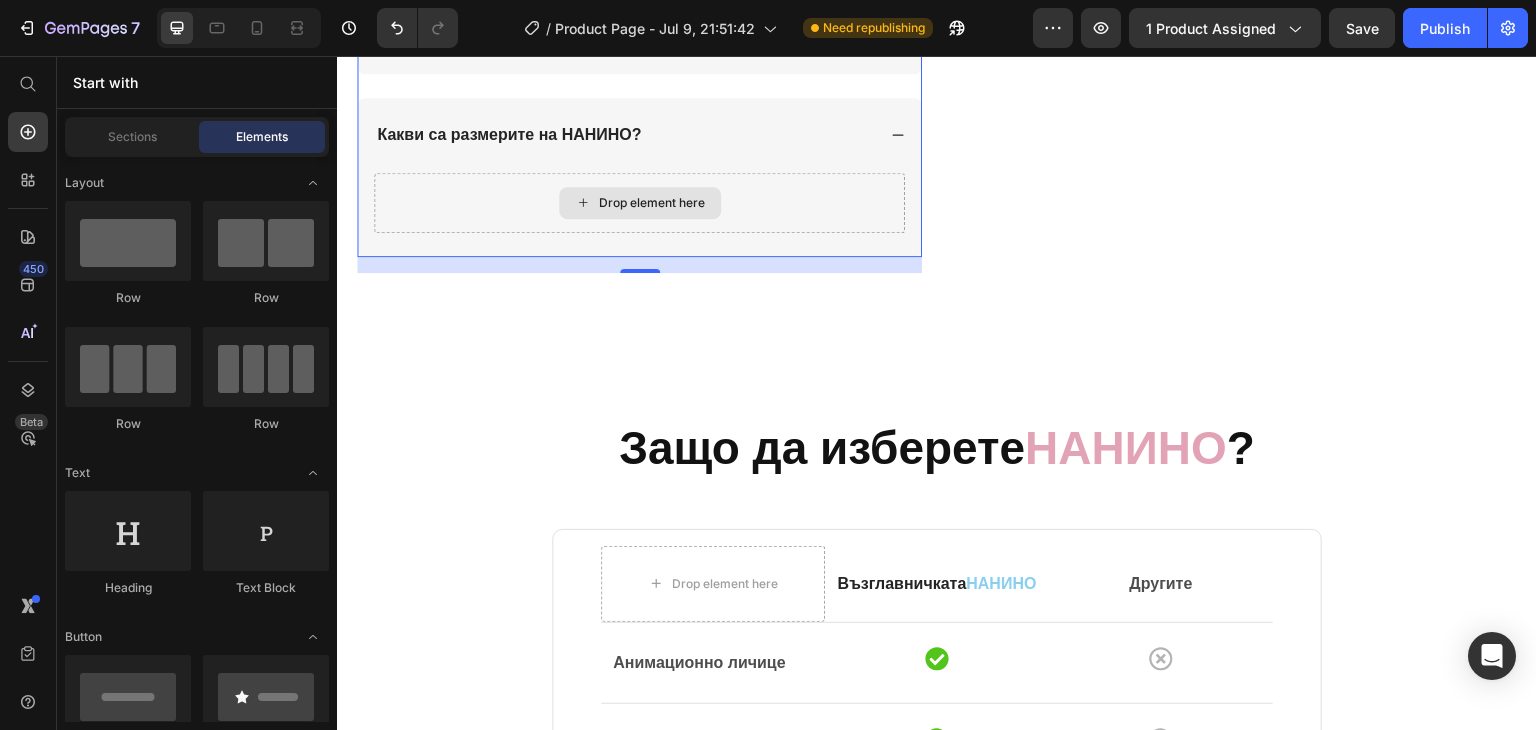 click on "Drop element here" at bounding box center [640, 203] 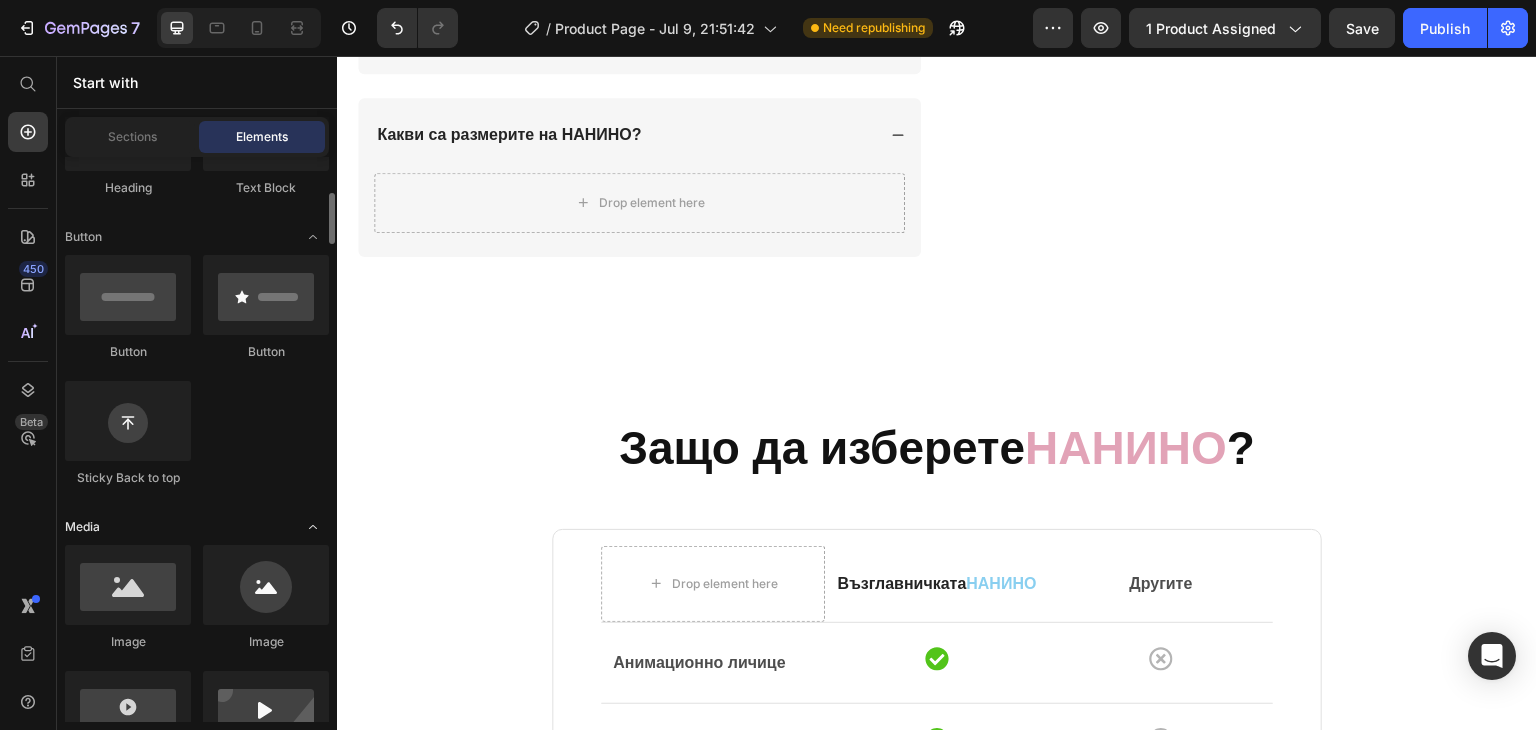 scroll, scrollTop: 500, scrollLeft: 0, axis: vertical 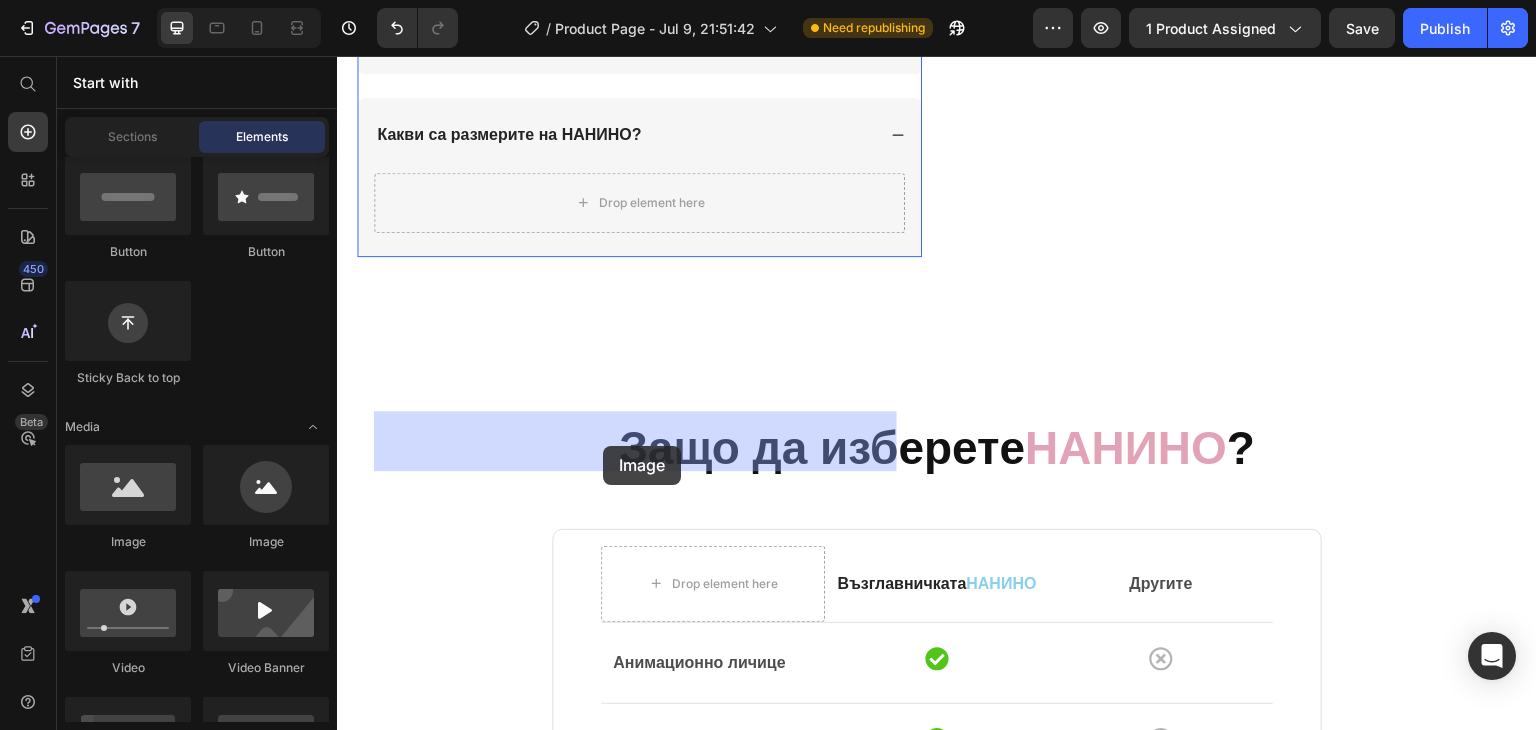 drag, startPoint x: 482, startPoint y: 533, endPoint x: 603, endPoint y: 446, distance: 149.0302 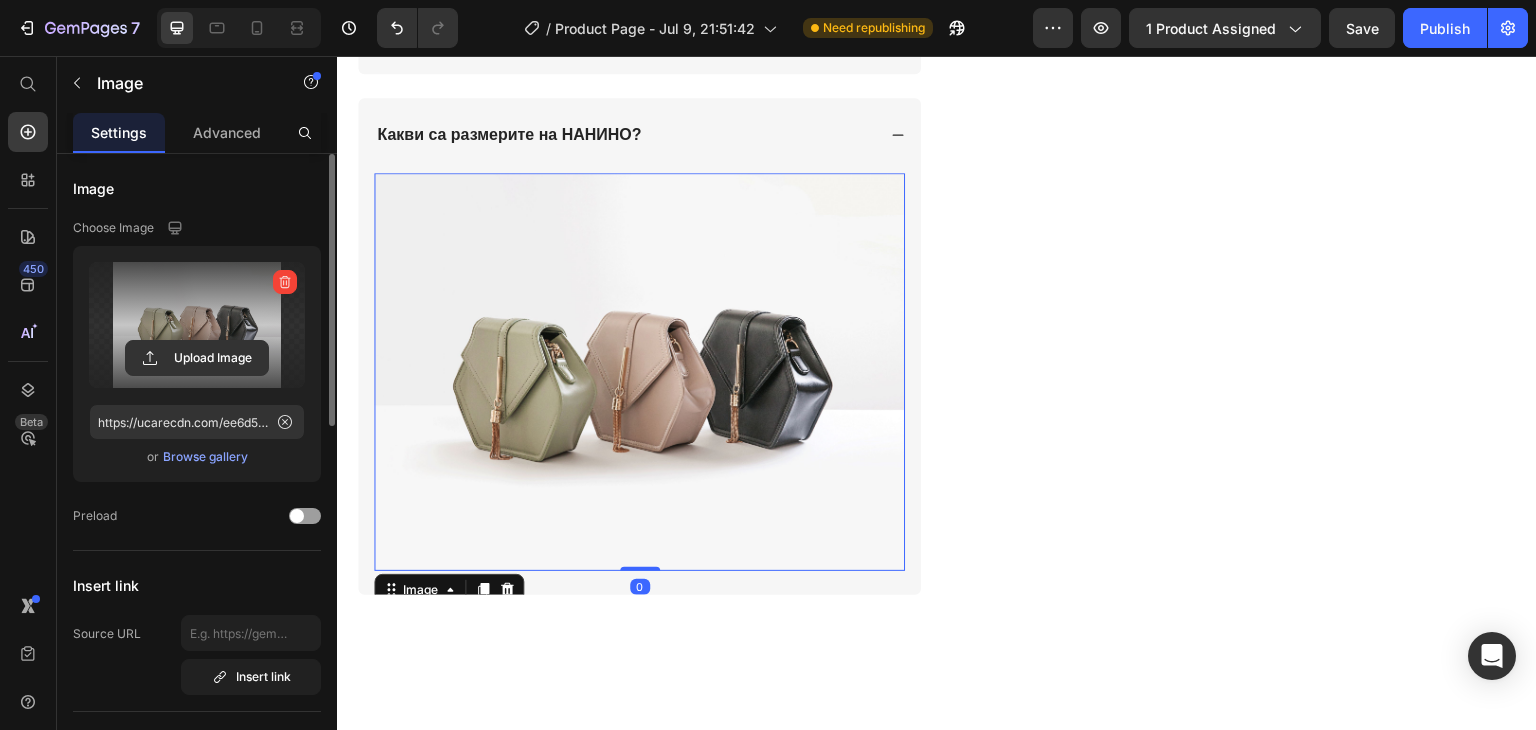 click at bounding box center (197, 325) 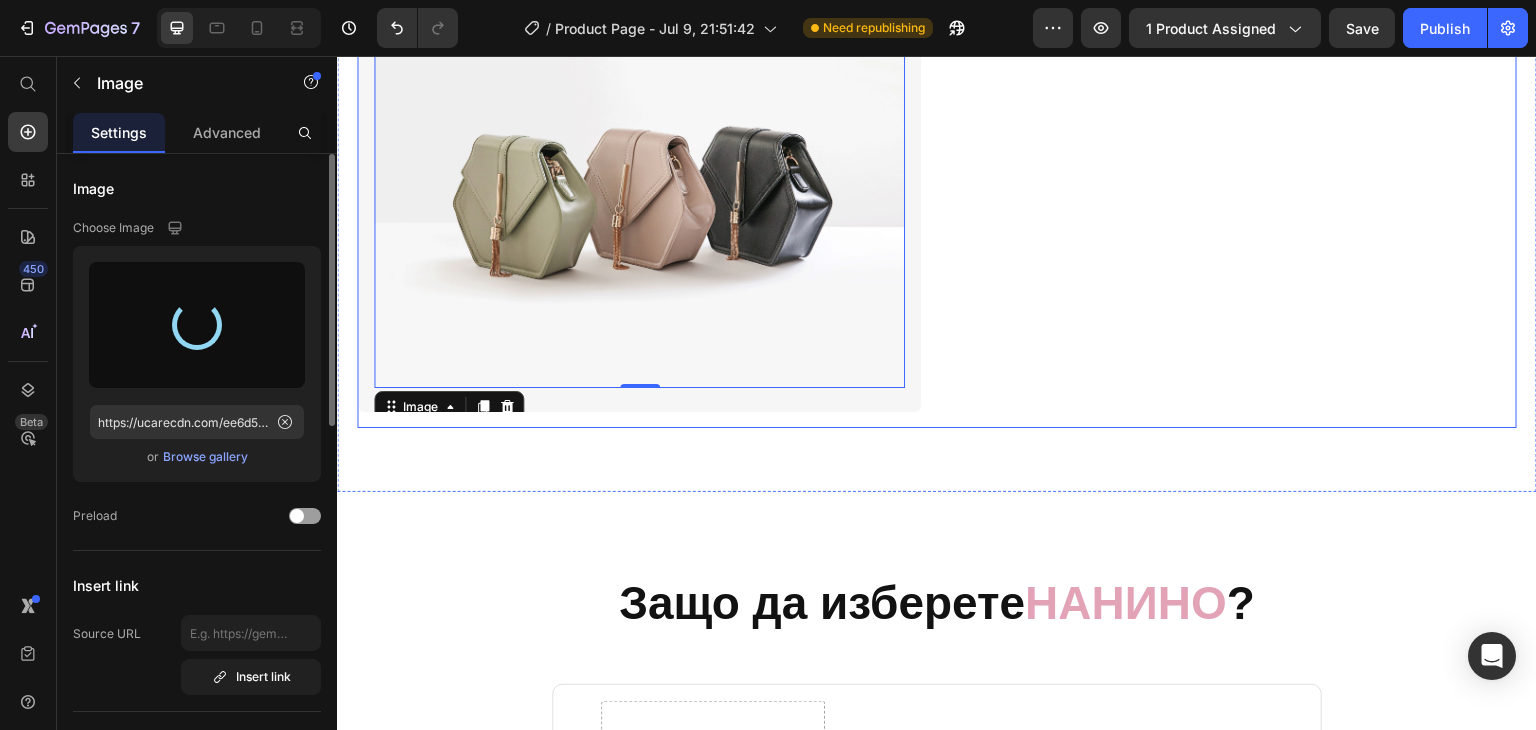 scroll, scrollTop: 5585, scrollLeft: 0, axis: vertical 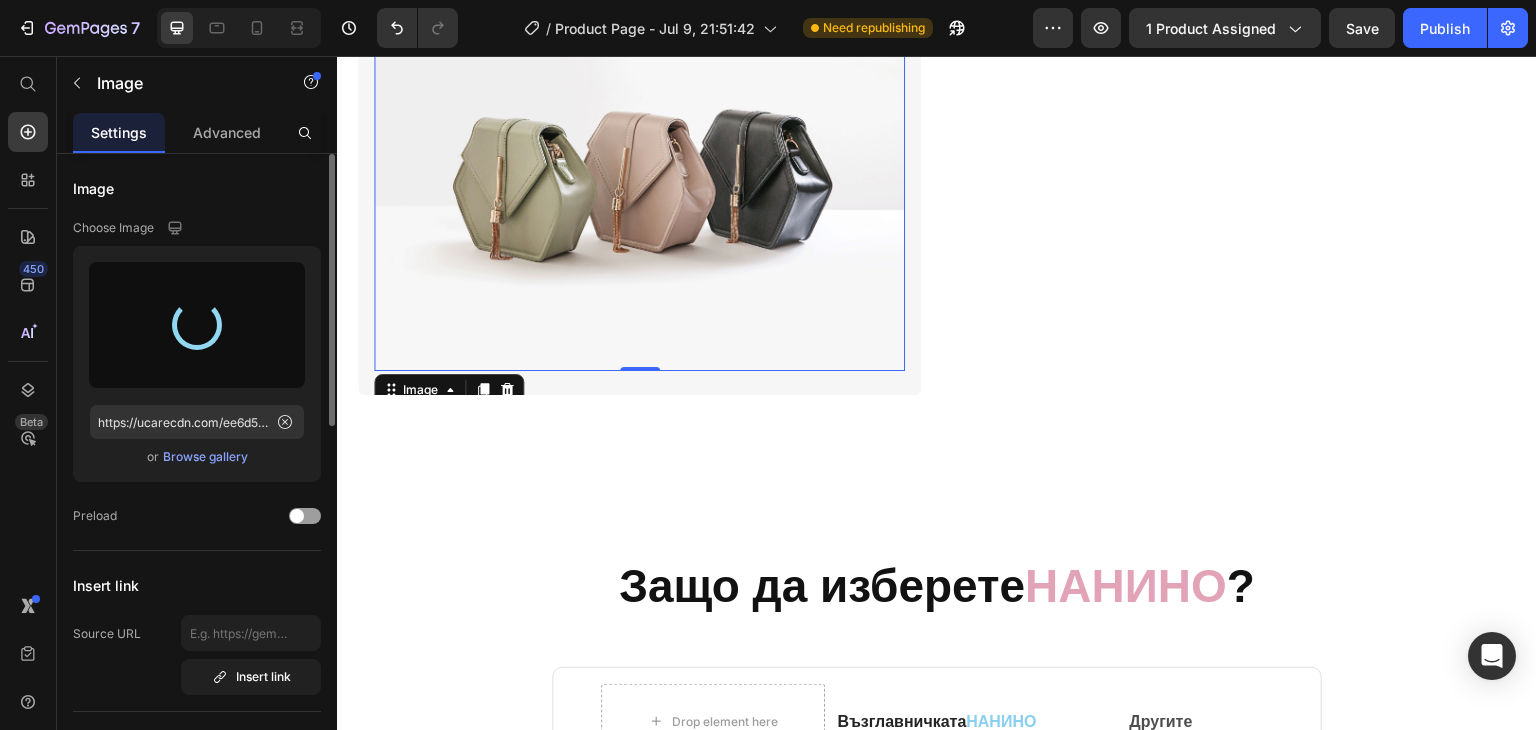 type on "https://cdn.shopify.com/s/files/1/0914/7442/8290/files/gempages_574535818257892196-868ca6c9-280f-4123-94fa-a2617b2c6269.png" 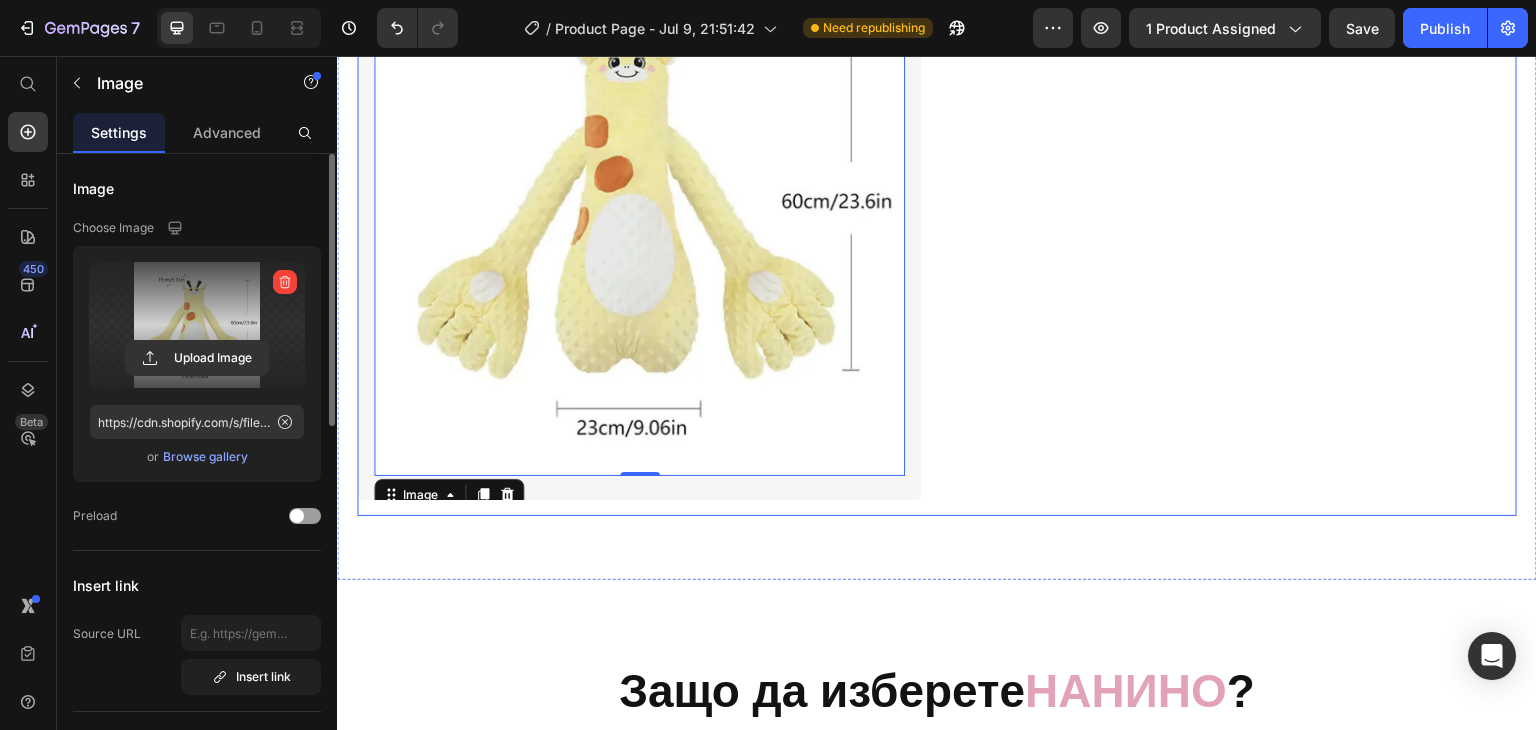 scroll, scrollTop: 5485, scrollLeft: 0, axis: vertical 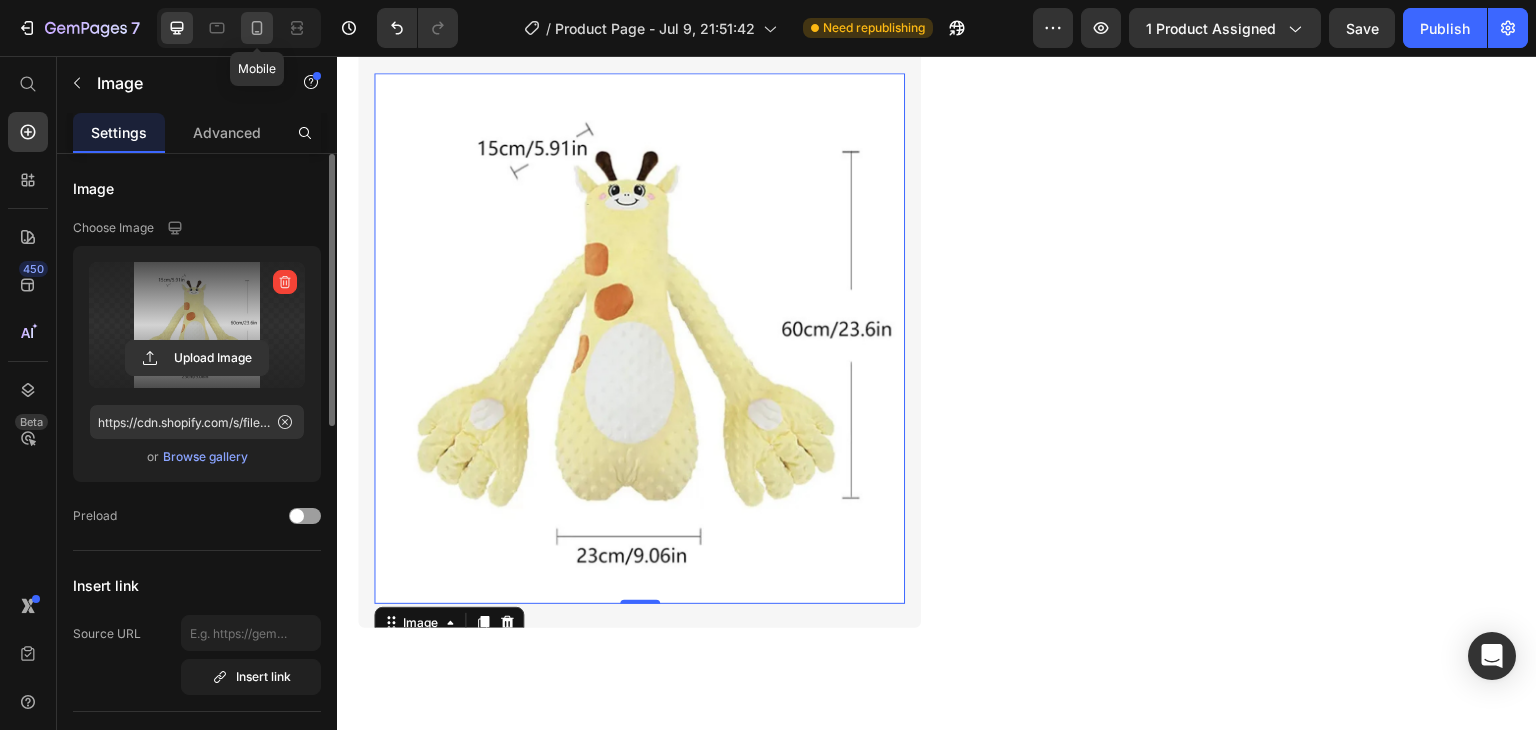 click 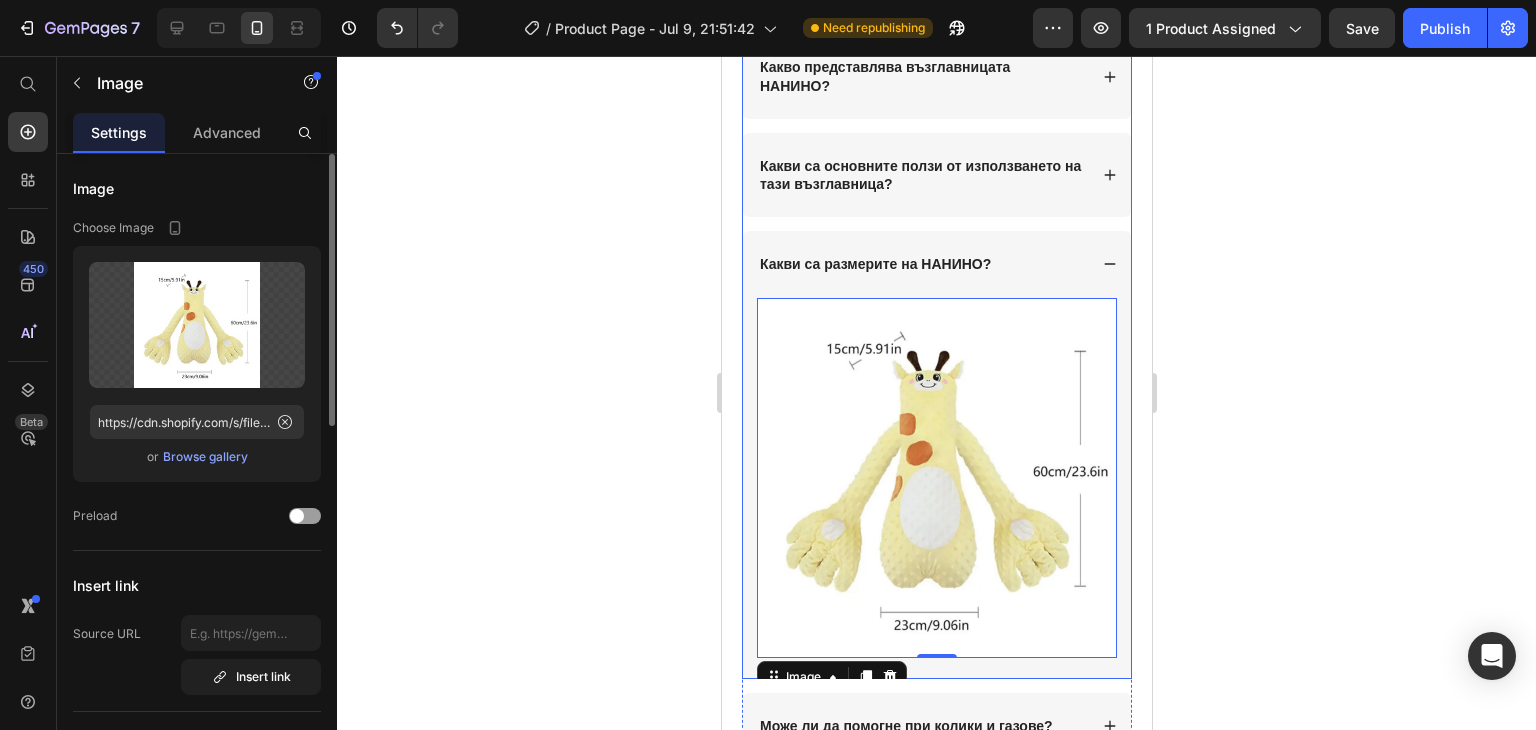 scroll, scrollTop: 6301, scrollLeft: 0, axis: vertical 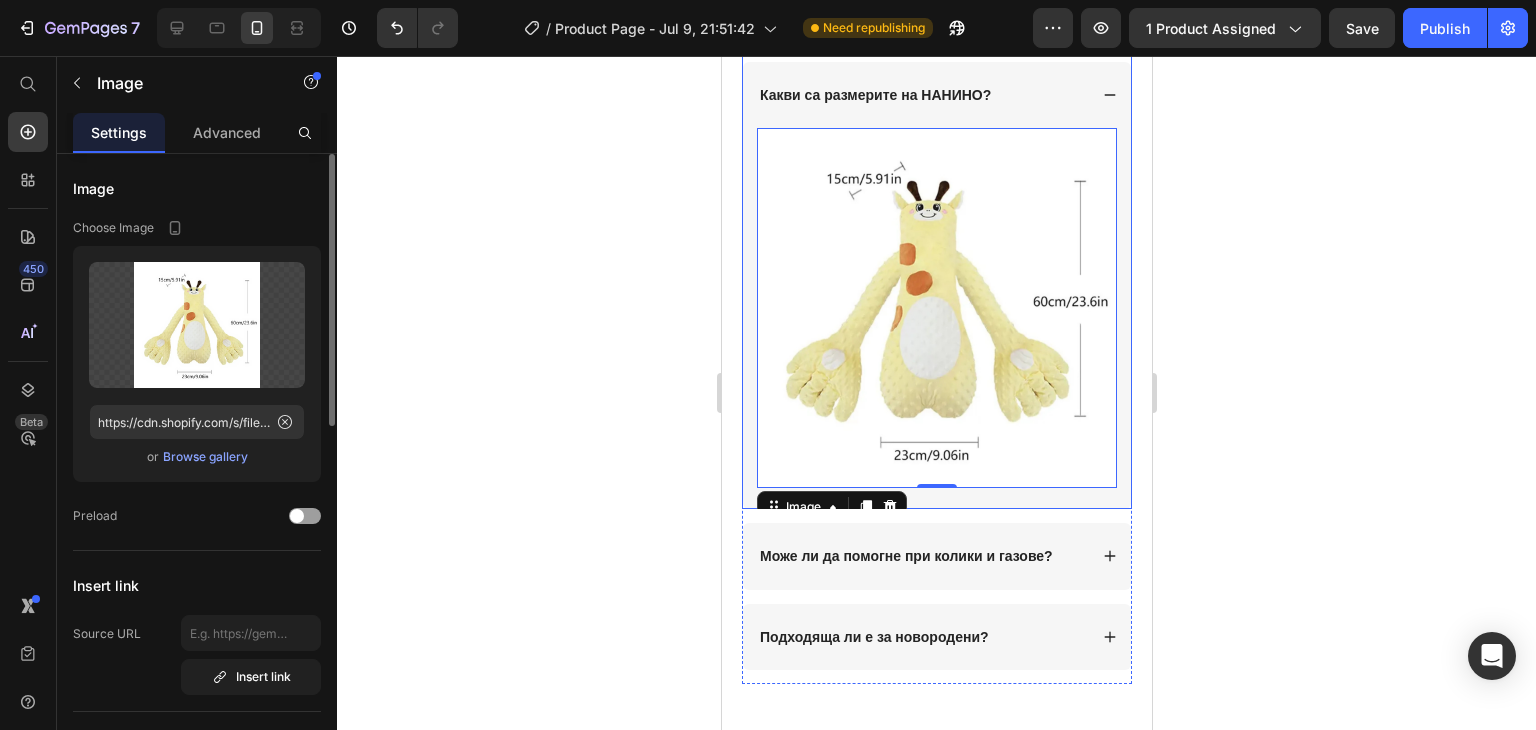 click 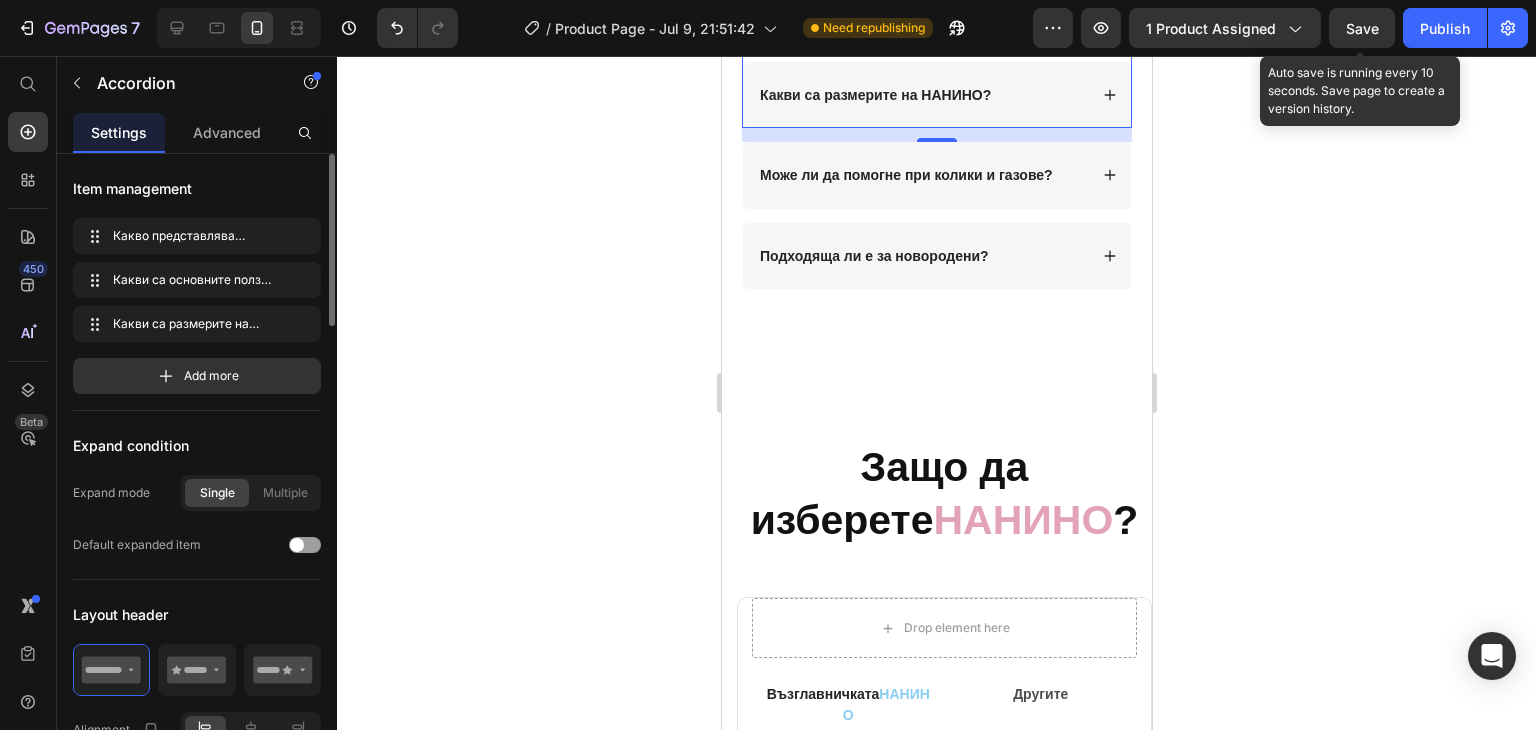 click on "Save" 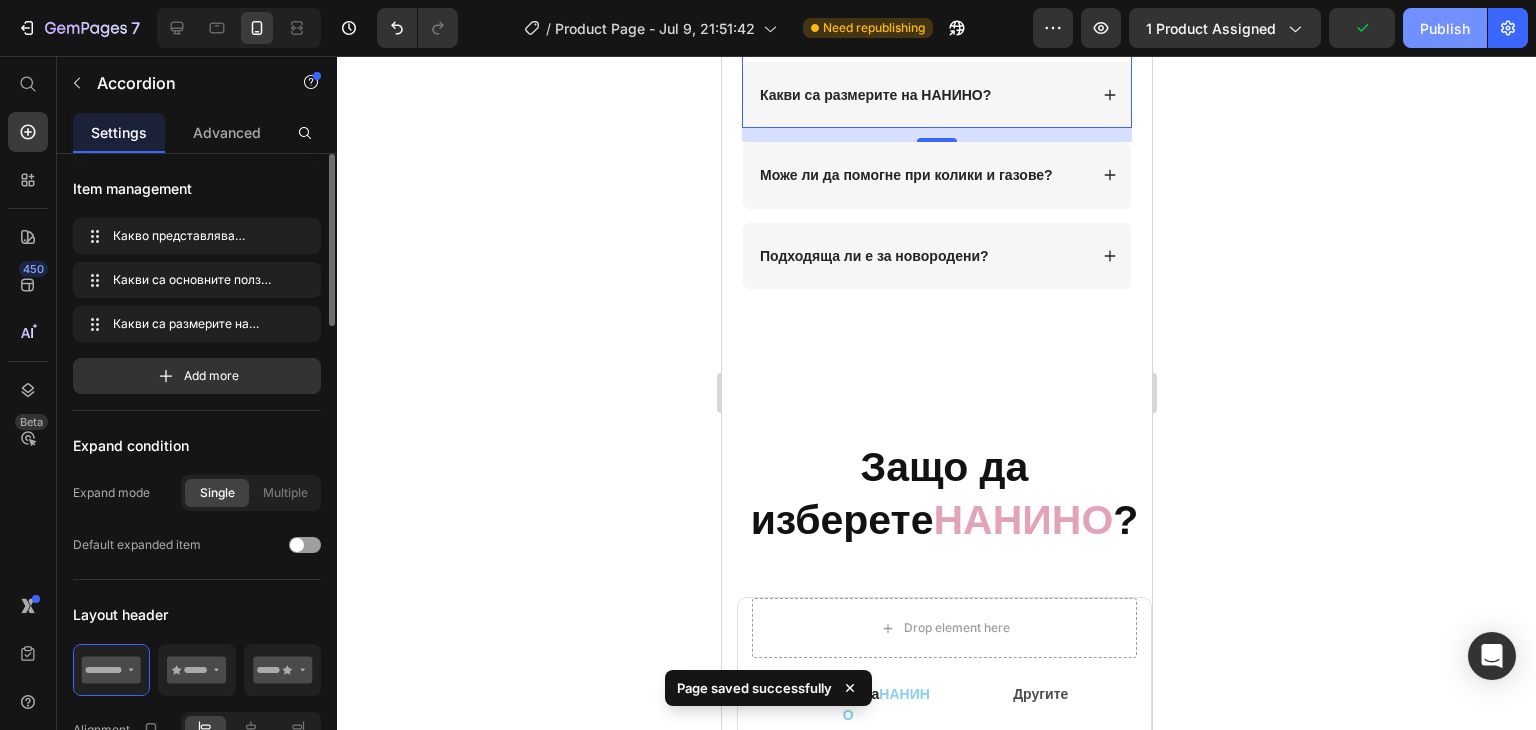 click on "Publish" 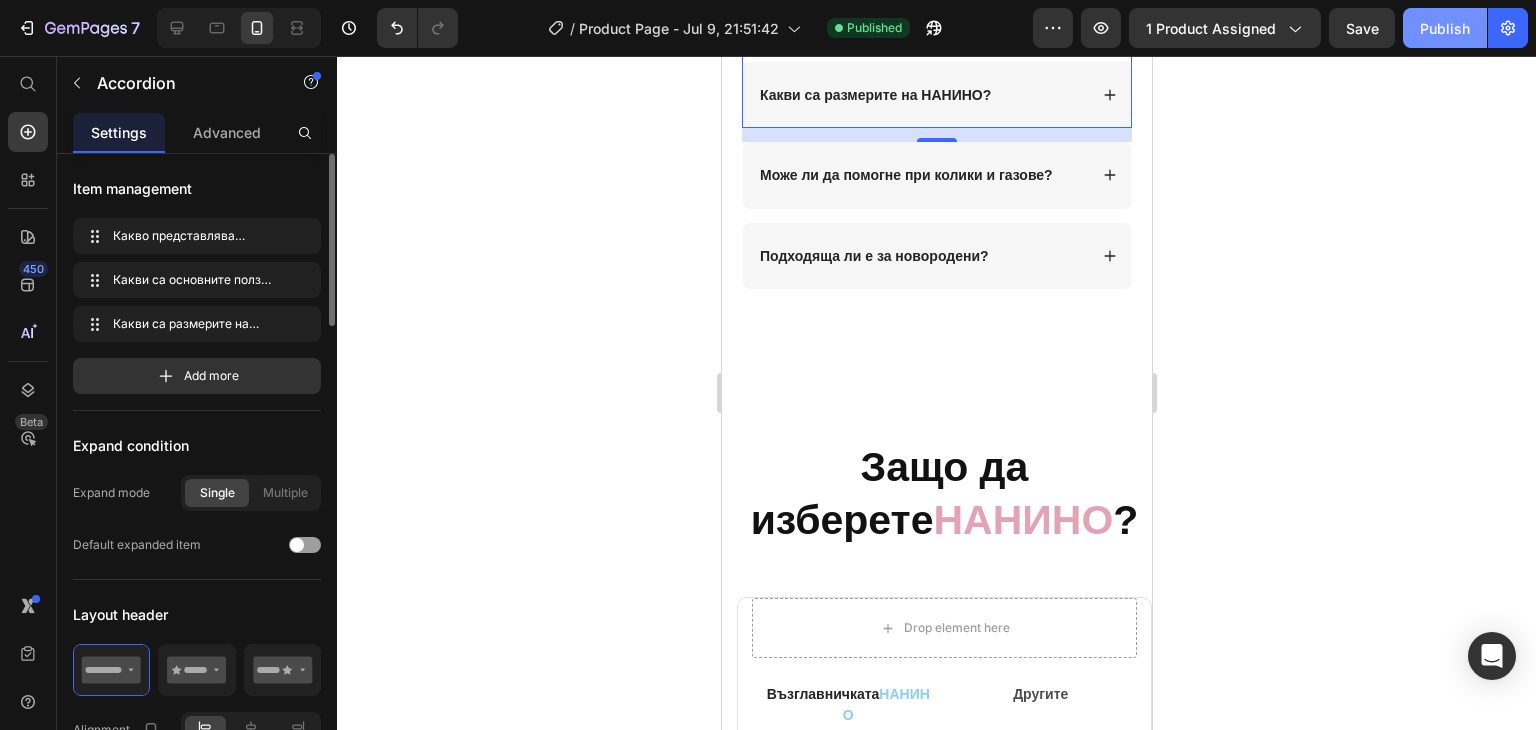 click on "Publish" at bounding box center (1445, 28) 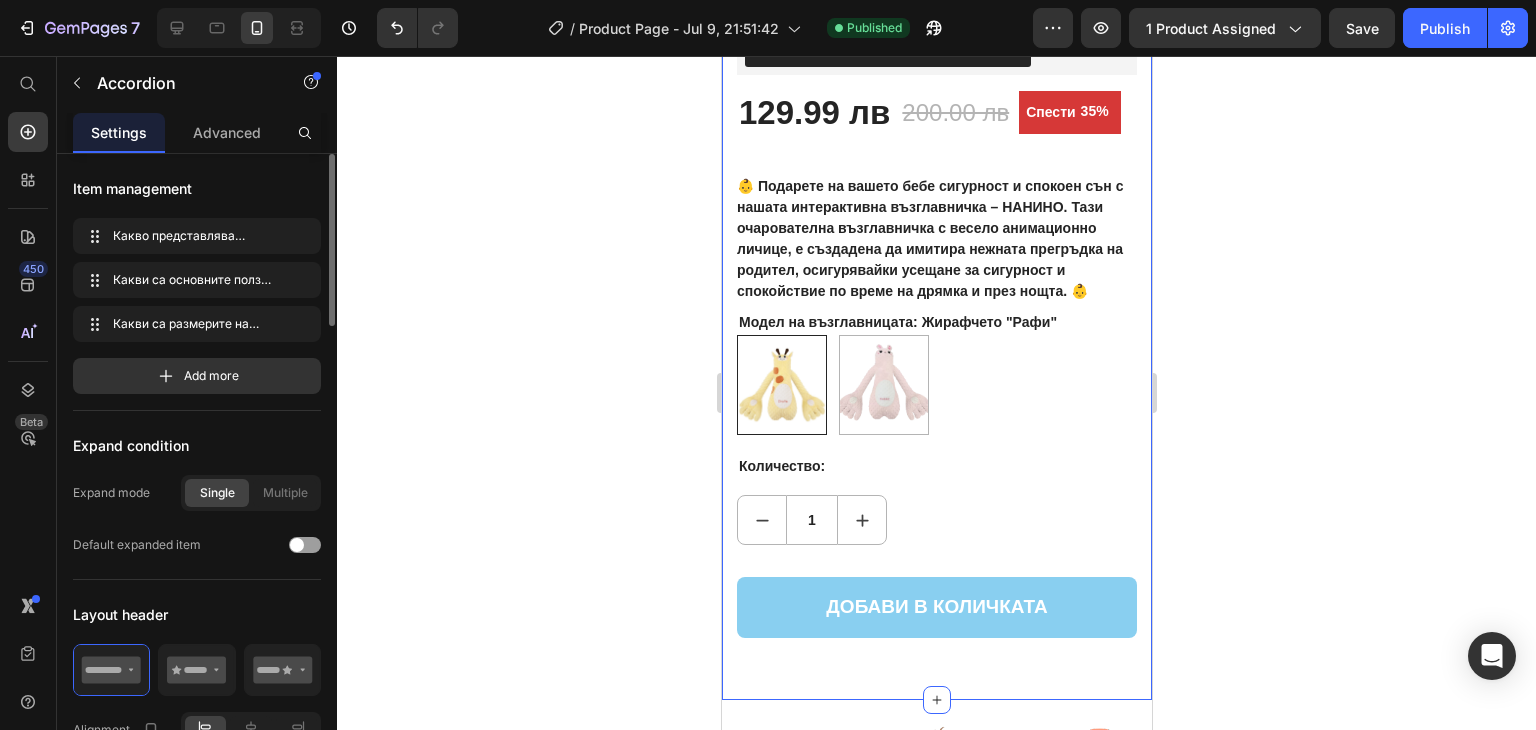 scroll, scrollTop: 859, scrollLeft: 0, axis: vertical 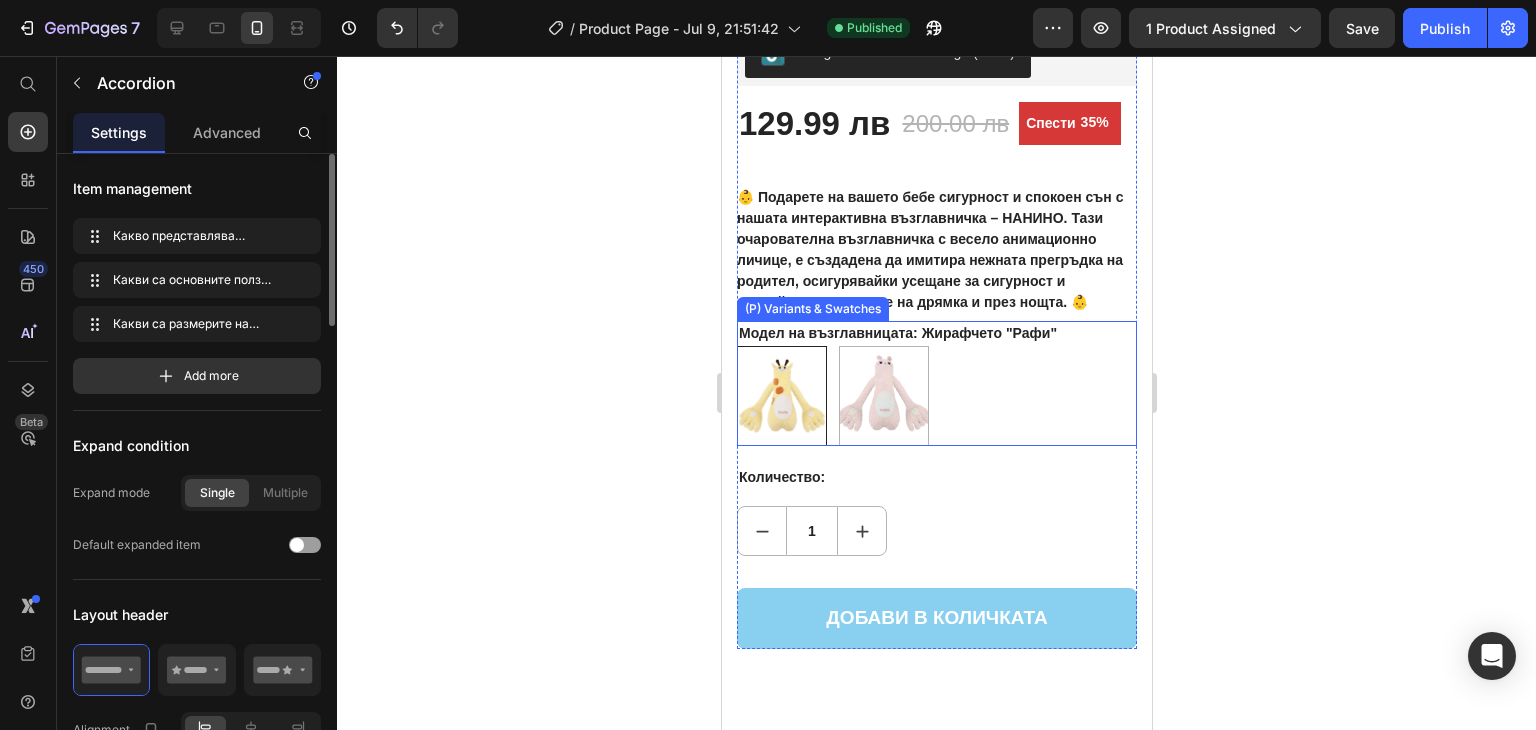 click on "Жирафчето "[NAME]" Жирафчето "[NAME]" Зайчето "[NAME]" Зайчето "[NAME]"" at bounding box center [936, 396] 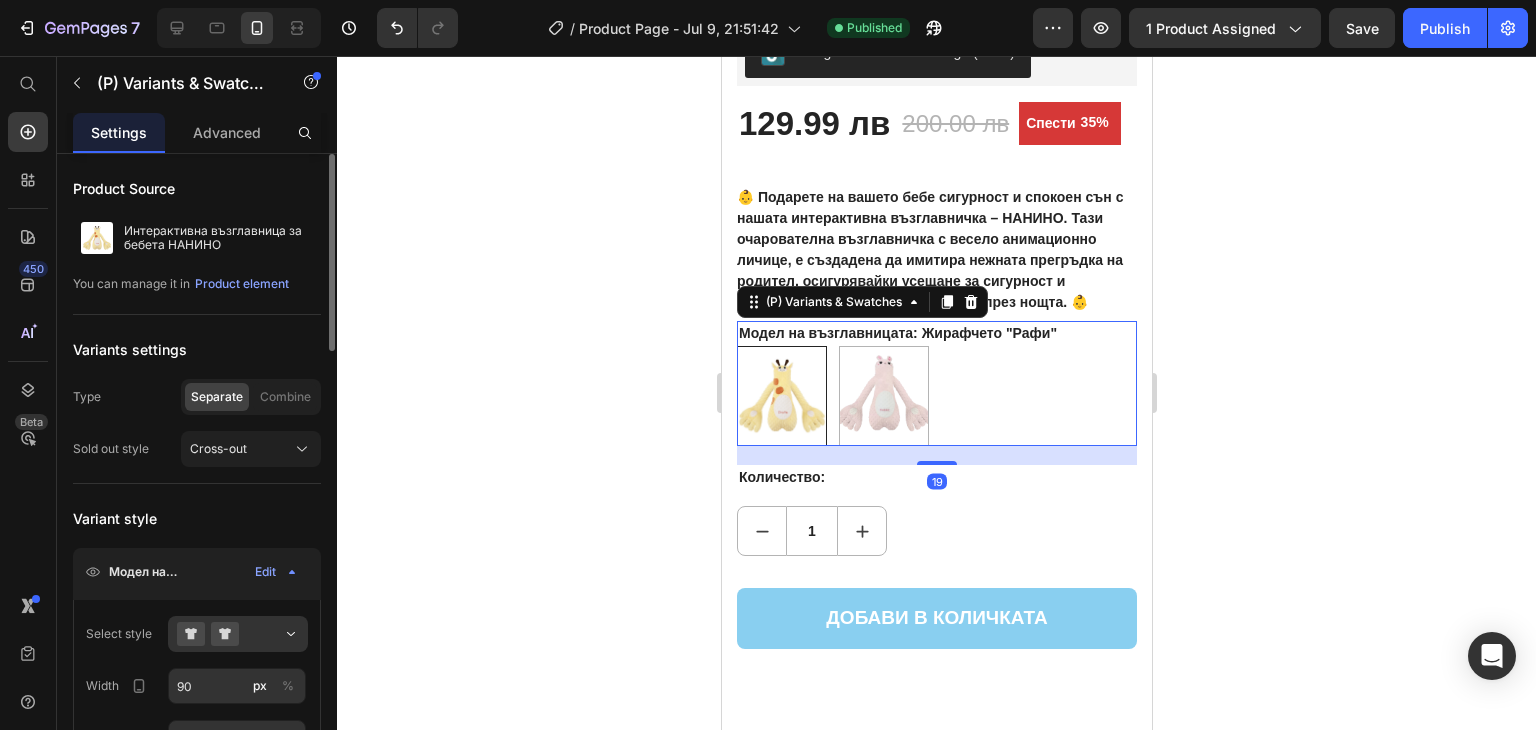 scroll, scrollTop: 100, scrollLeft: 0, axis: vertical 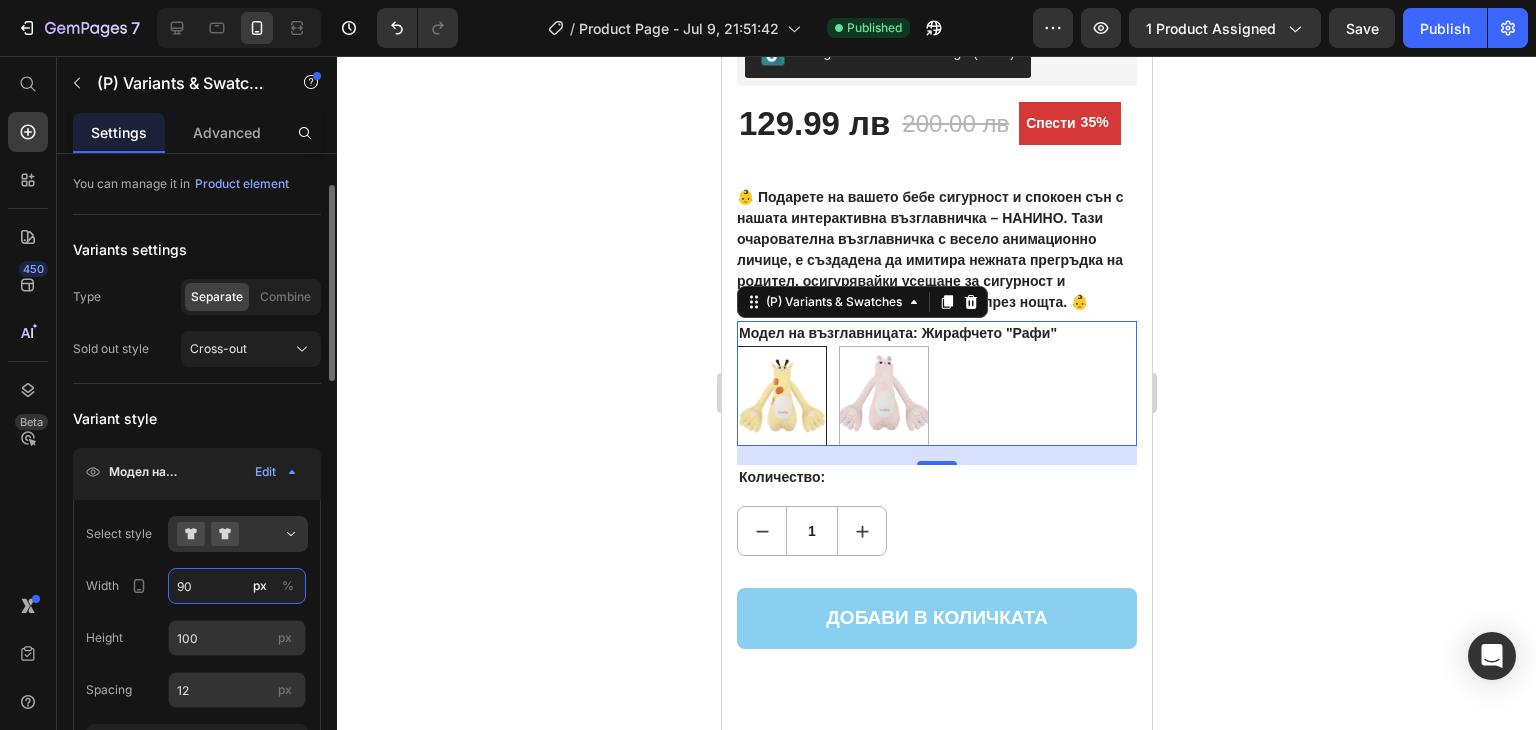 click on "90" at bounding box center (237, 586) 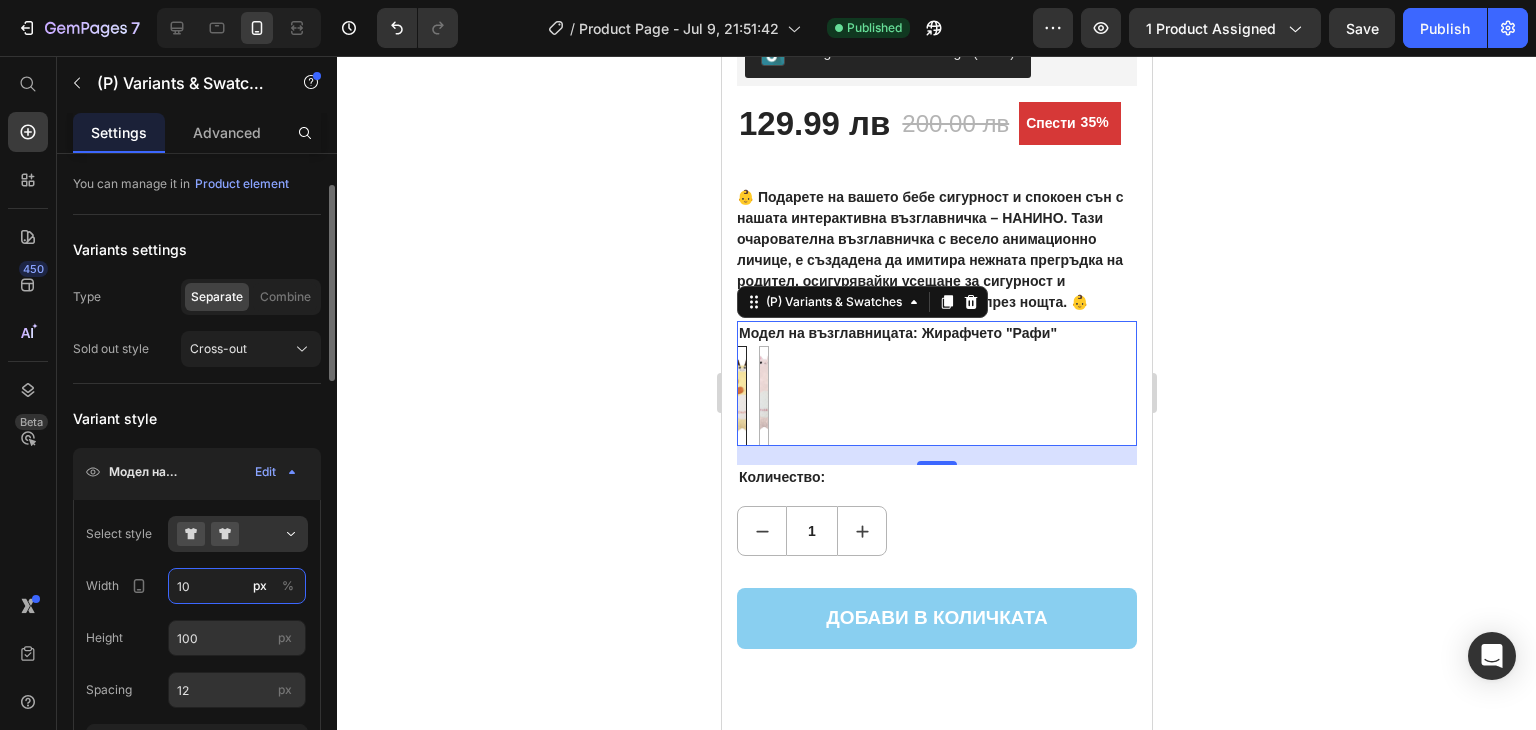 type on "100" 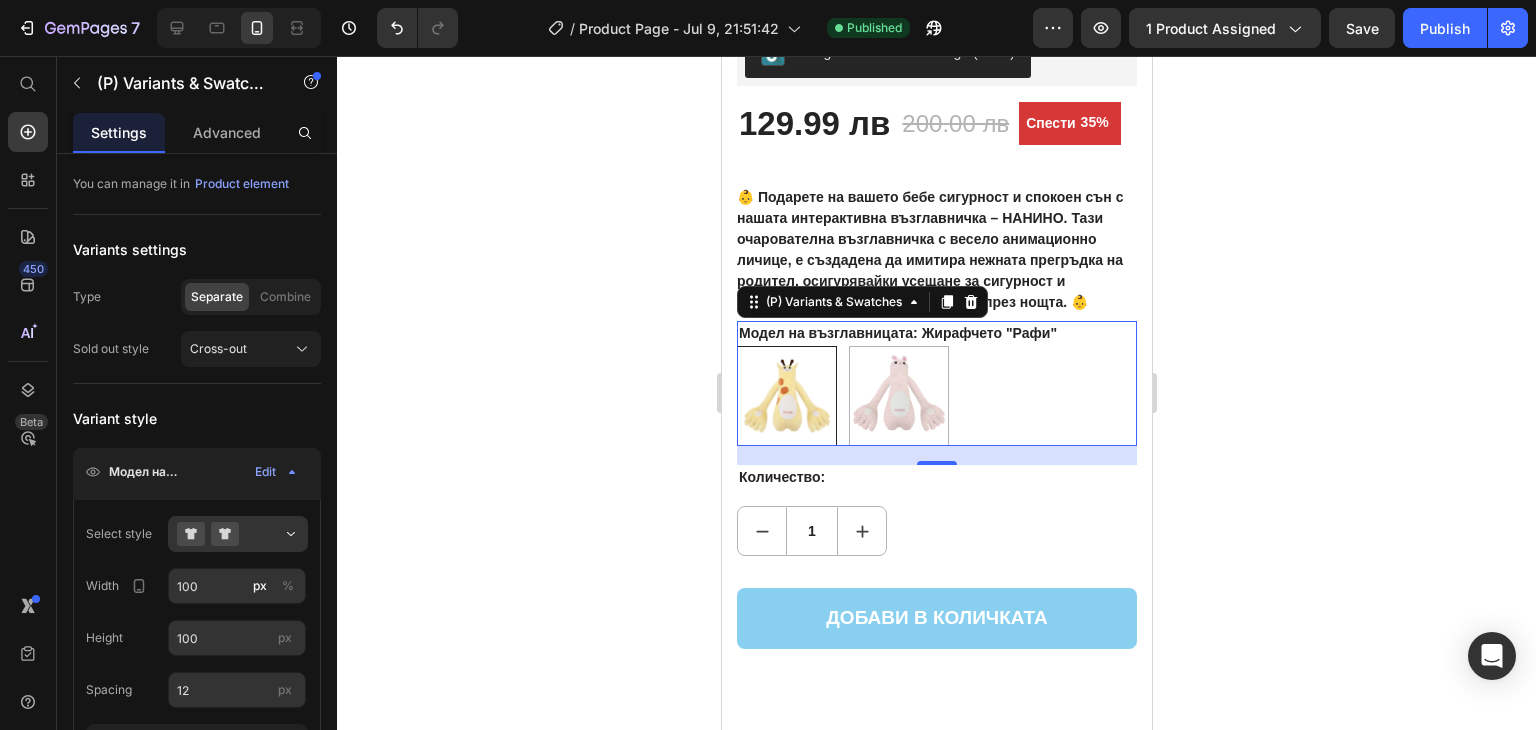 click 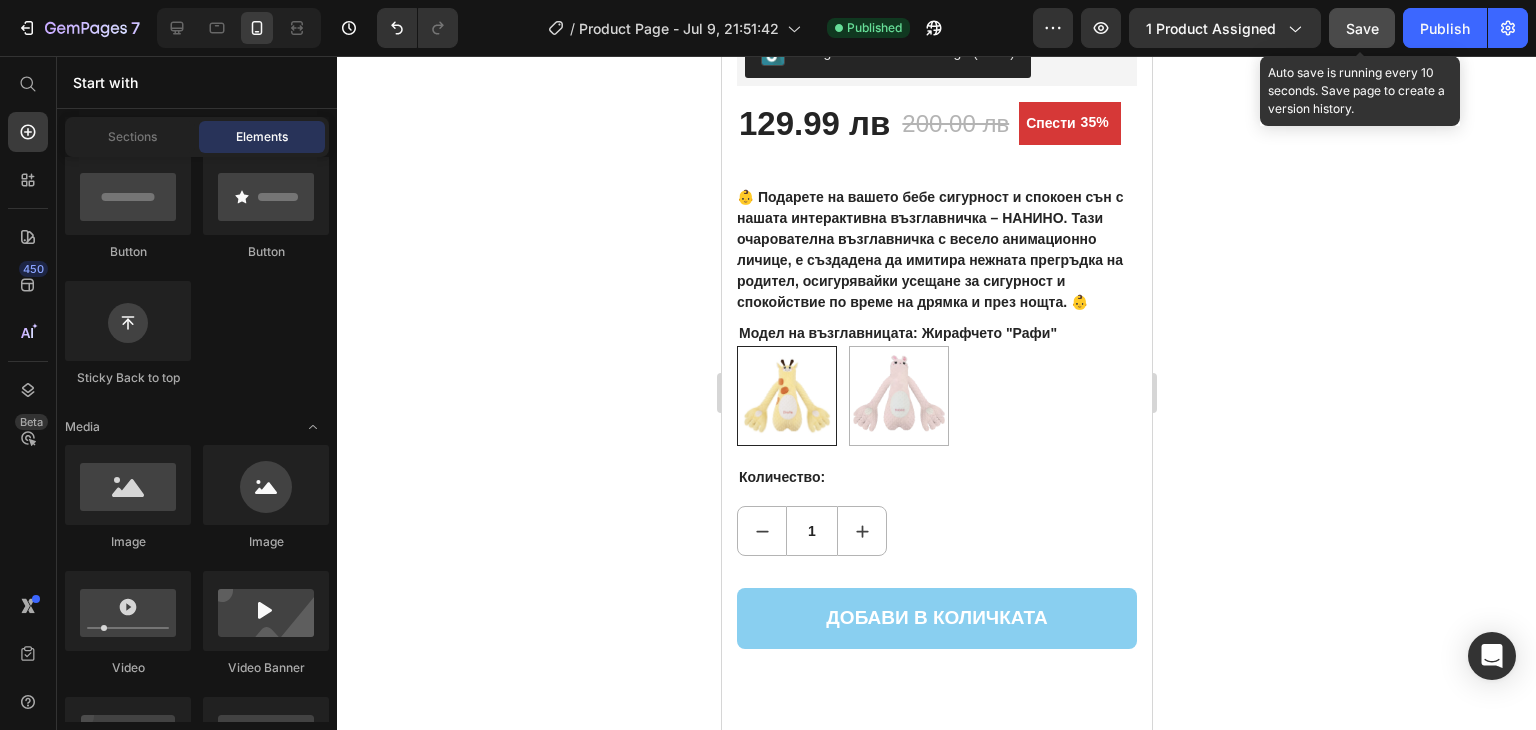 click on "Save" at bounding box center [1362, 28] 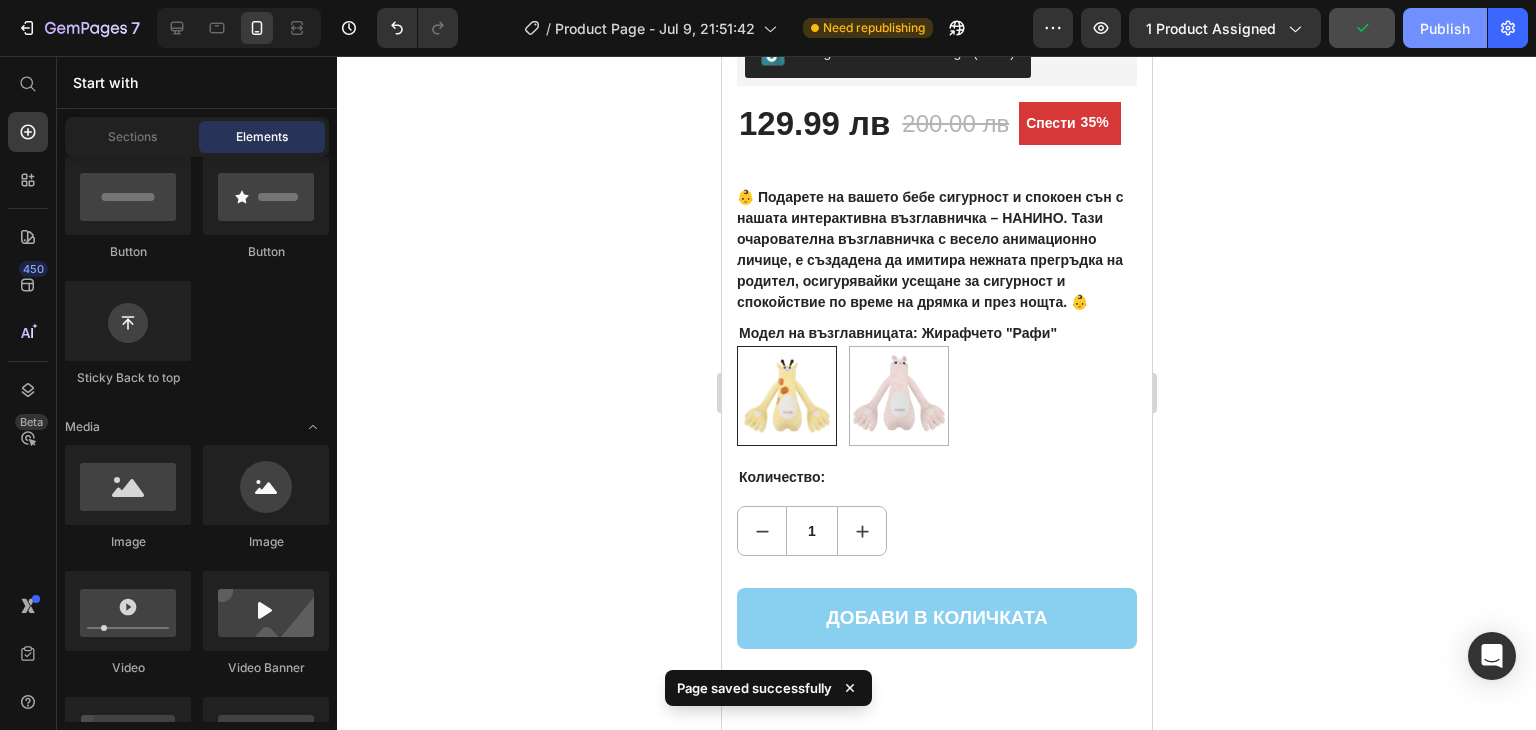 click on "Publish" 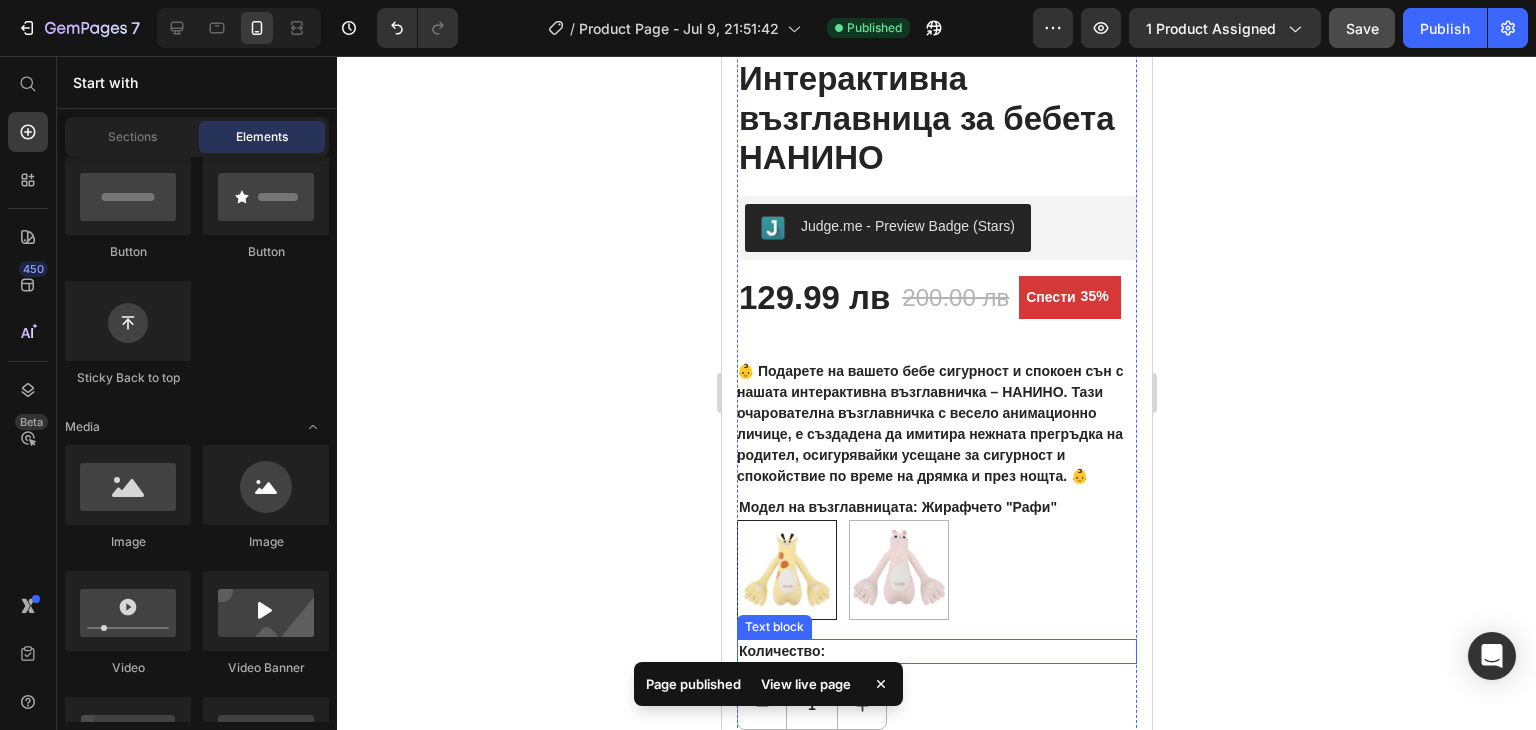 scroll, scrollTop: 459, scrollLeft: 0, axis: vertical 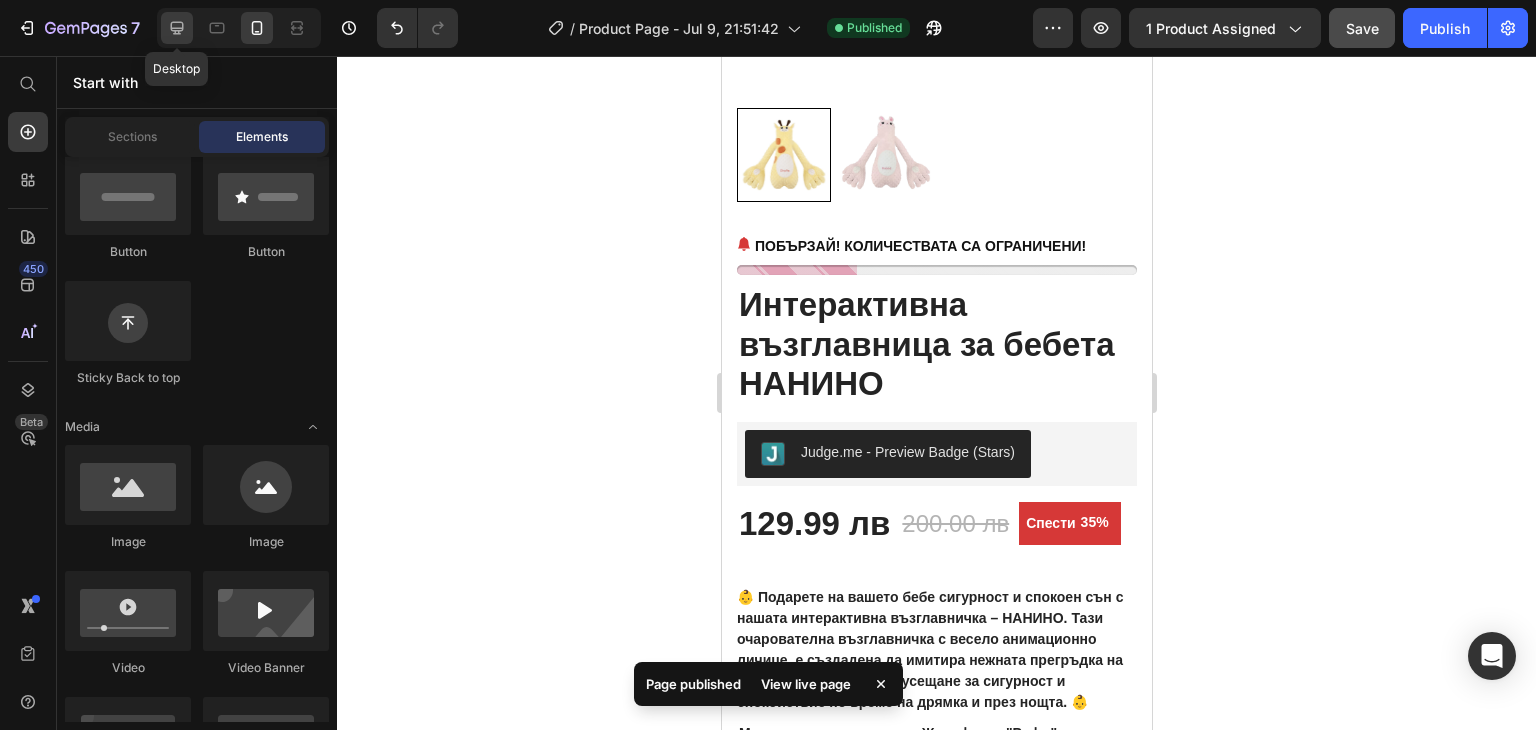 click 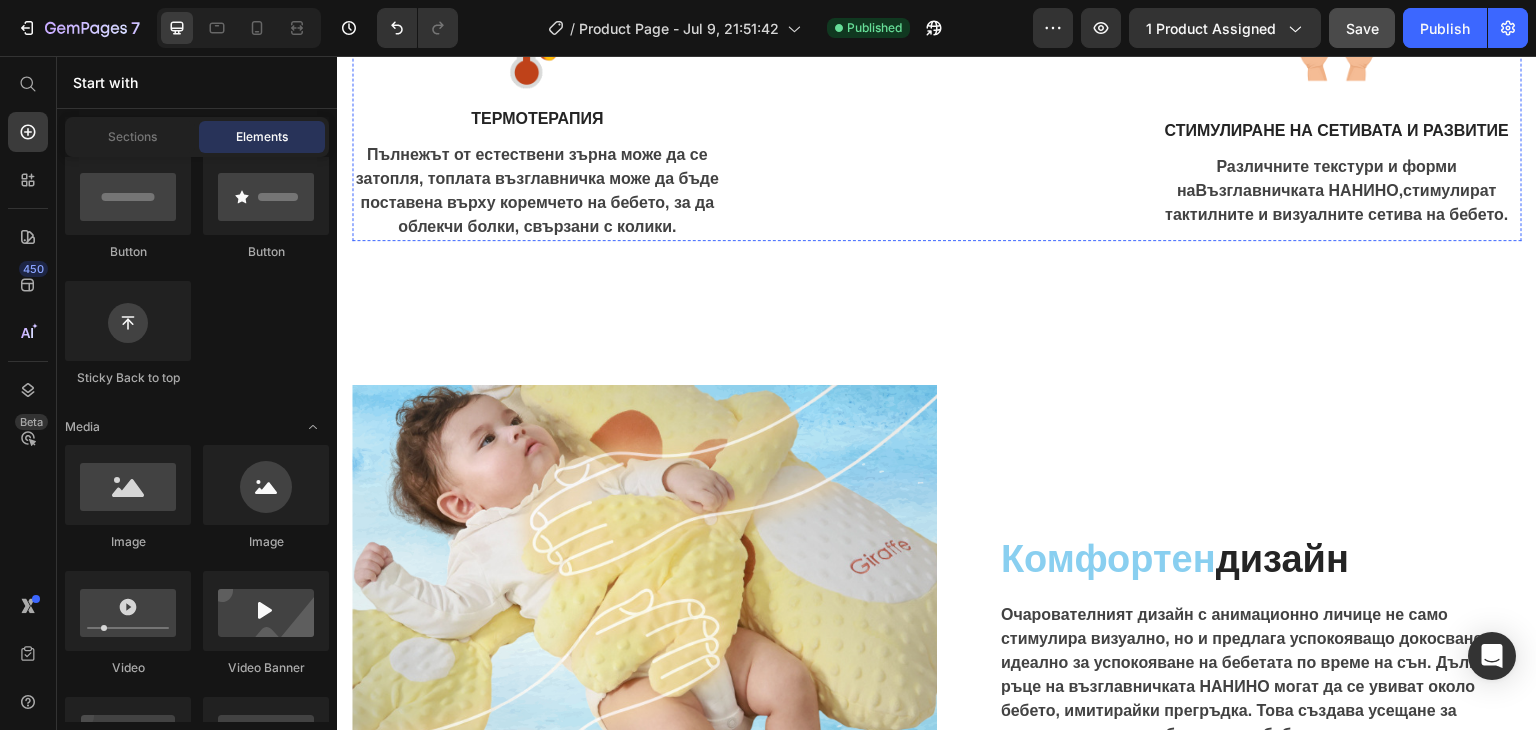 scroll, scrollTop: 1859, scrollLeft: 0, axis: vertical 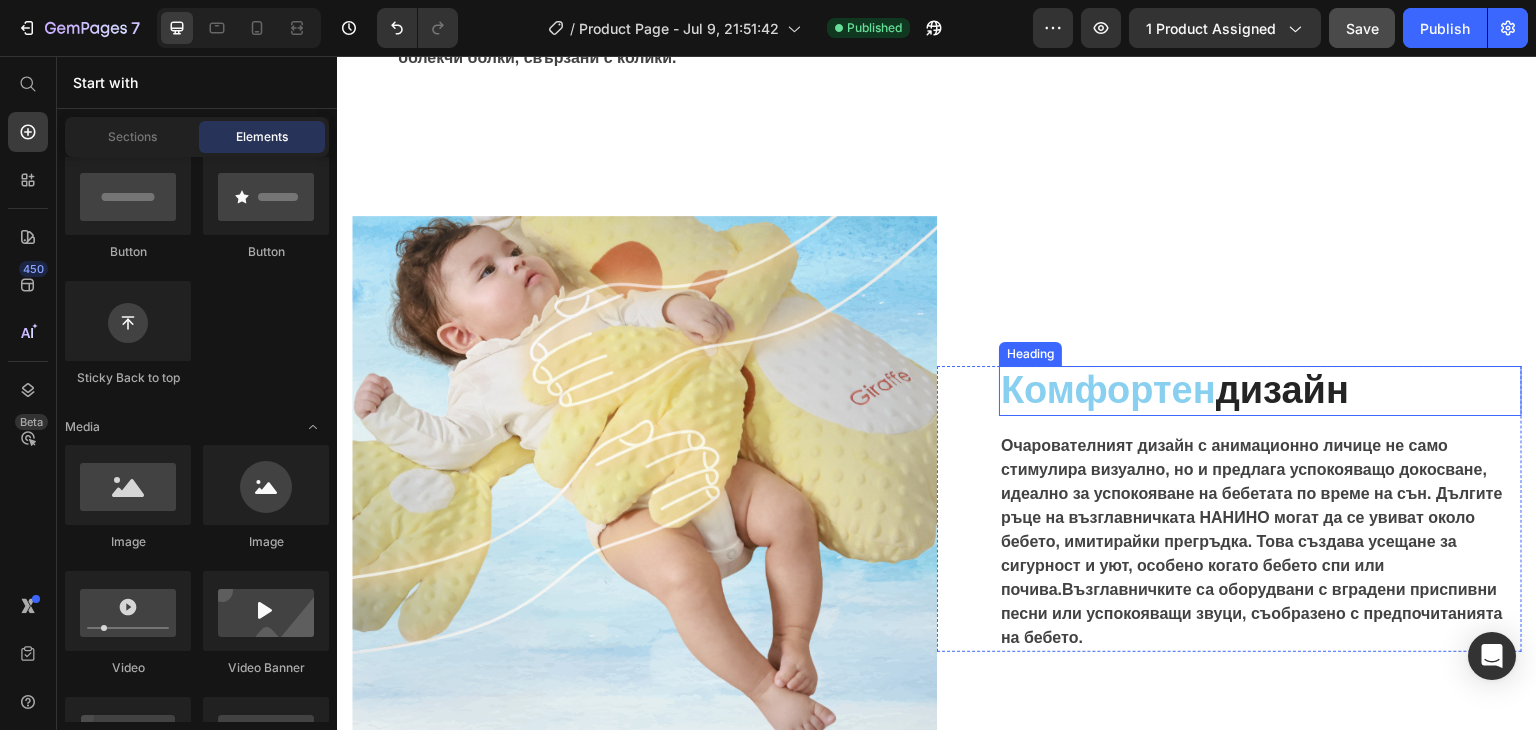 click on "Комфортен" at bounding box center (1108, 390) 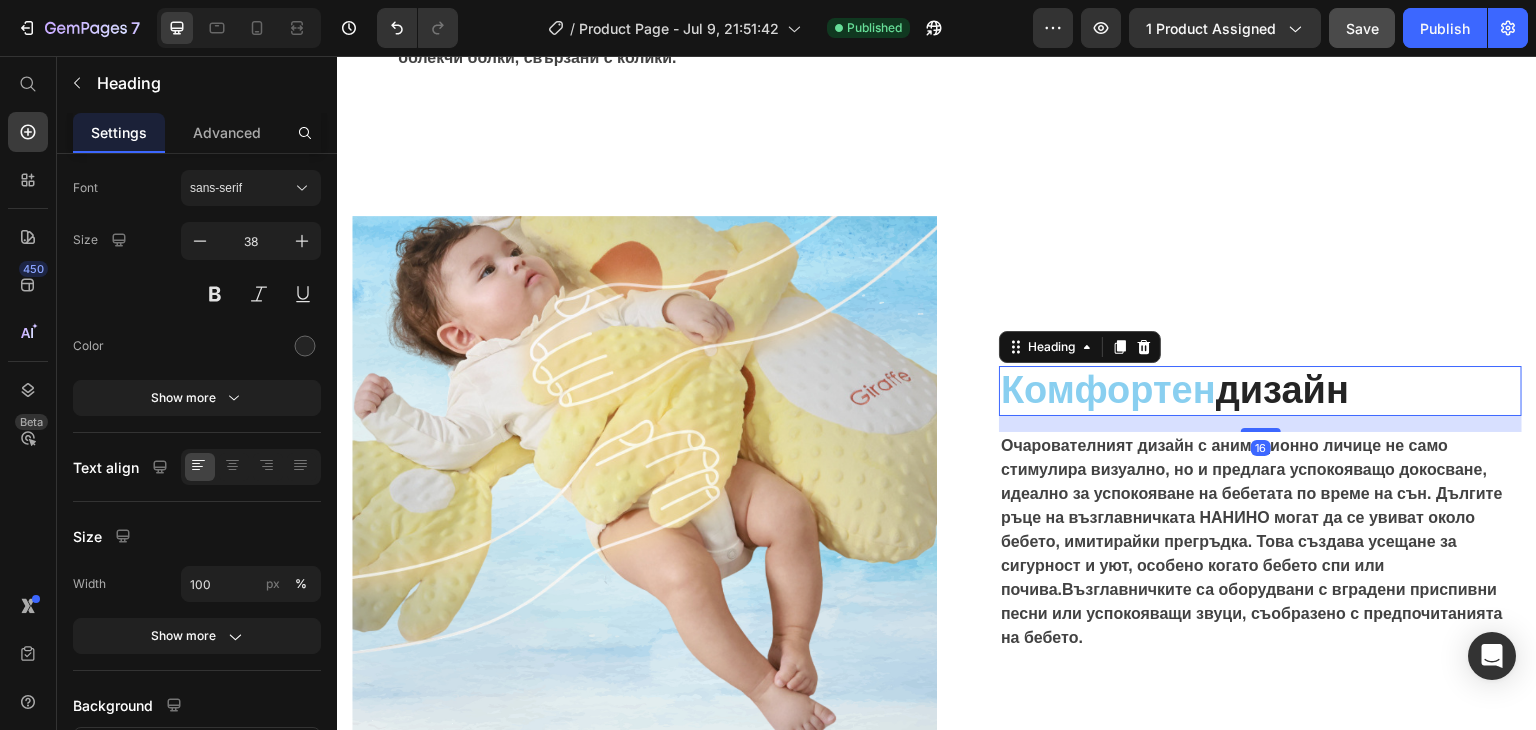 scroll, scrollTop: 0, scrollLeft: 0, axis: both 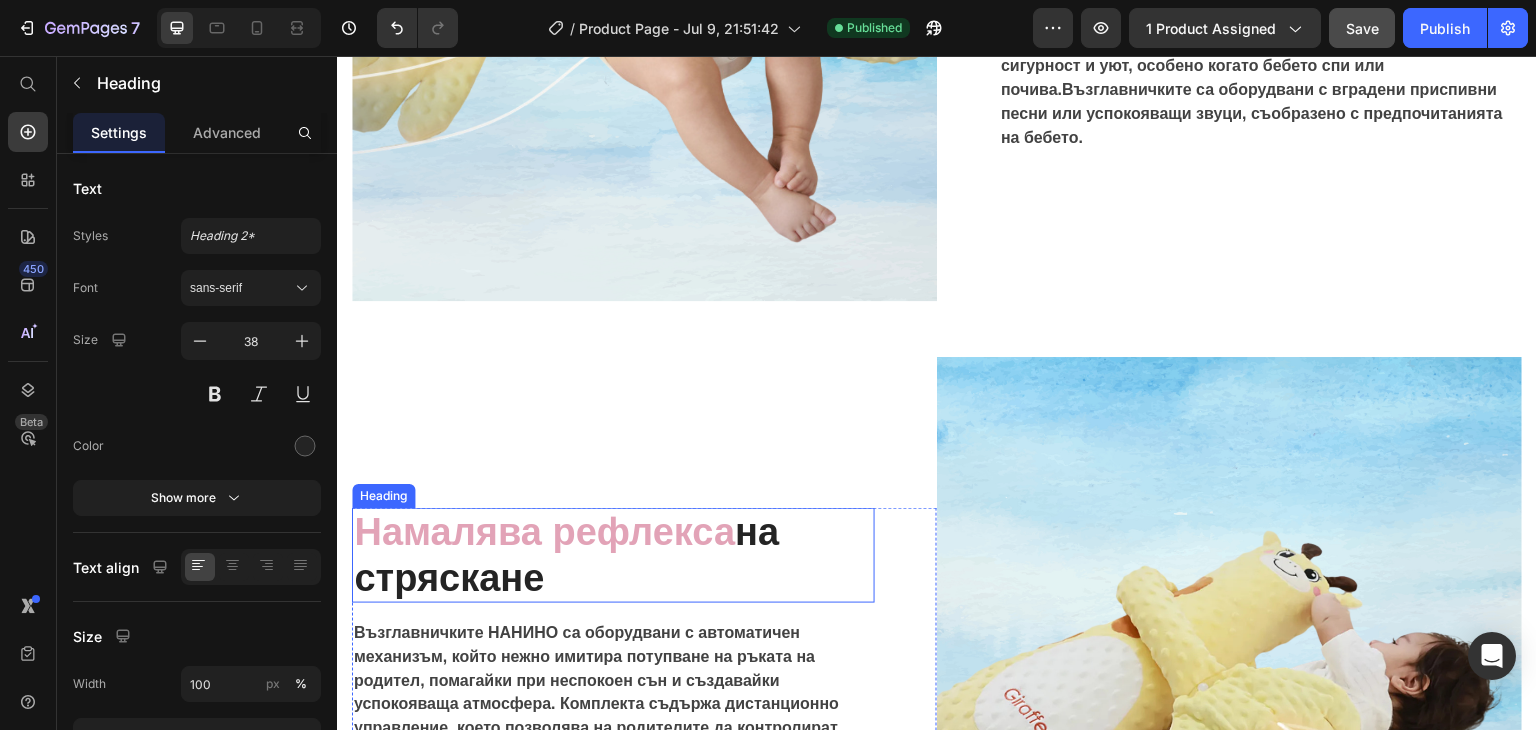 click on "Намалява рефлекса" at bounding box center (544, 532) 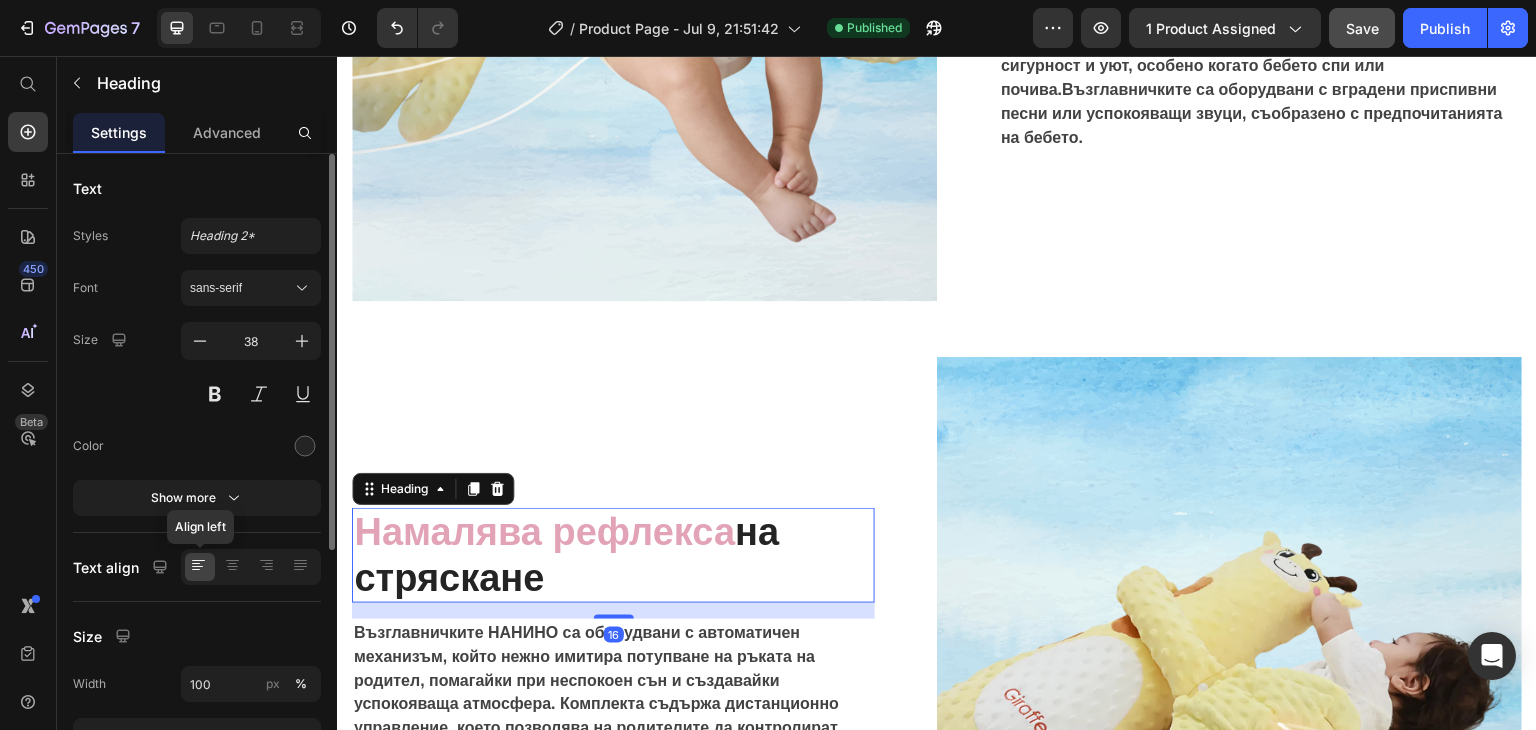 click 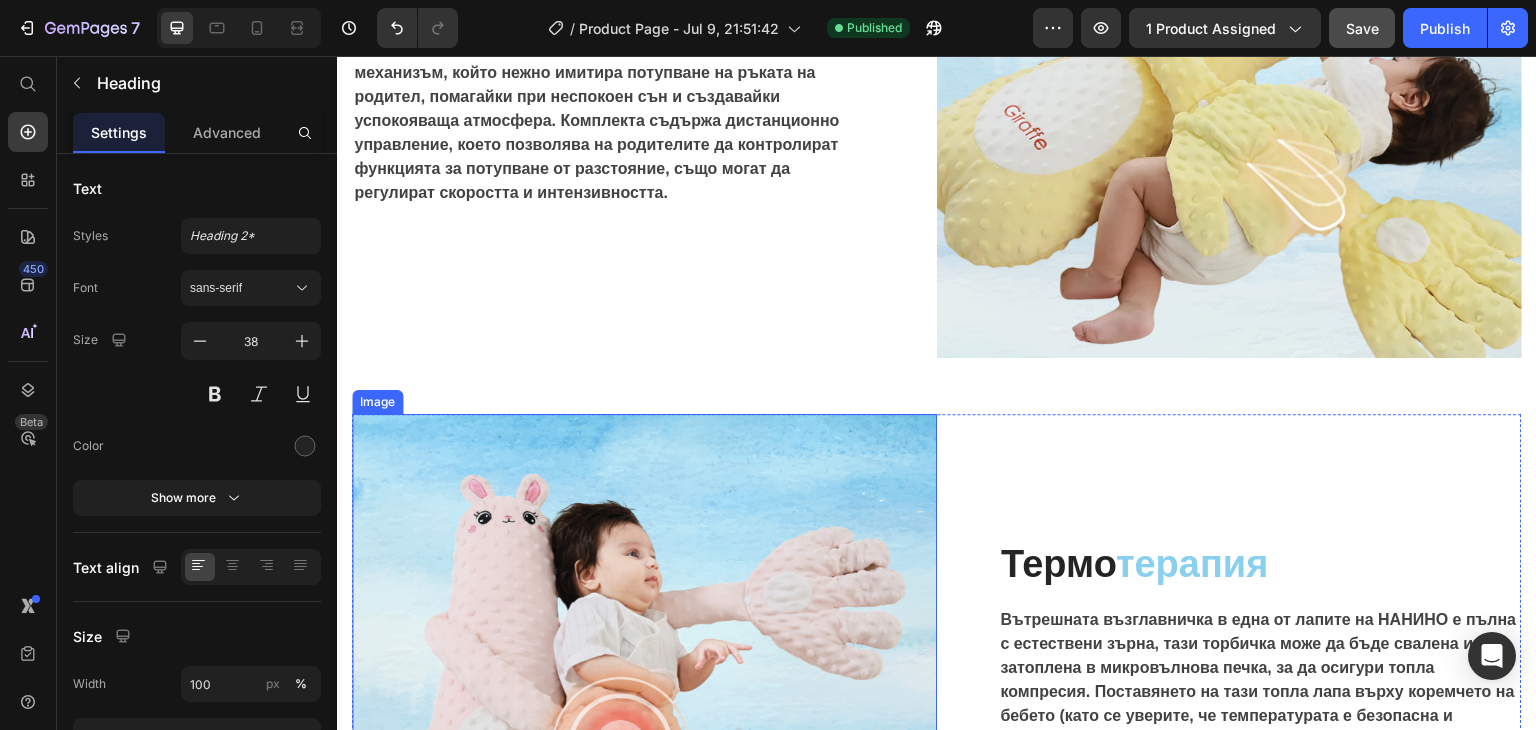 scroll, scrollTop: 3059, scrollLeft: 0, axis: vertical 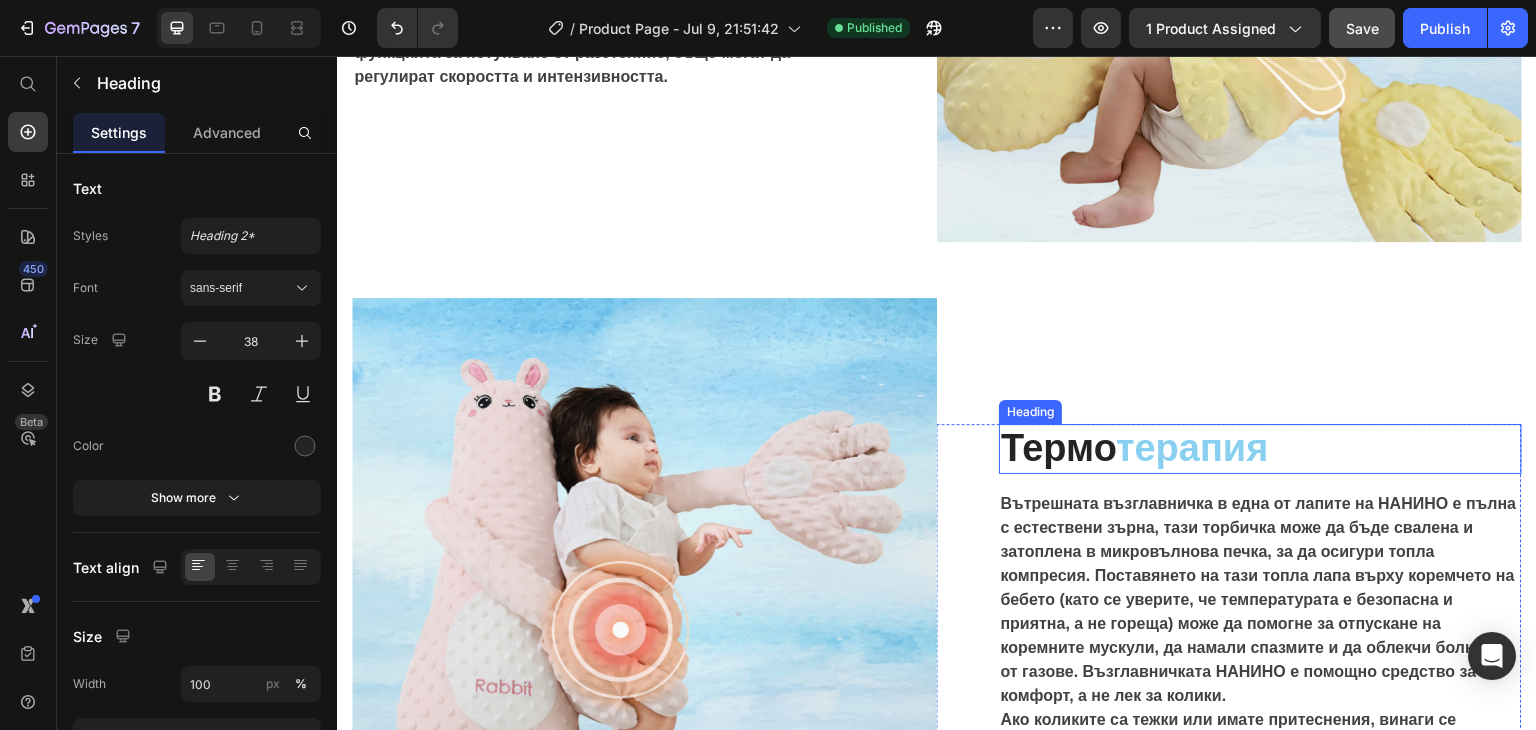click on "терапия" at bounding box center (1192, 448) 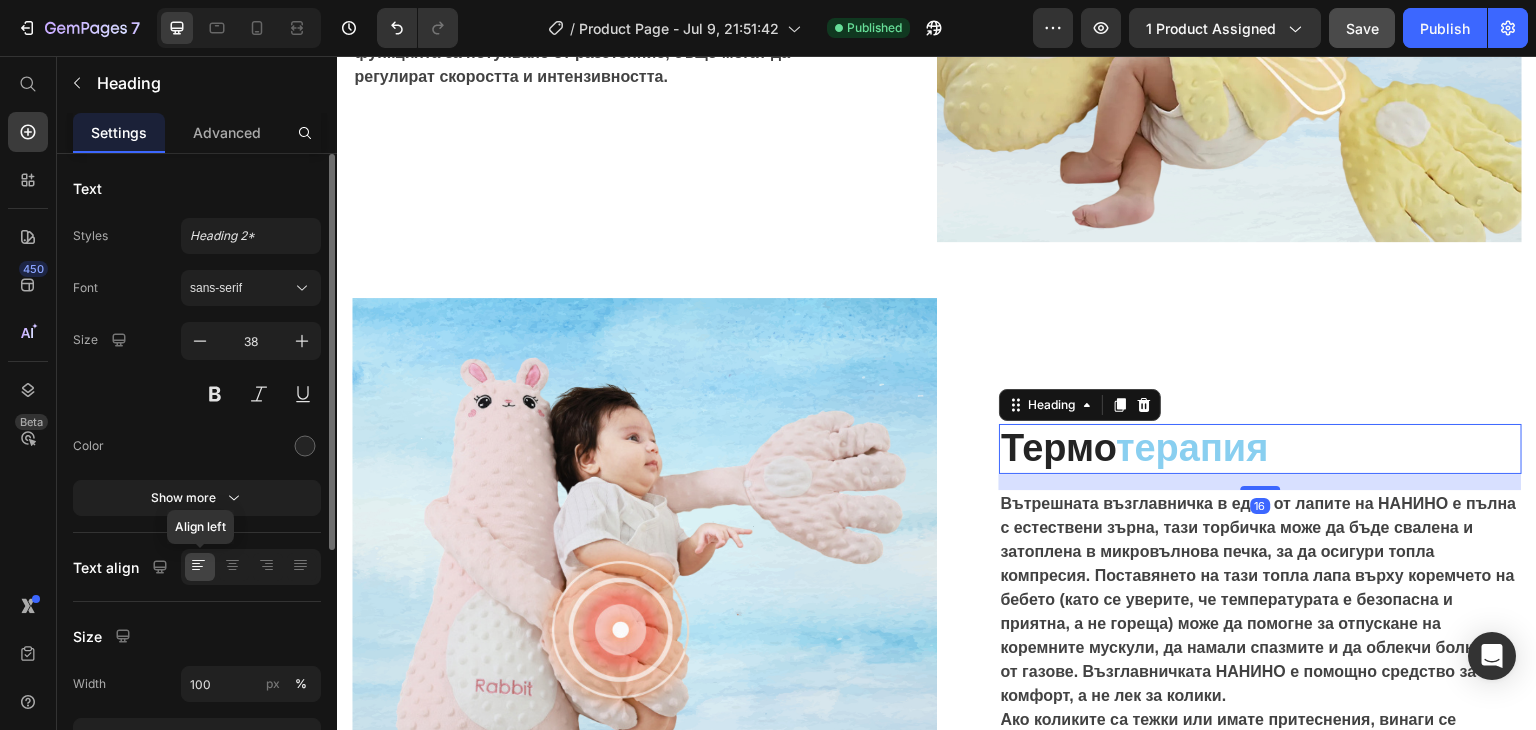 click 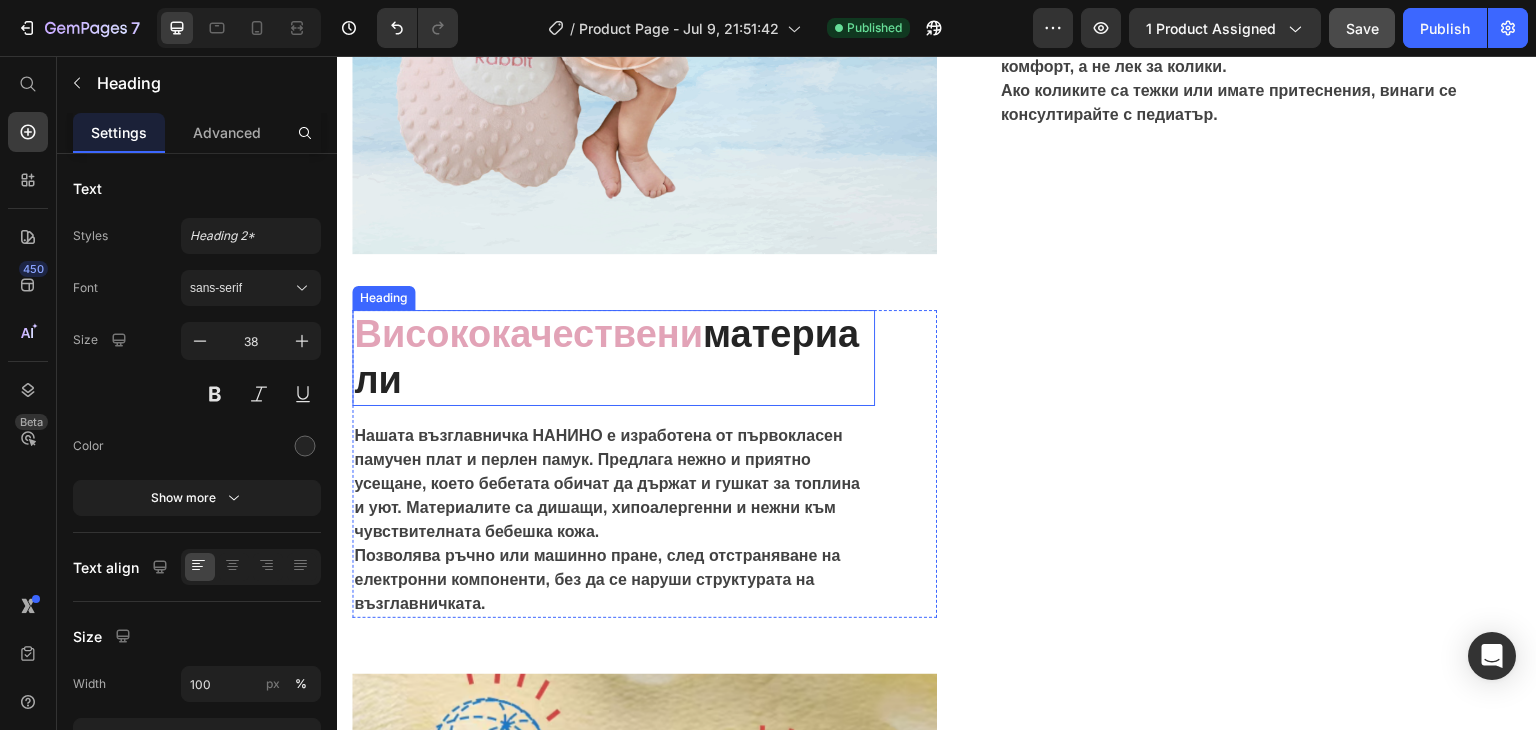 scroll, scrollTop: 3759, scrollLeft: 0, axis: vertical 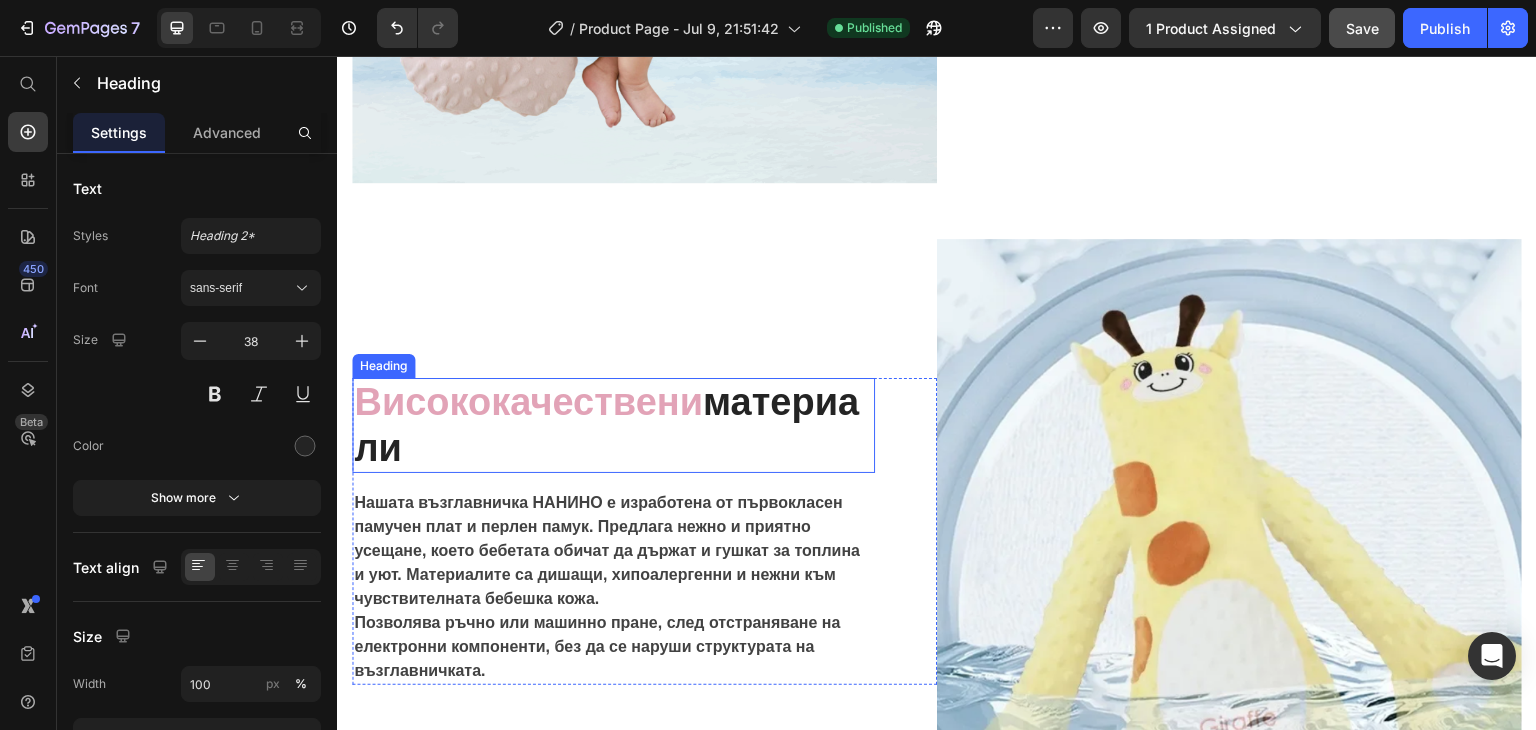 click on "Висококачествени" at bounding box center (528, 402) 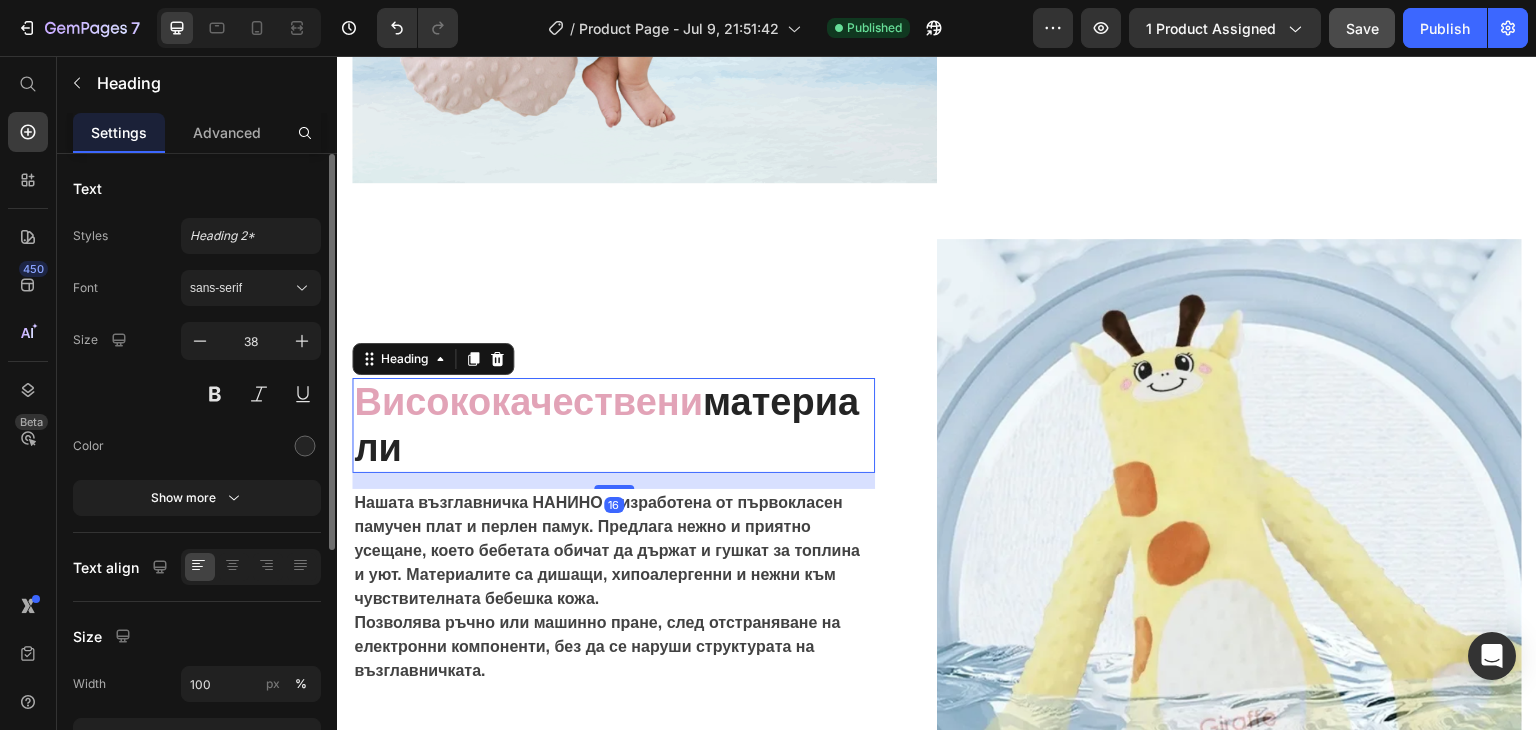 scroll, scrollTop: 300, scrollLeft: 0, axis: vertical 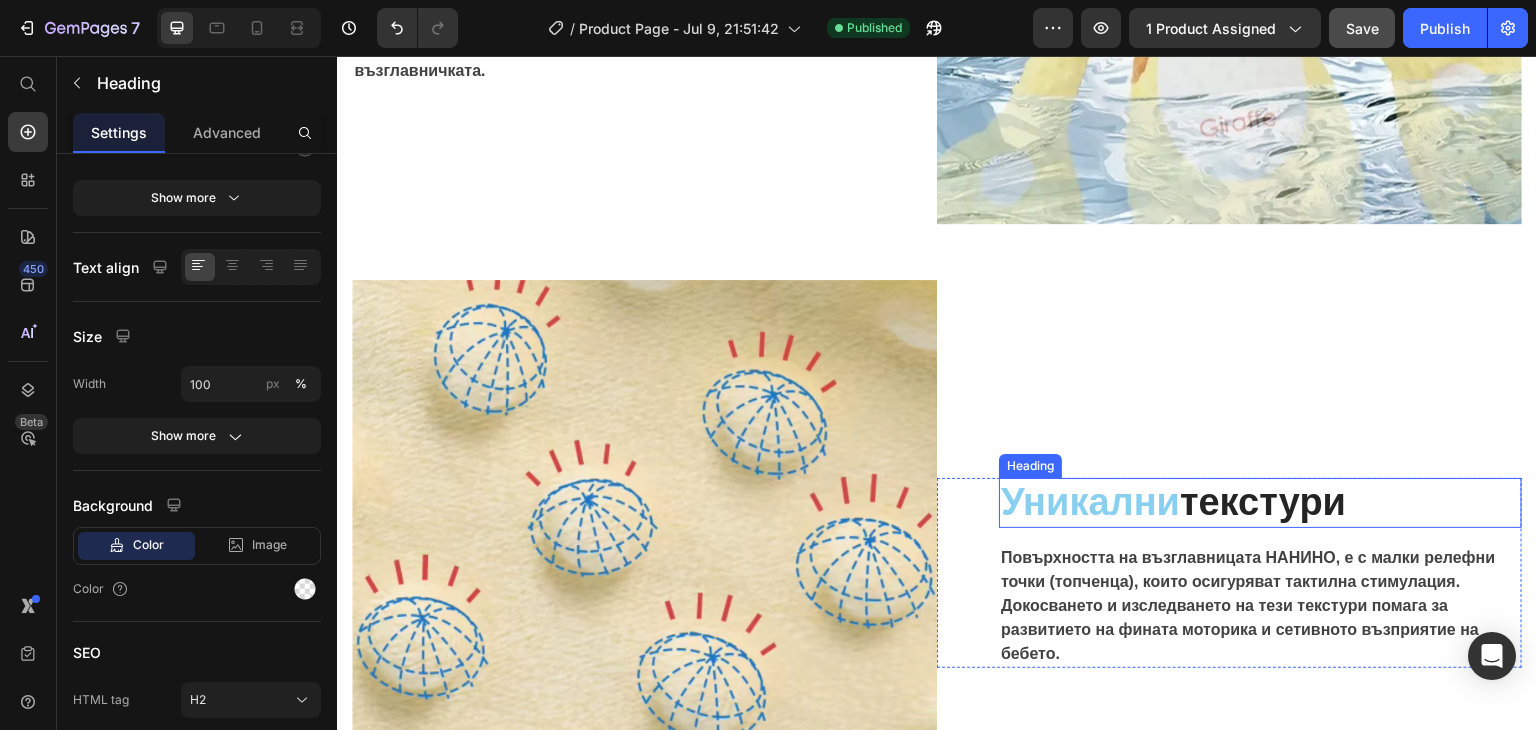 click on "Уникални  текстури" at bounding box center [1260, 503] 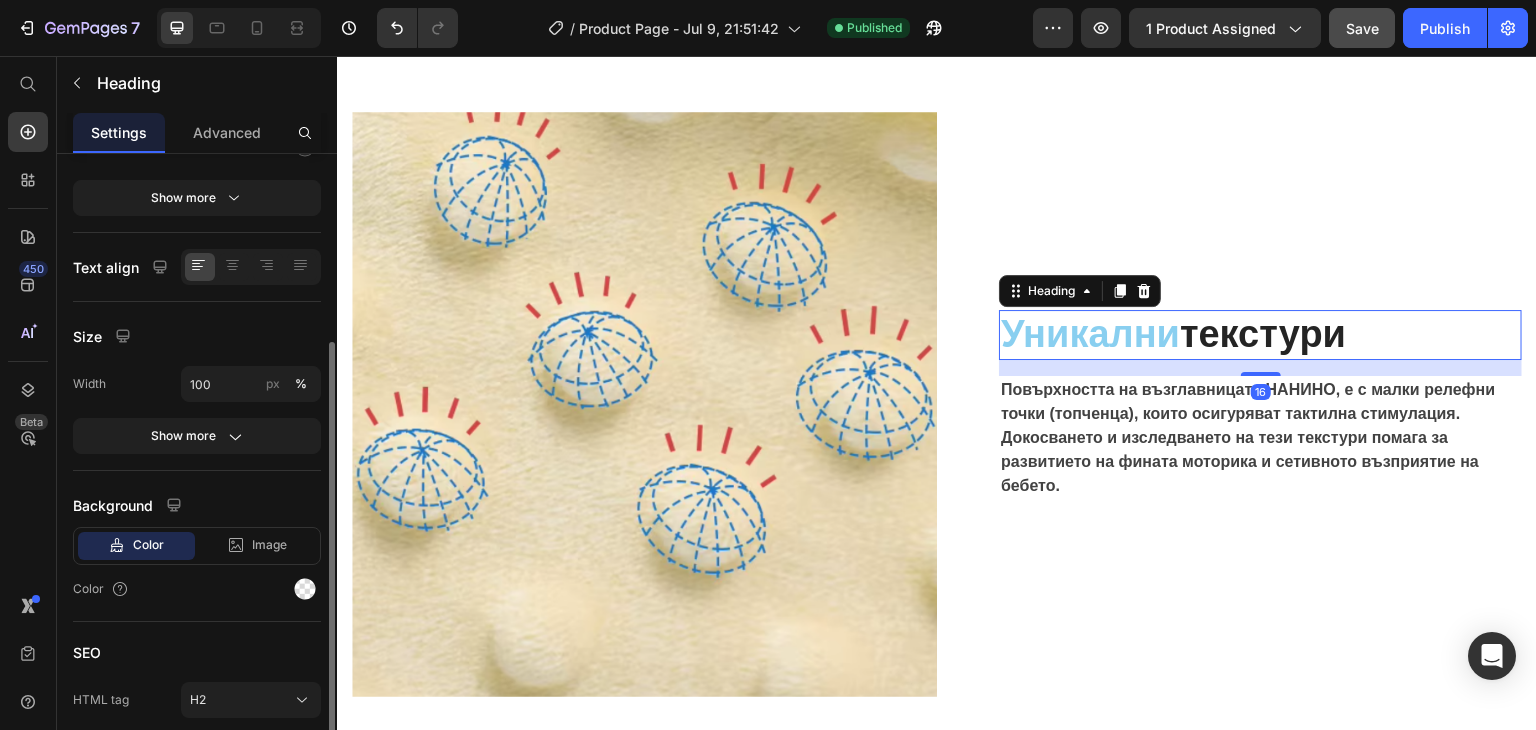 scroll, scrollTop: 4559, scrollLeft: 0, axis: vertical 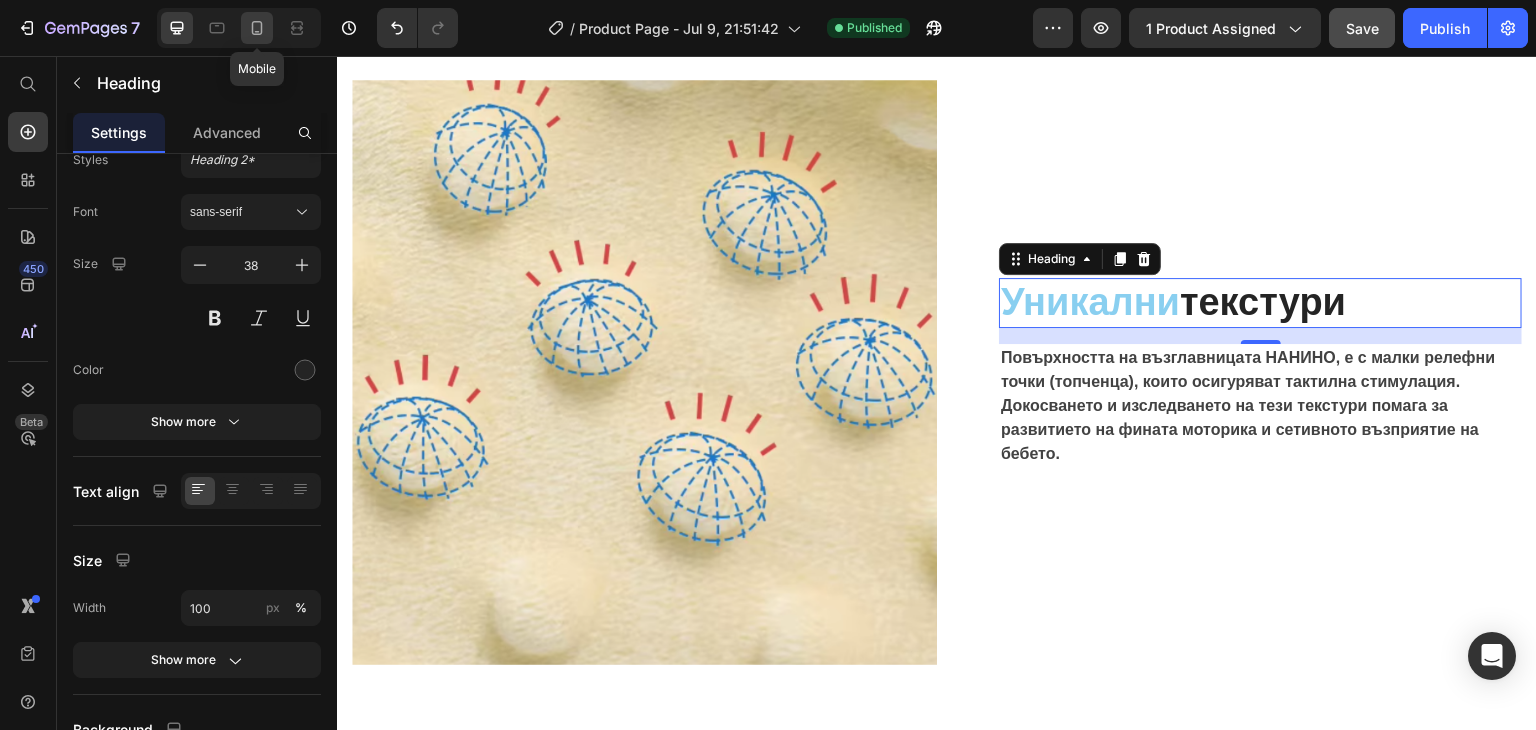 click 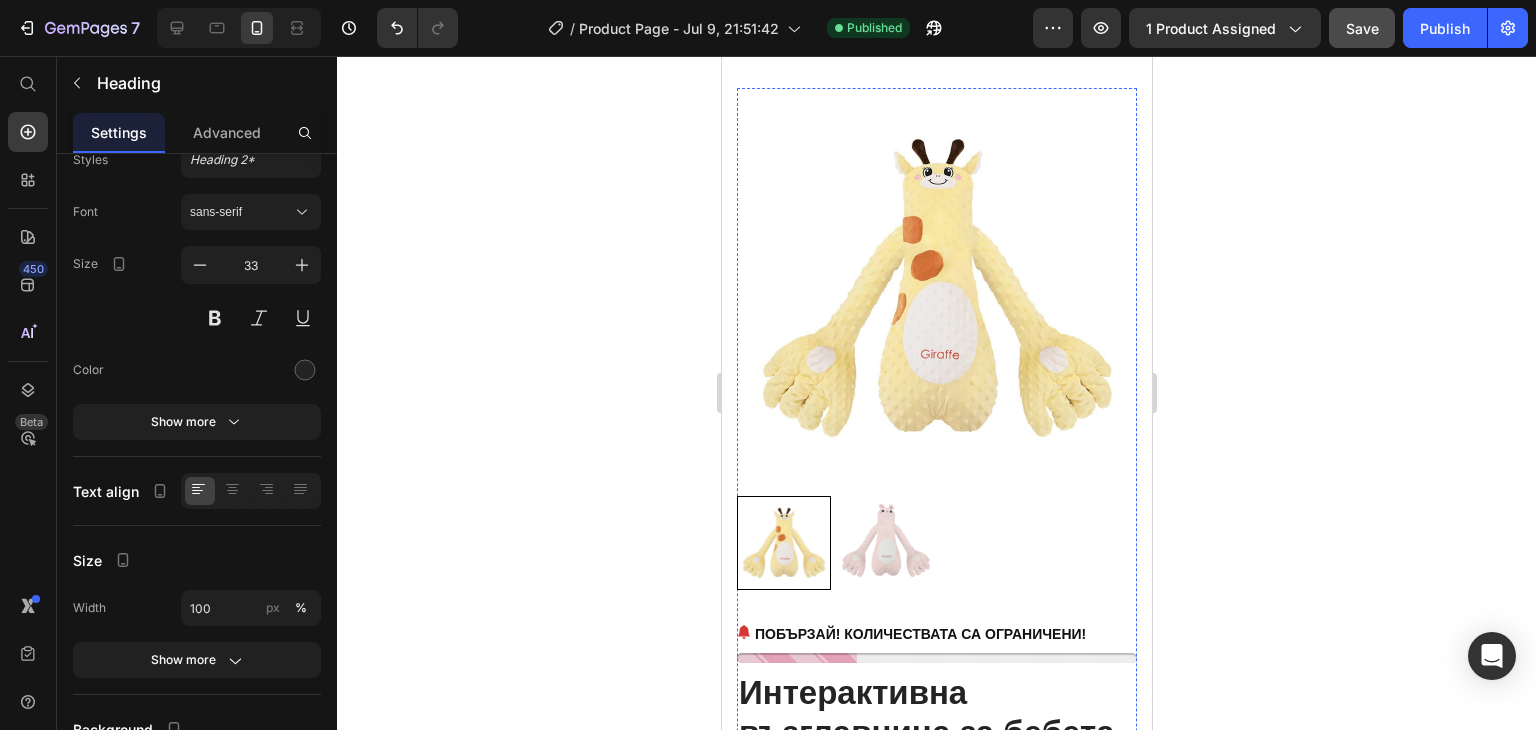 scroll, scrollTop: 0, scrollLeft: 0, axis: both 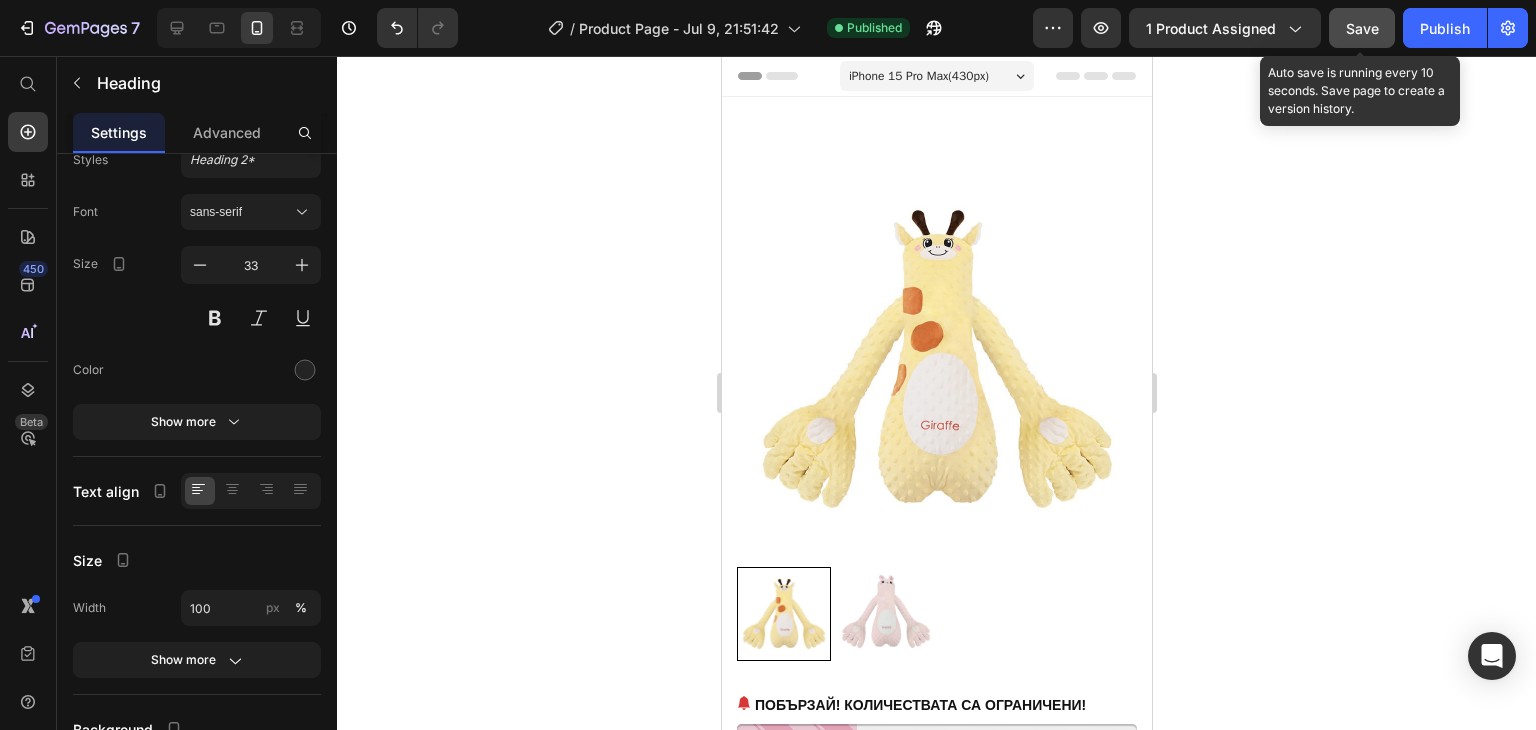 click on "Save" at bounding box center (1362, 28) 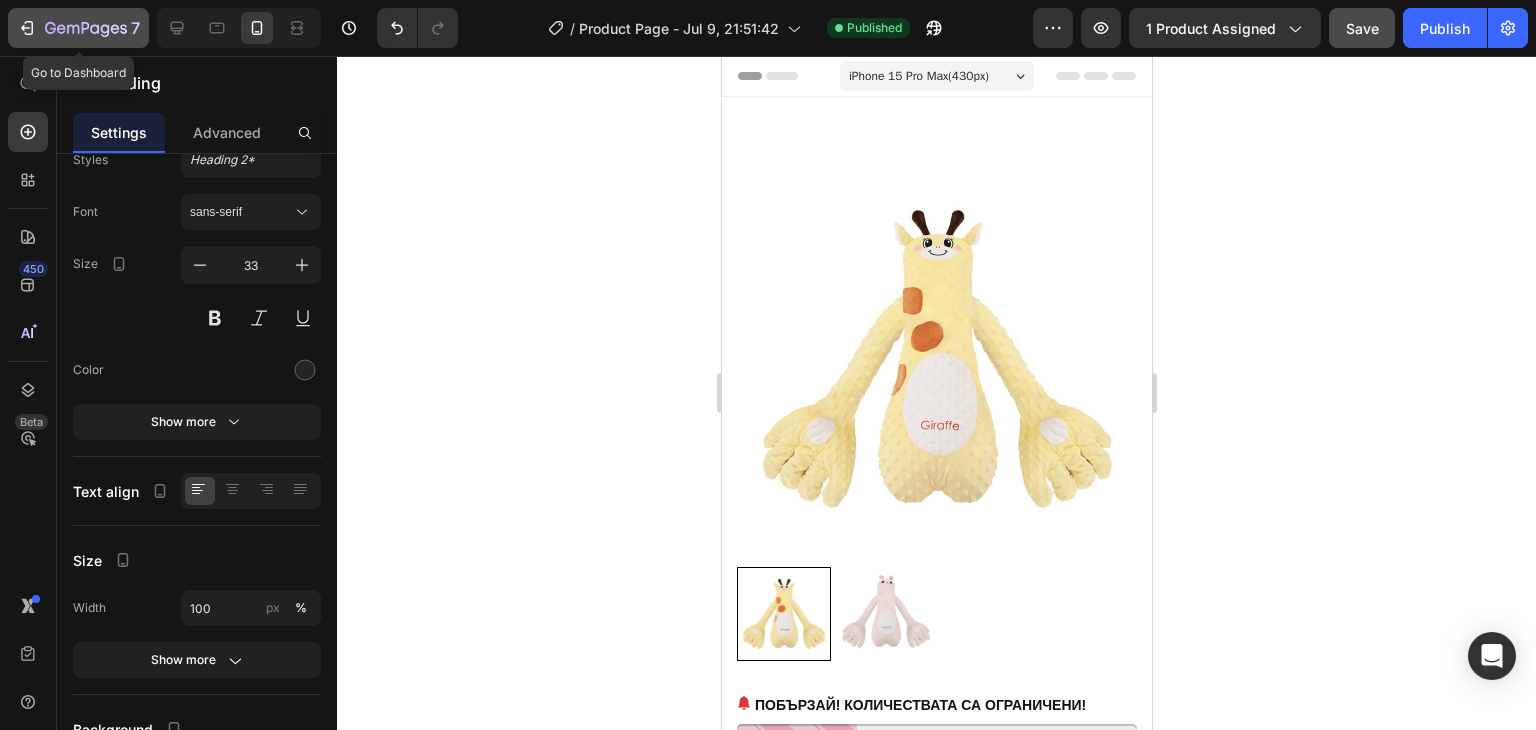 click on "7" at bounding box center (78, 28) 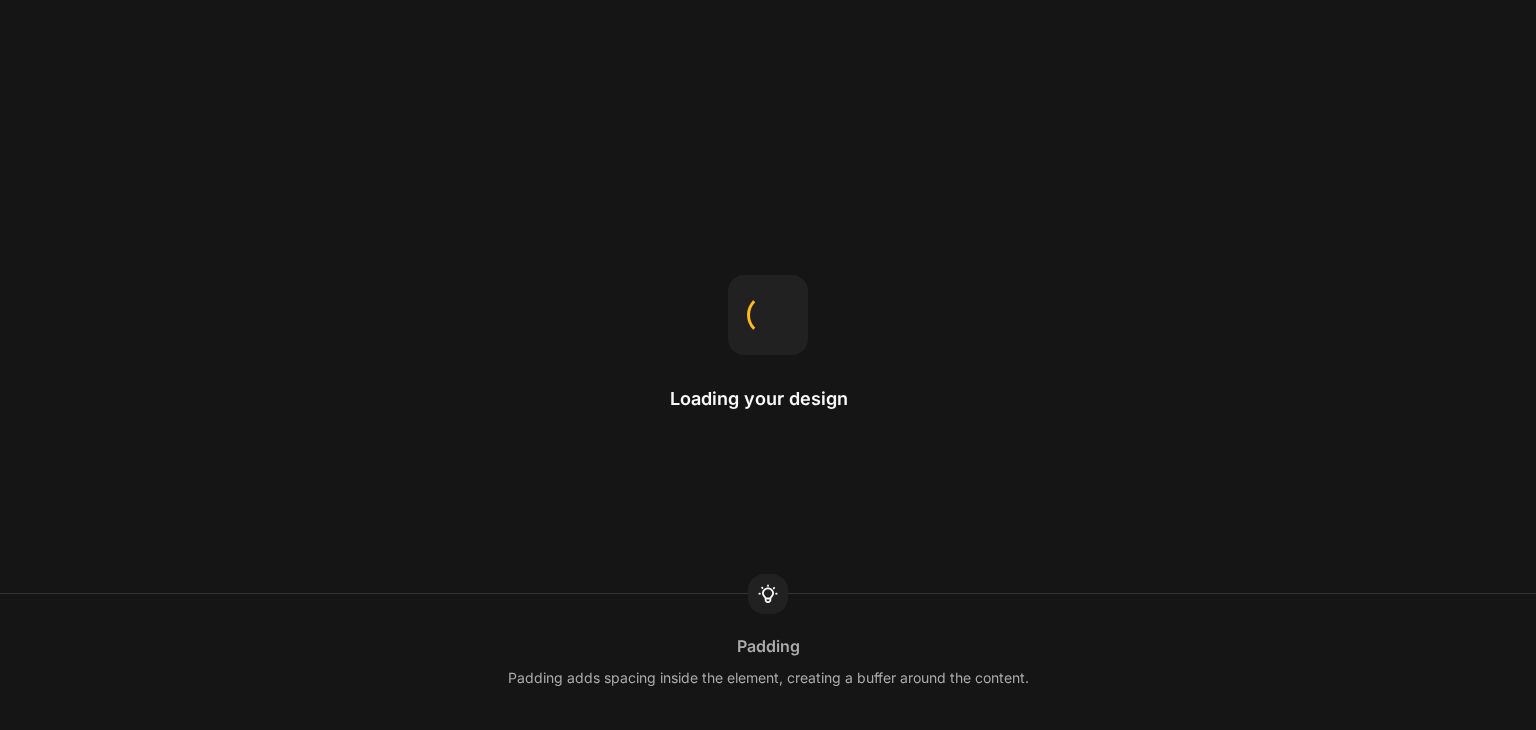 scroll, scrollTop: 0, scrollLeft: 0, axis: both 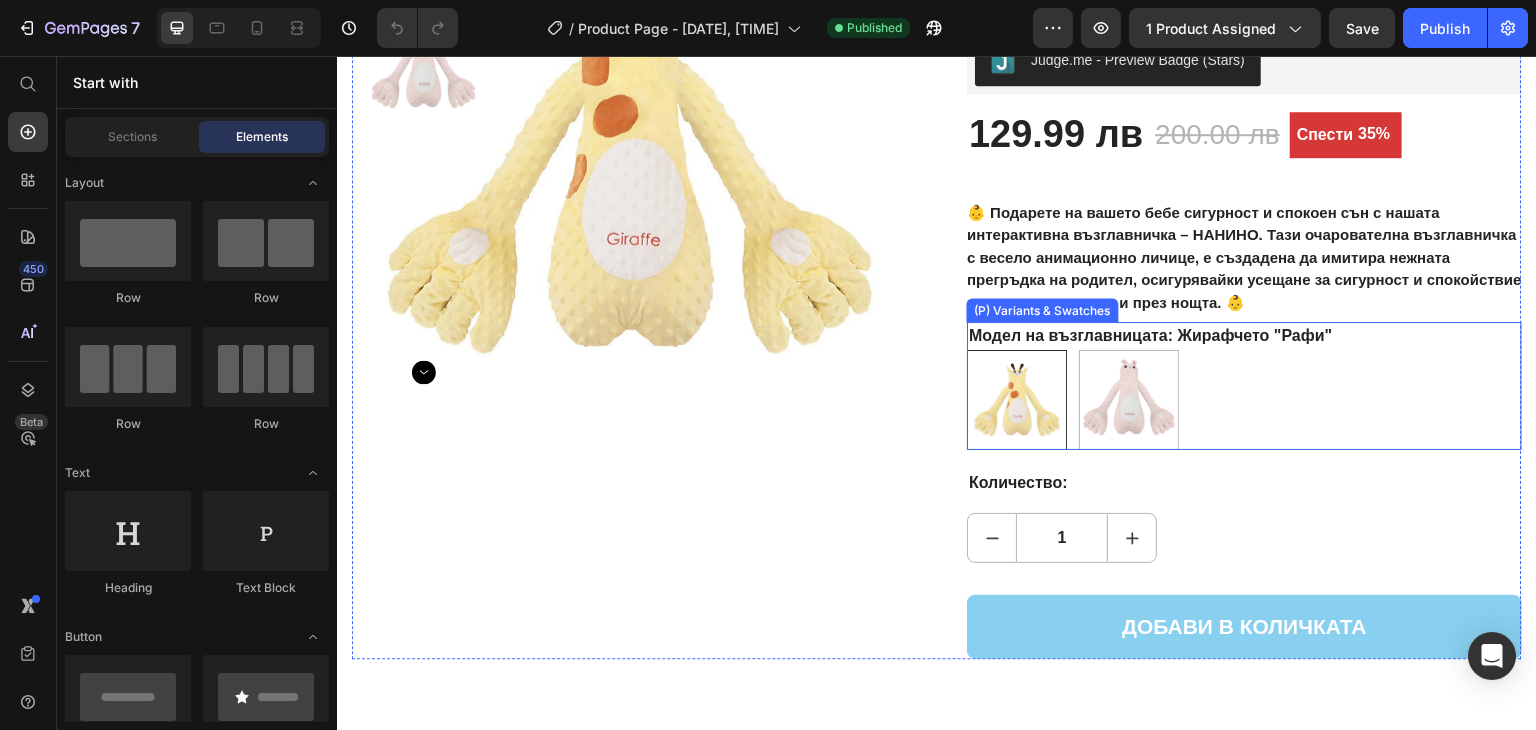 click on "Жирафчето "[NAME]" Жирафчето "[NAME]" Зайчето "[NAME]" Зайчето "[NAME]"" at bounding box center (1244, 400) 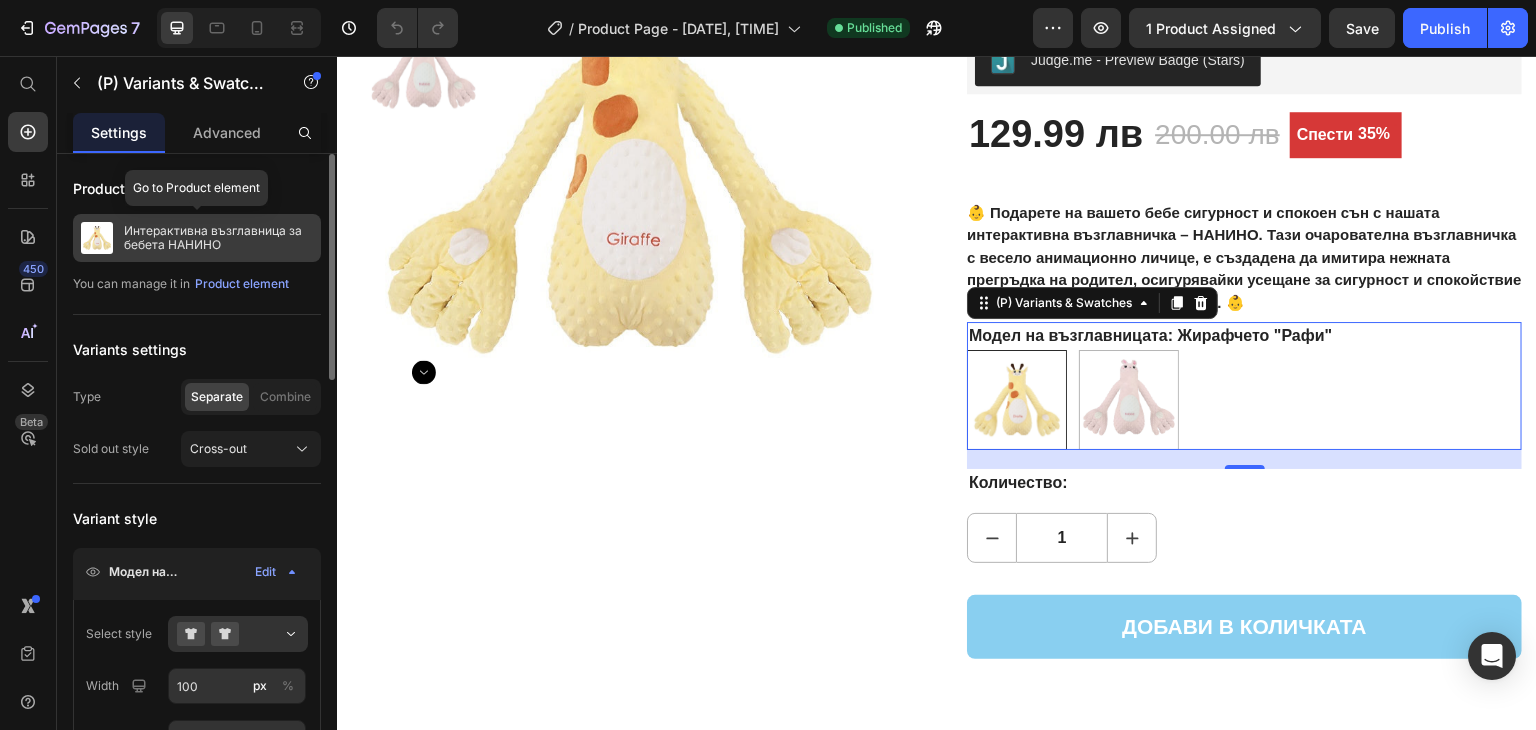 click on "Интерактивна възглавница за бебета НАНИНО" at bounding box center [218, 238] 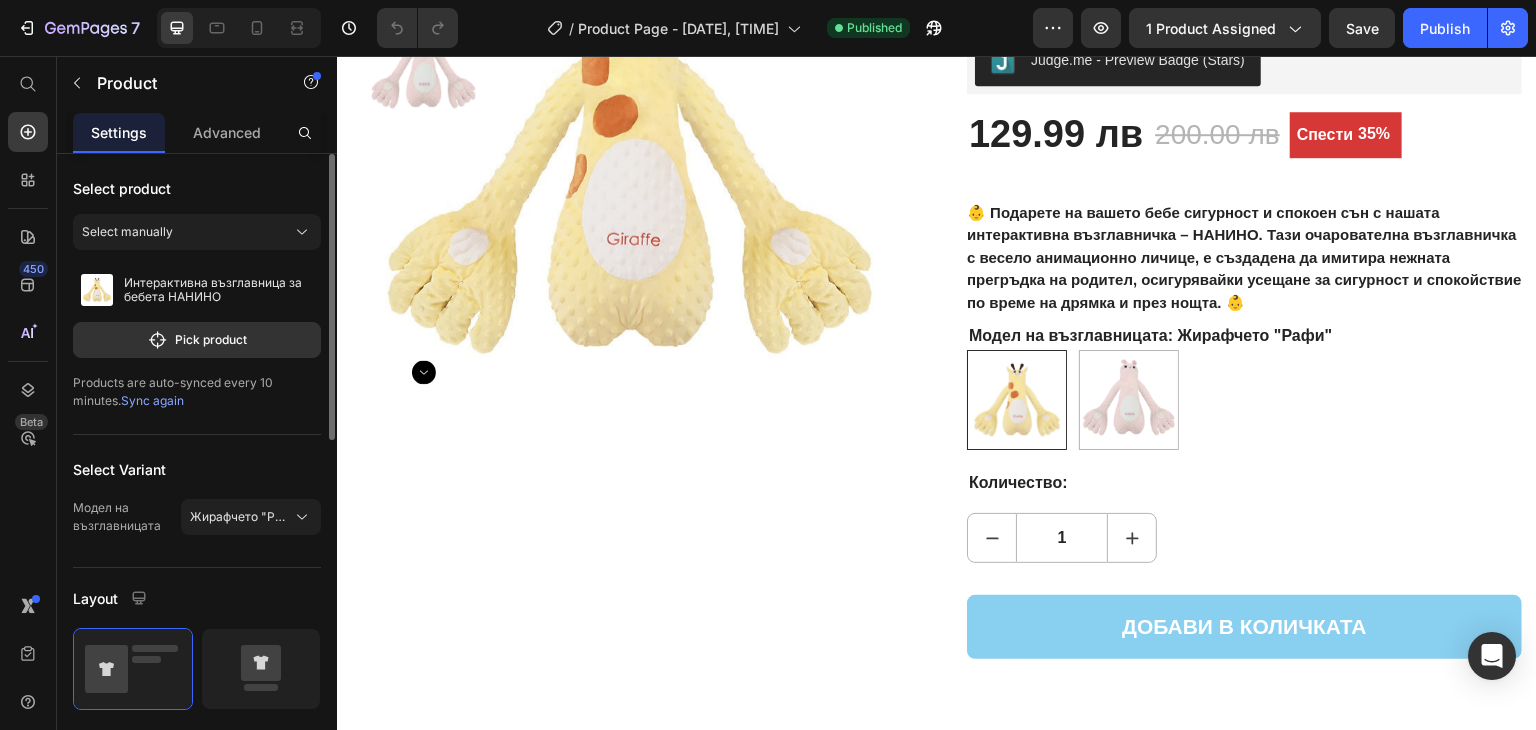 click on "Sync again" at bounding box center (152, 400) 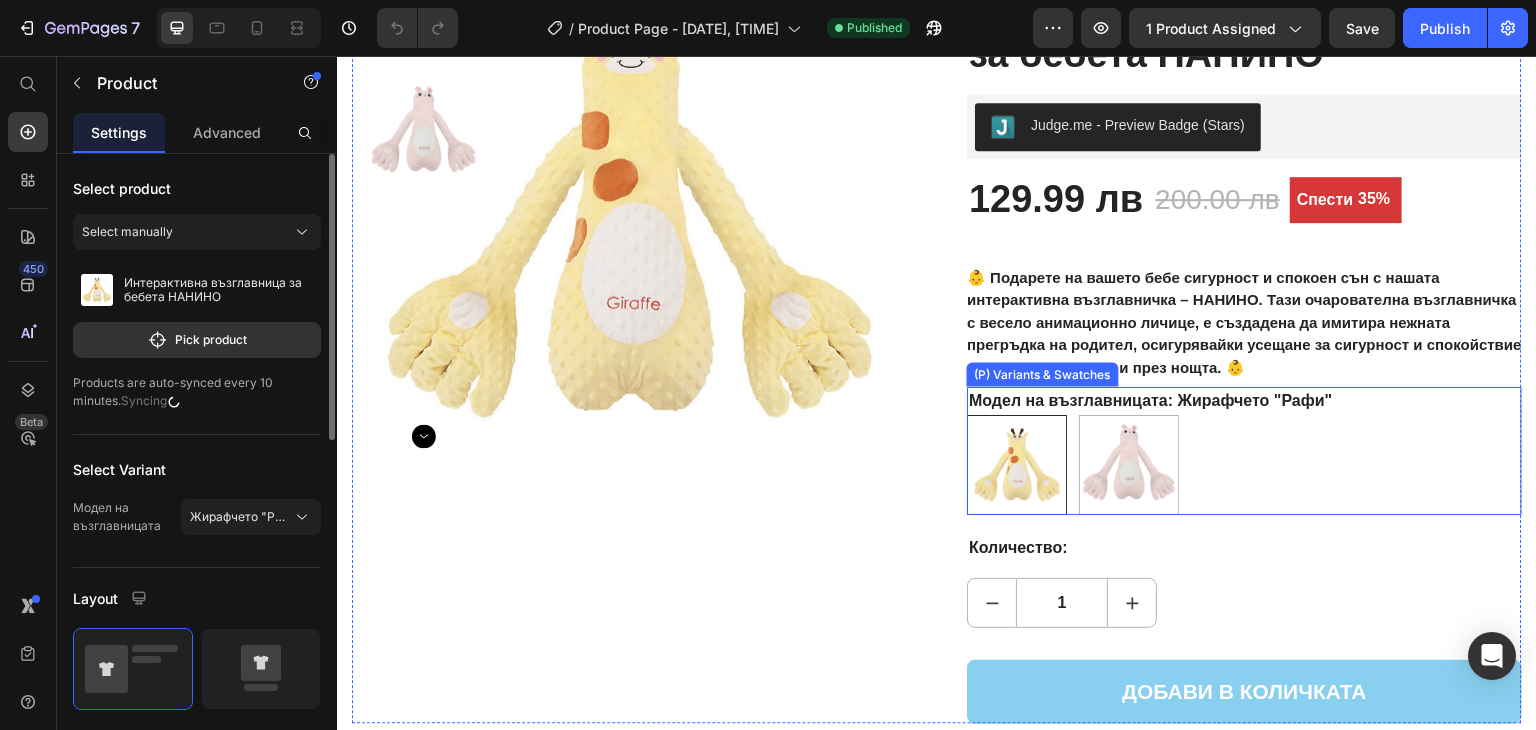scroll, scrollTop: 200, scrollLeft: 0, axis: vertical 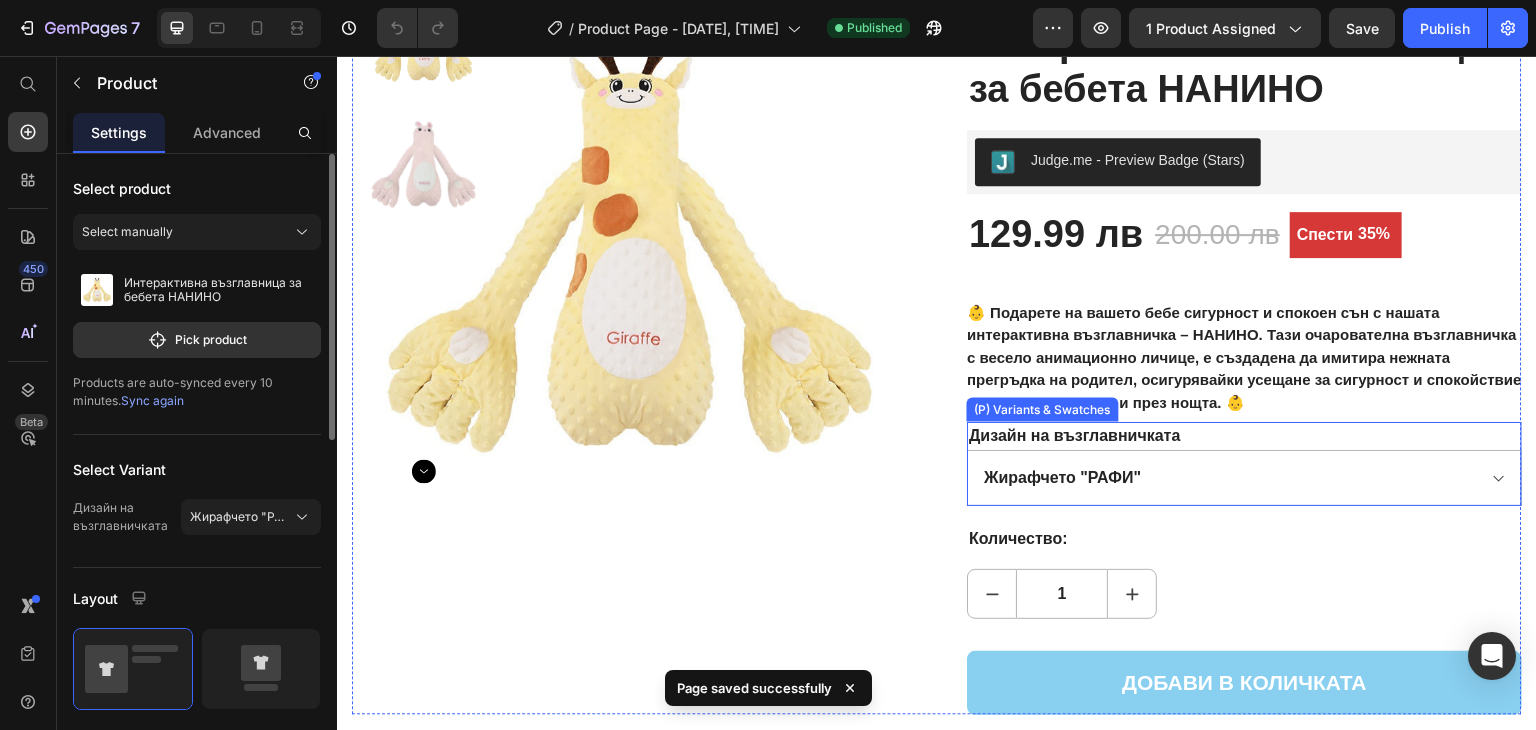 click on "Дизайн на възглавничката Жирафчето "[NAME]" Зайчето "[NAME]"" at bounding box center (1244, 464) 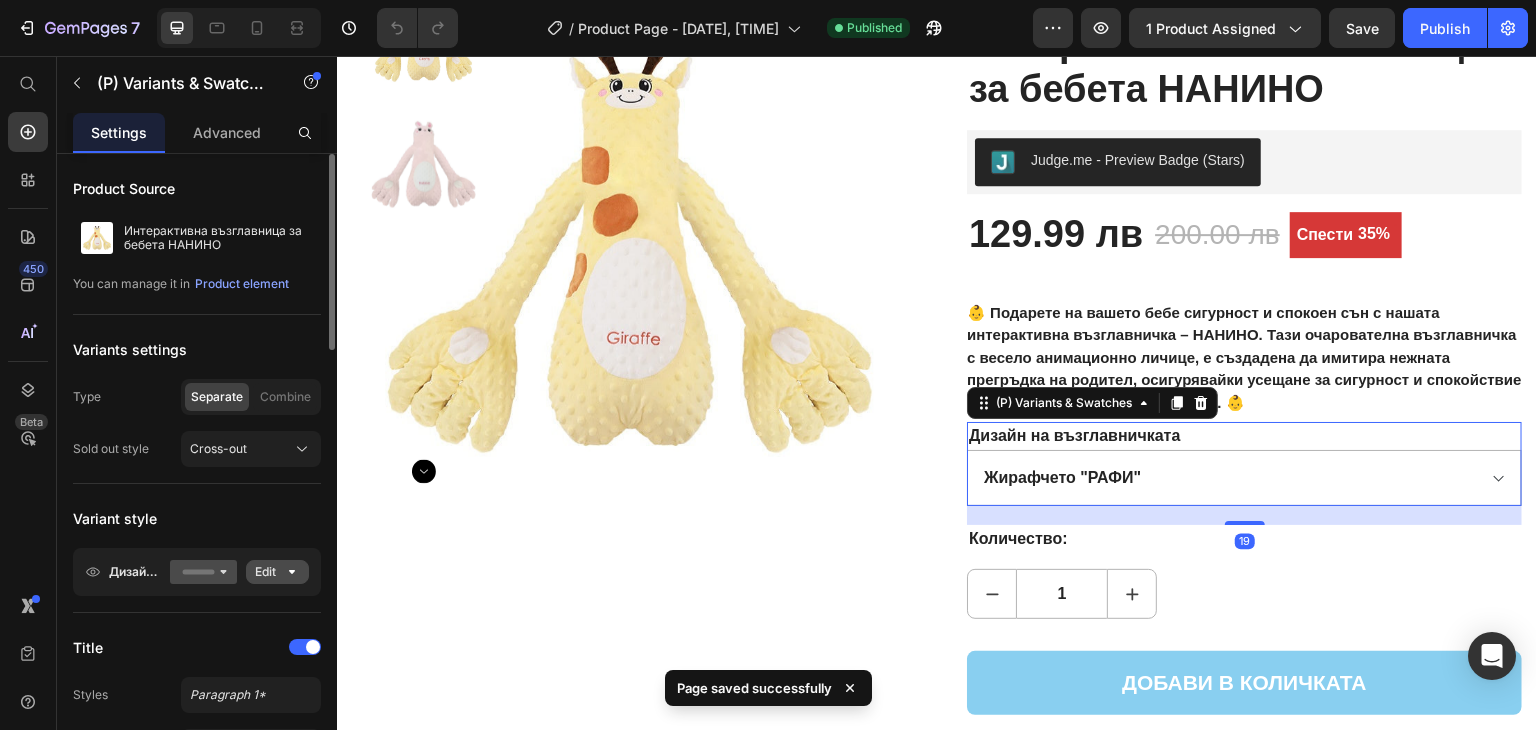 click on "Edit" at bounding box center (277, 572) 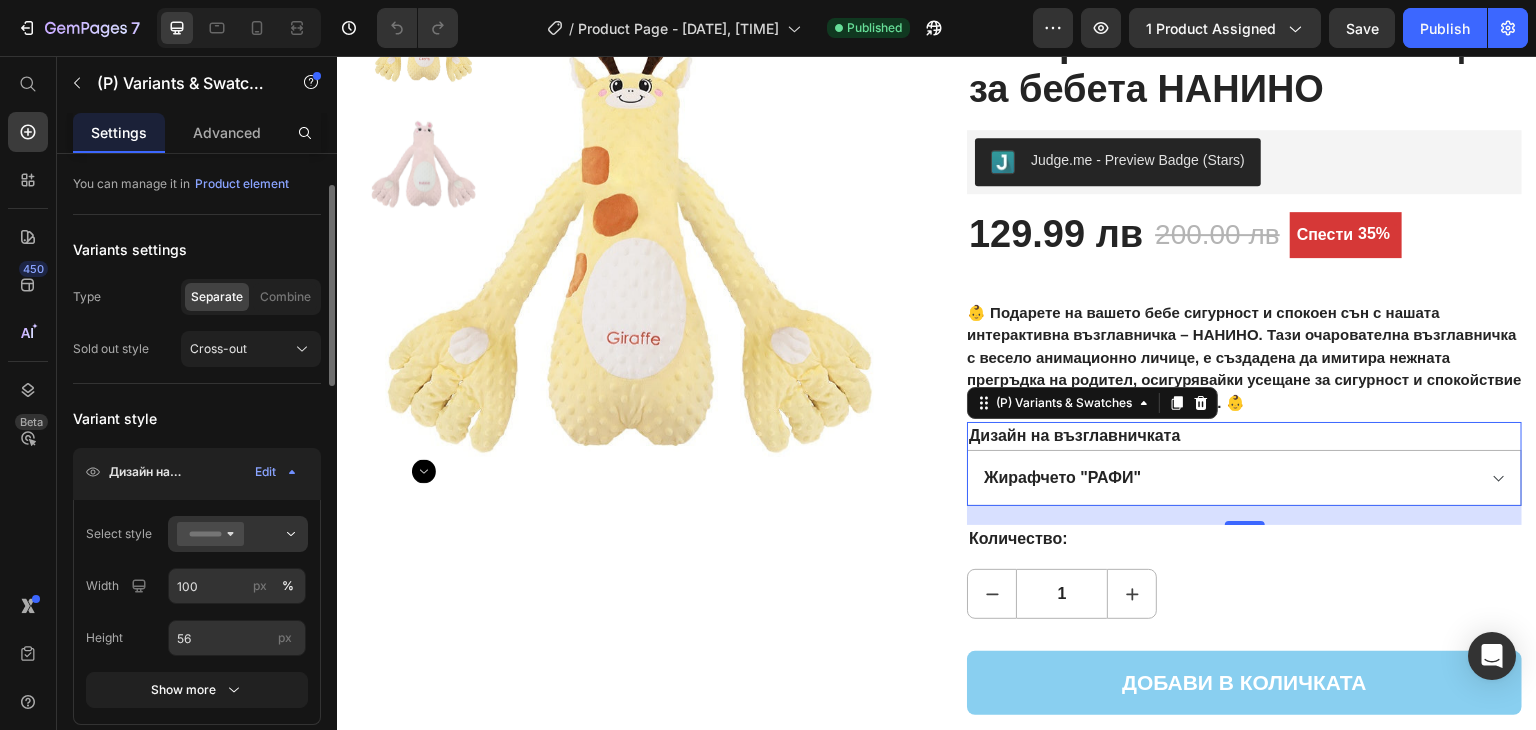scroll, scrollTop: 200, scrollLeft: 0, axis: vertical 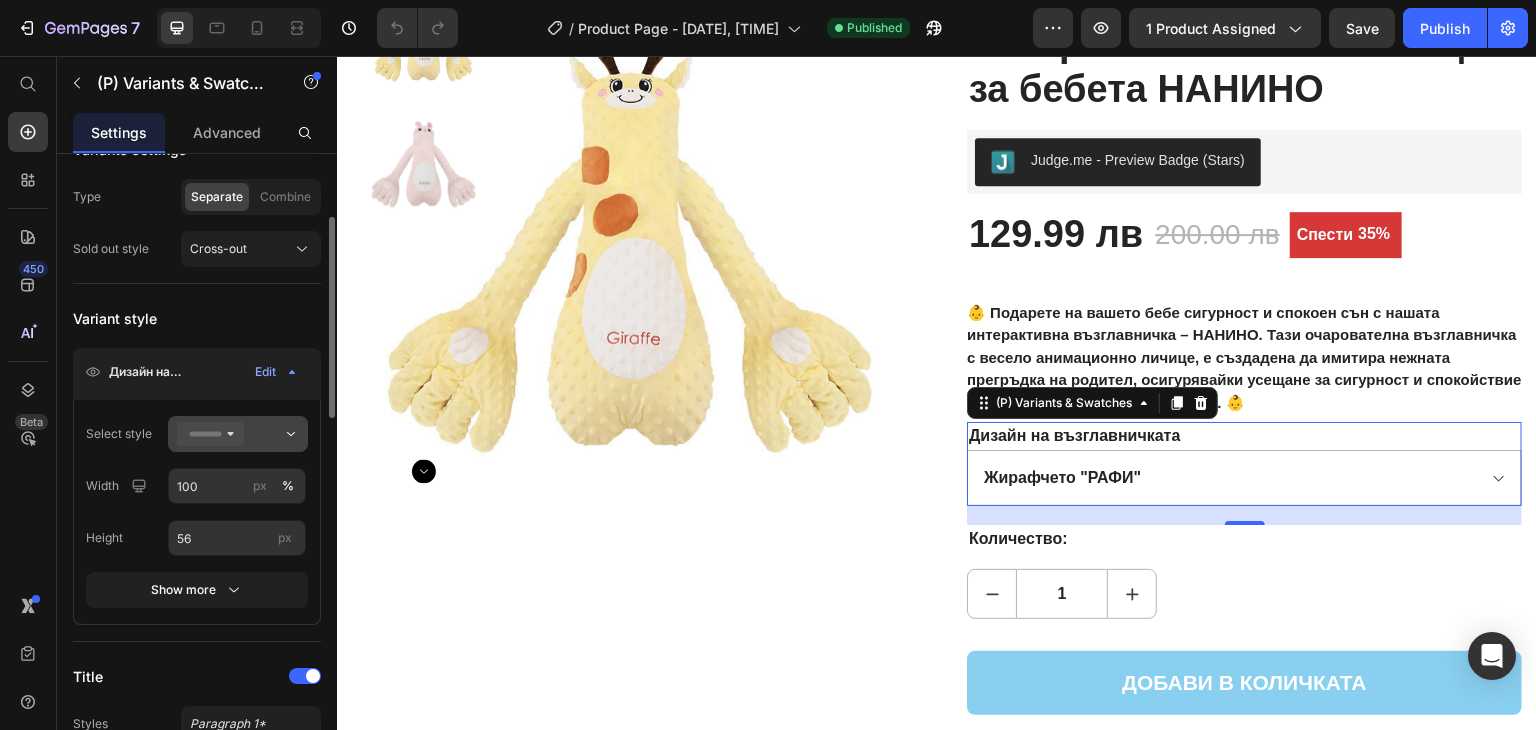 click at bounding box center (238, 434) 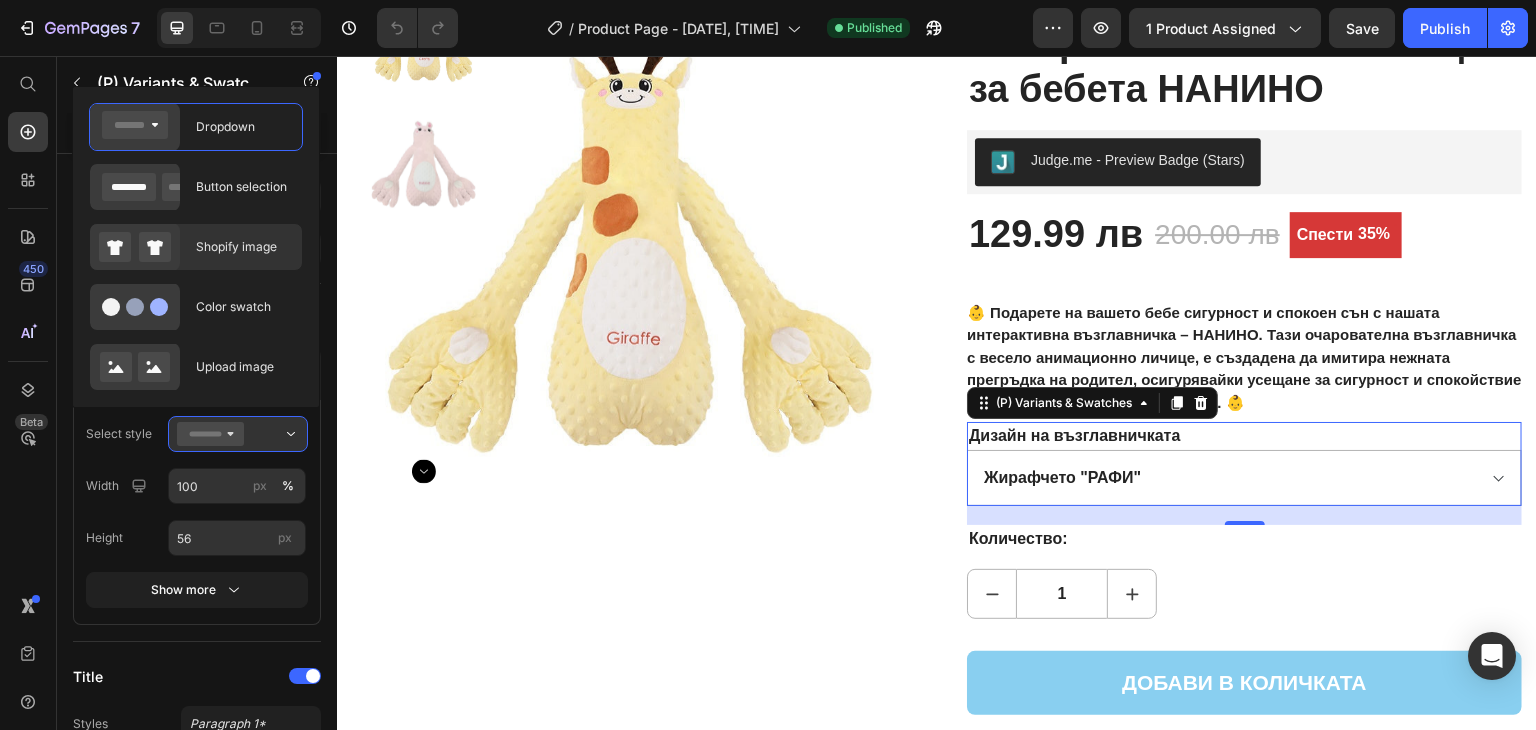 click on "Shopify image" 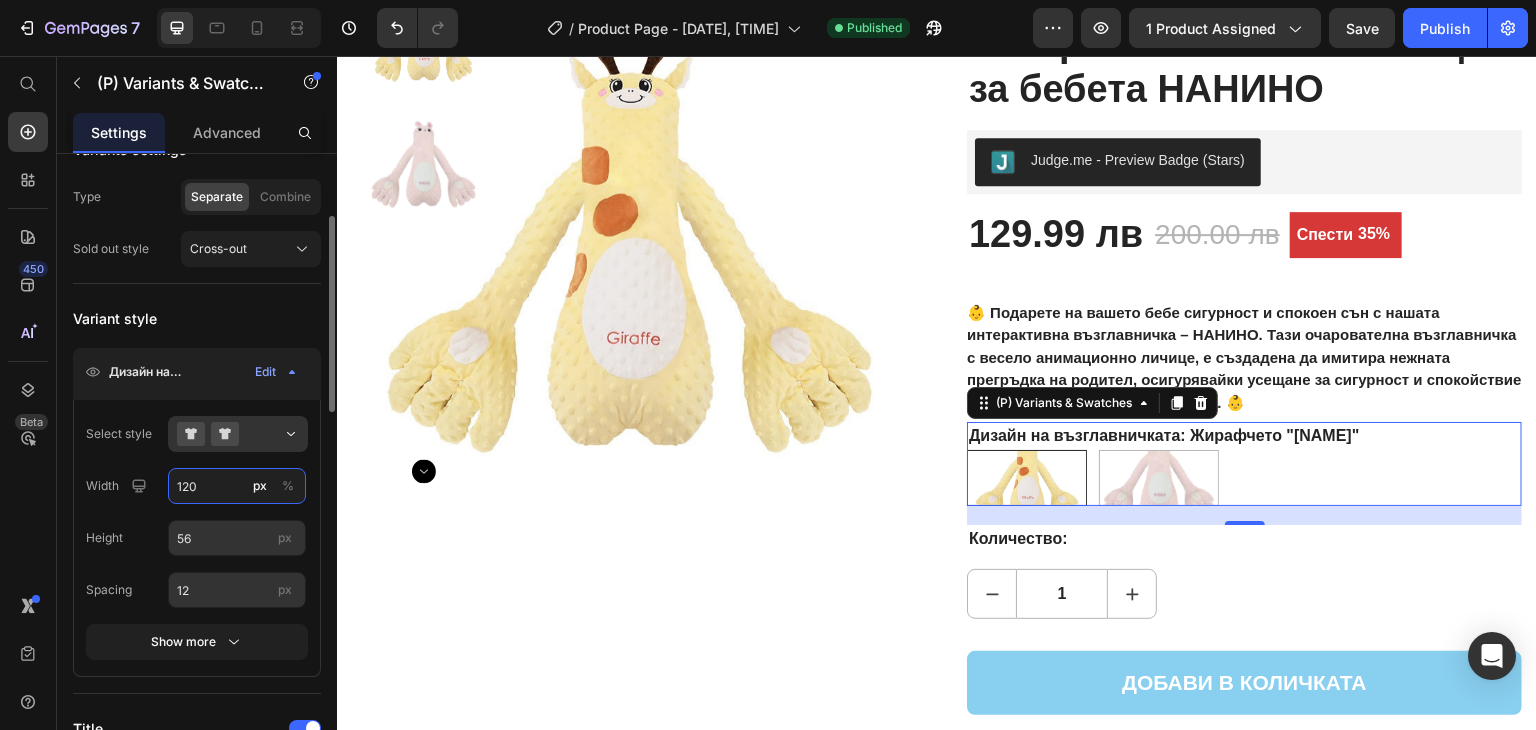 click on "120" at bounding box center [237, 486] 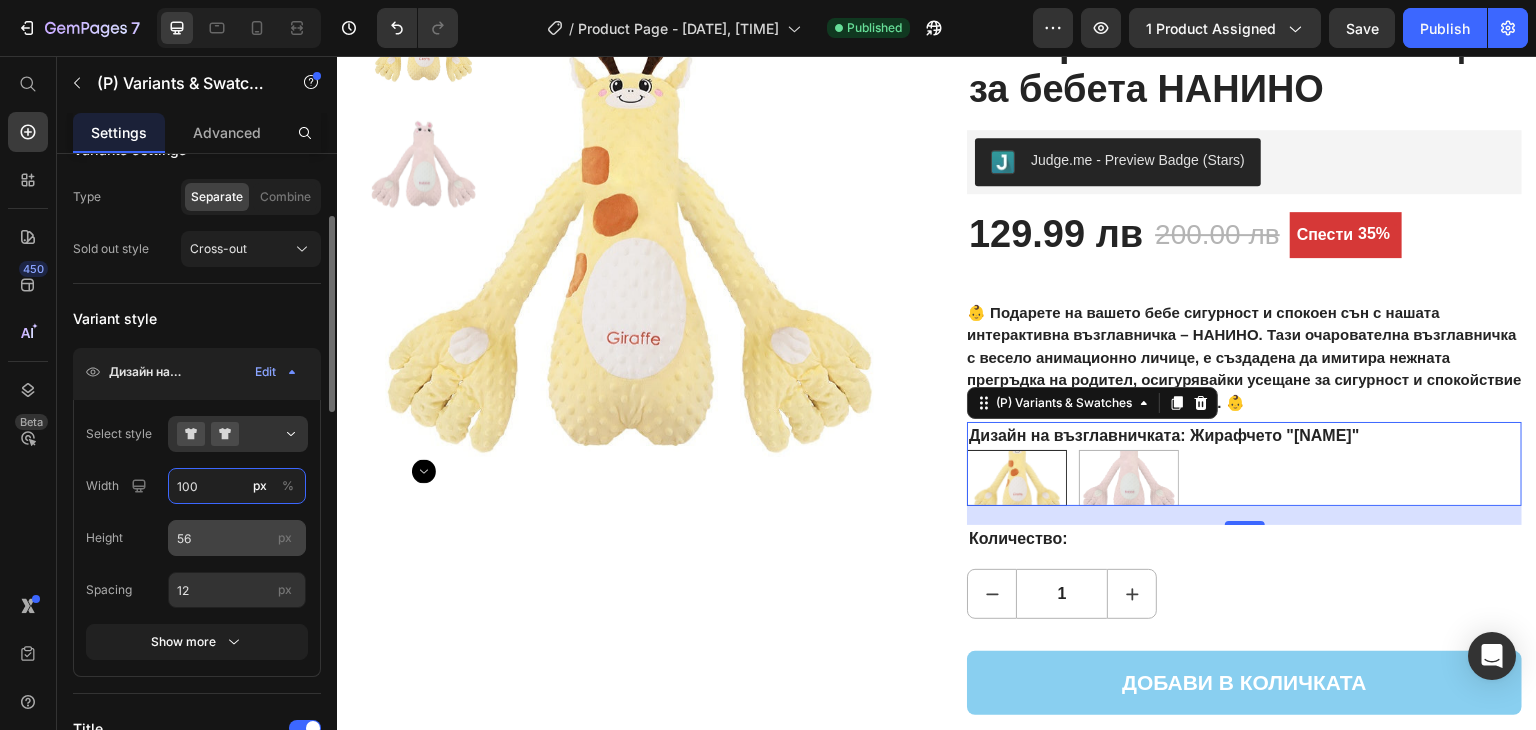 type on "100" 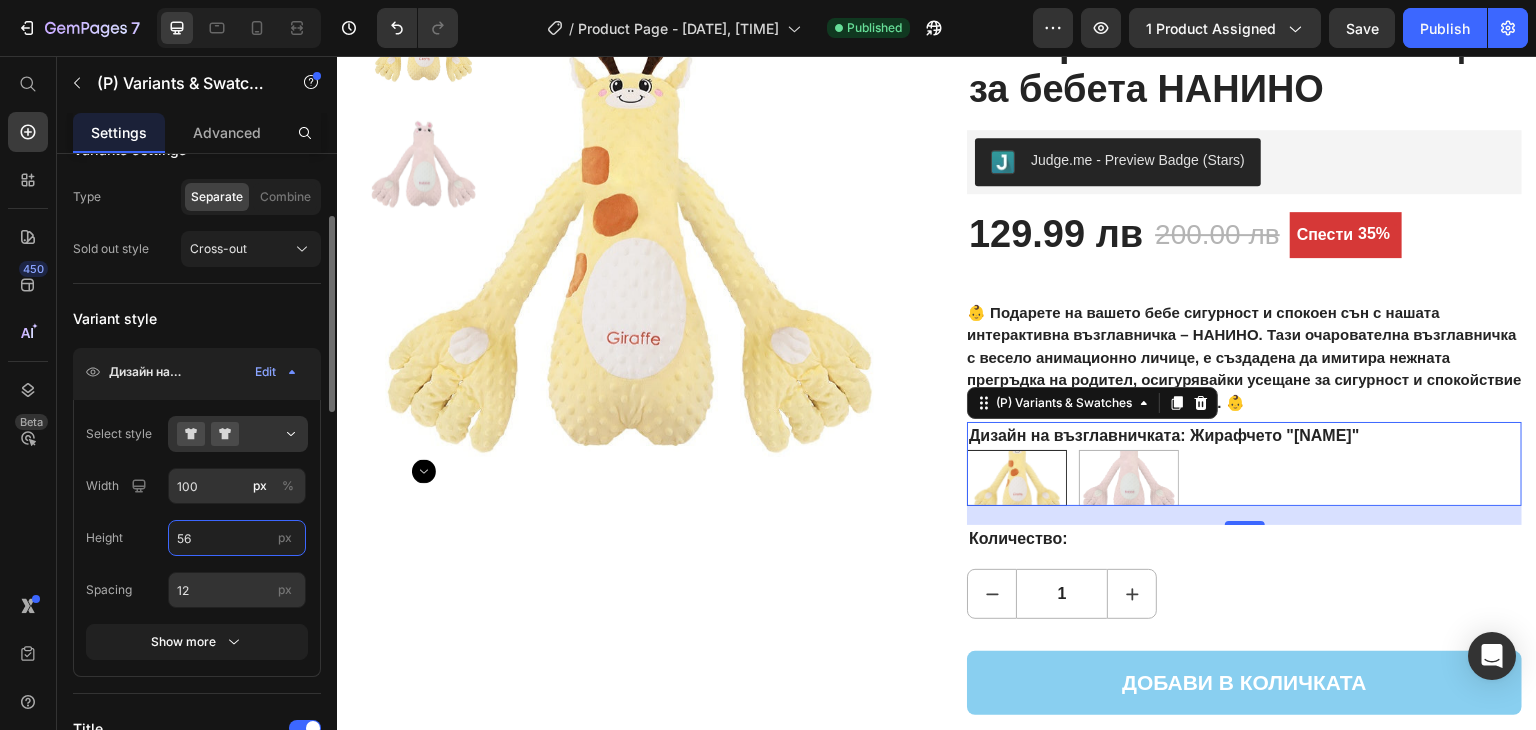 click on "56" at bounding box center (237, 538) 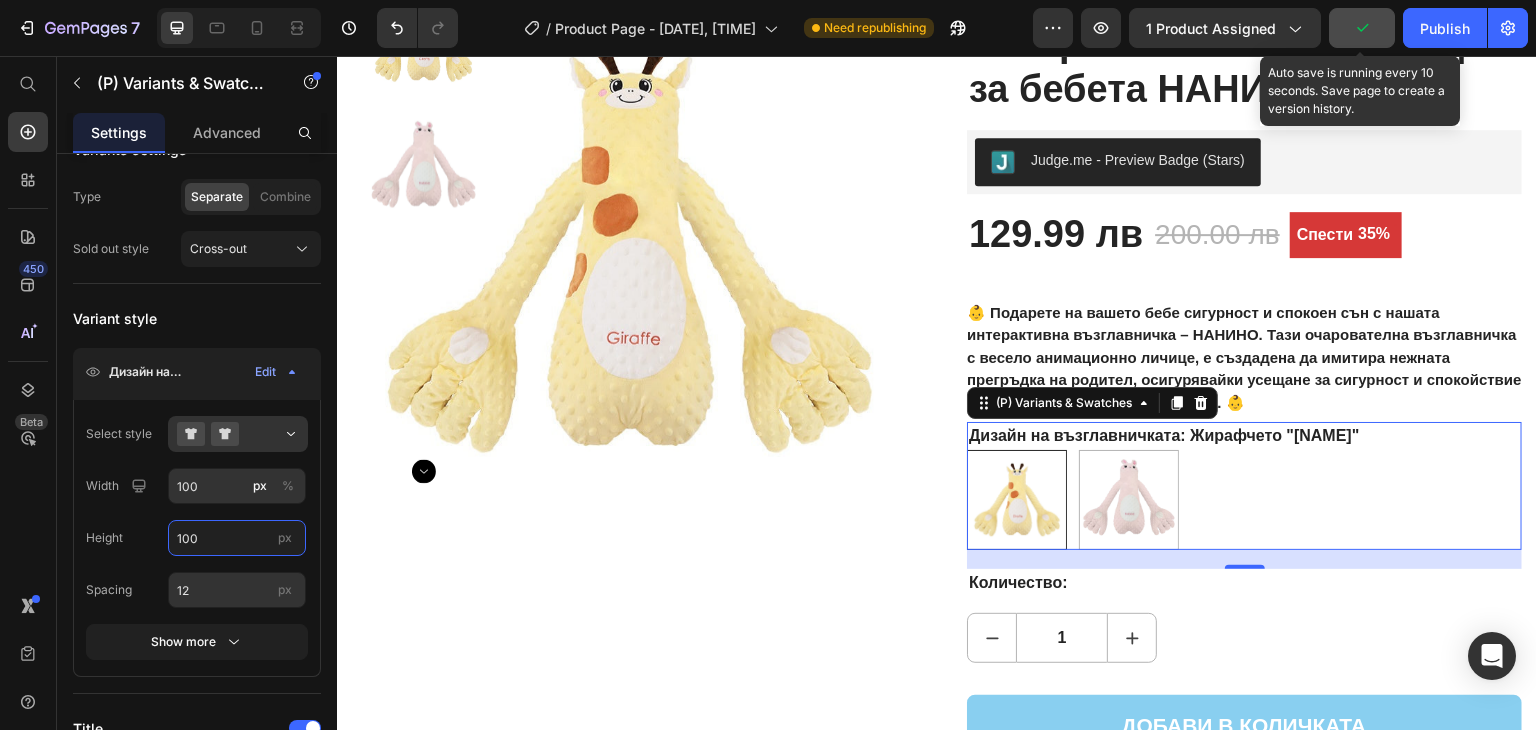 type on "100" 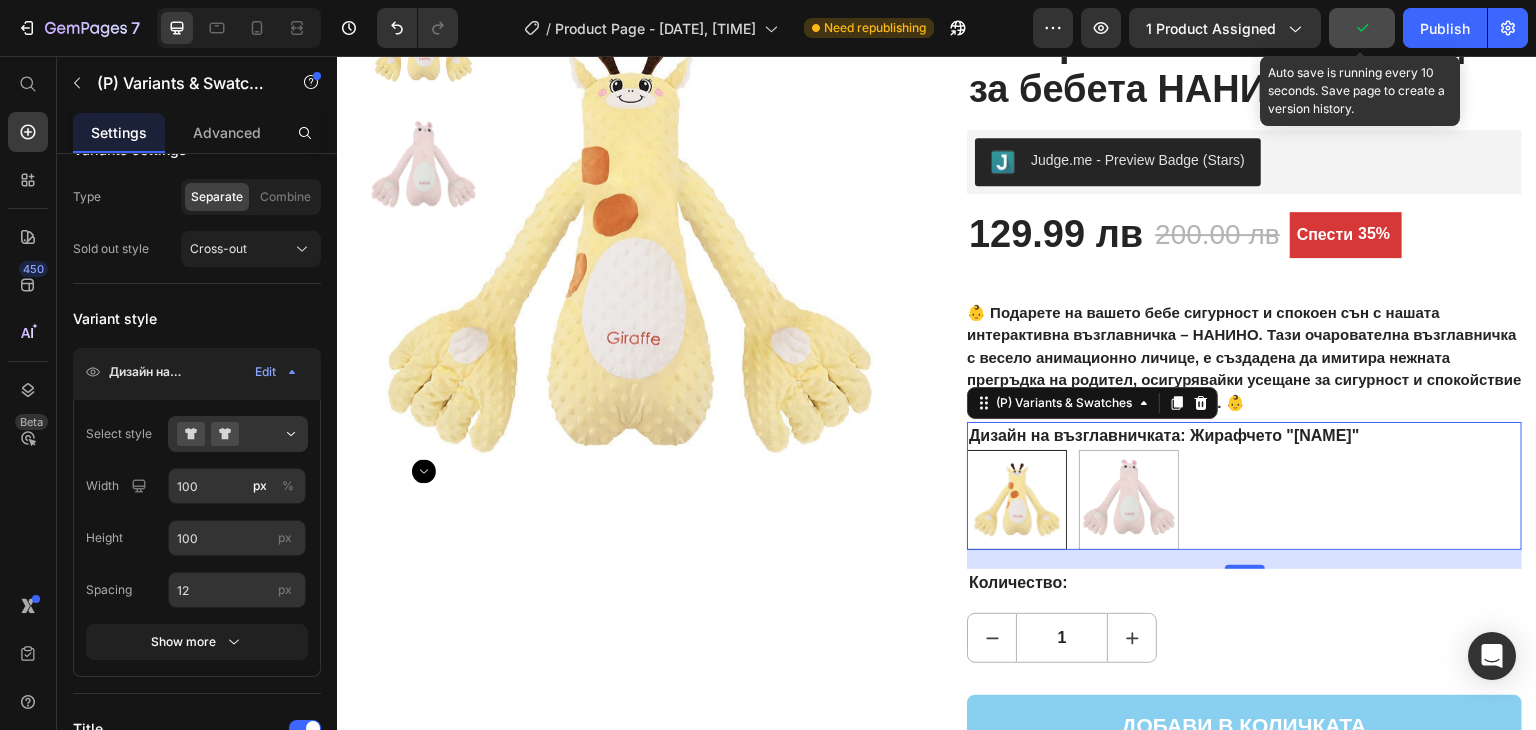 click 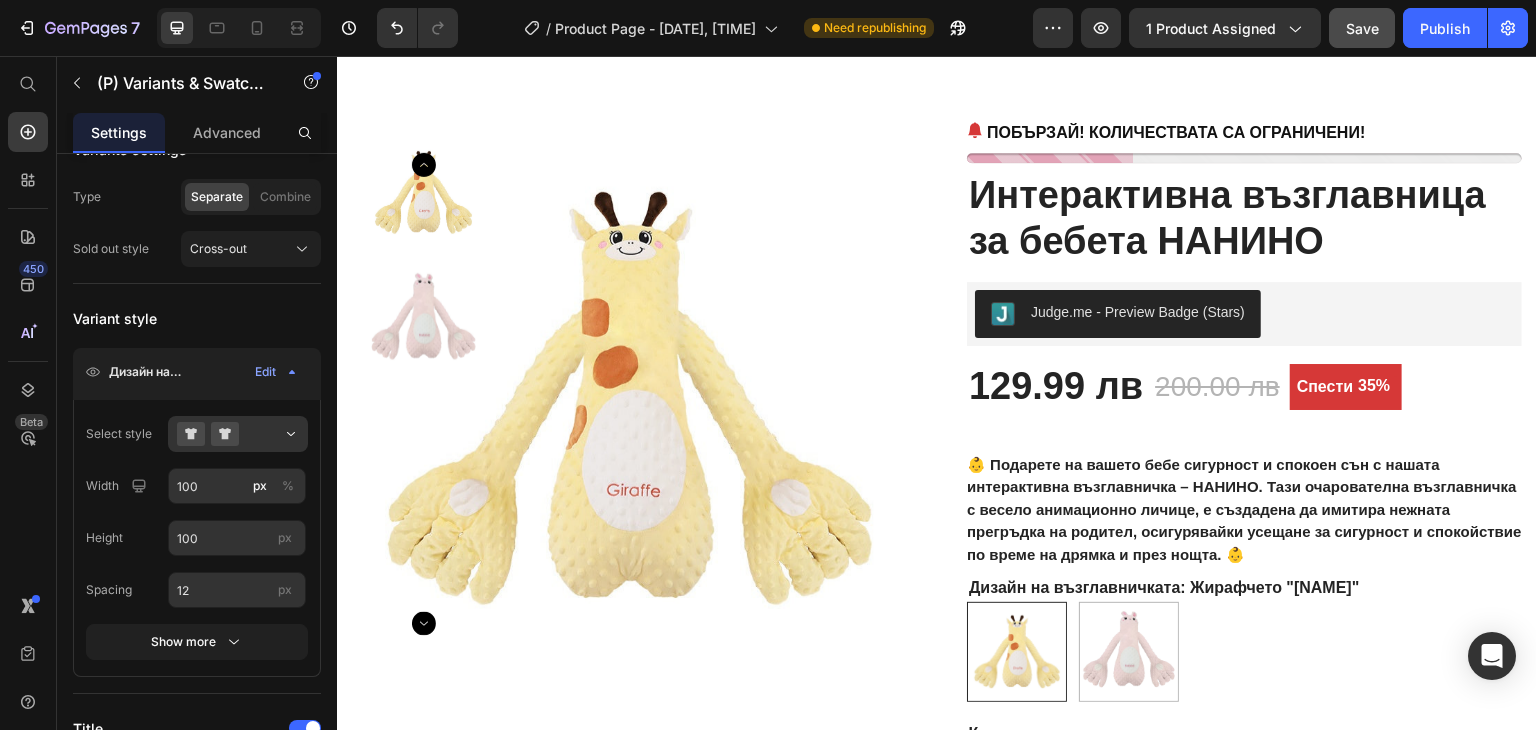 scroll, scrollTop: 0, scrollLeft: 0, axis: both 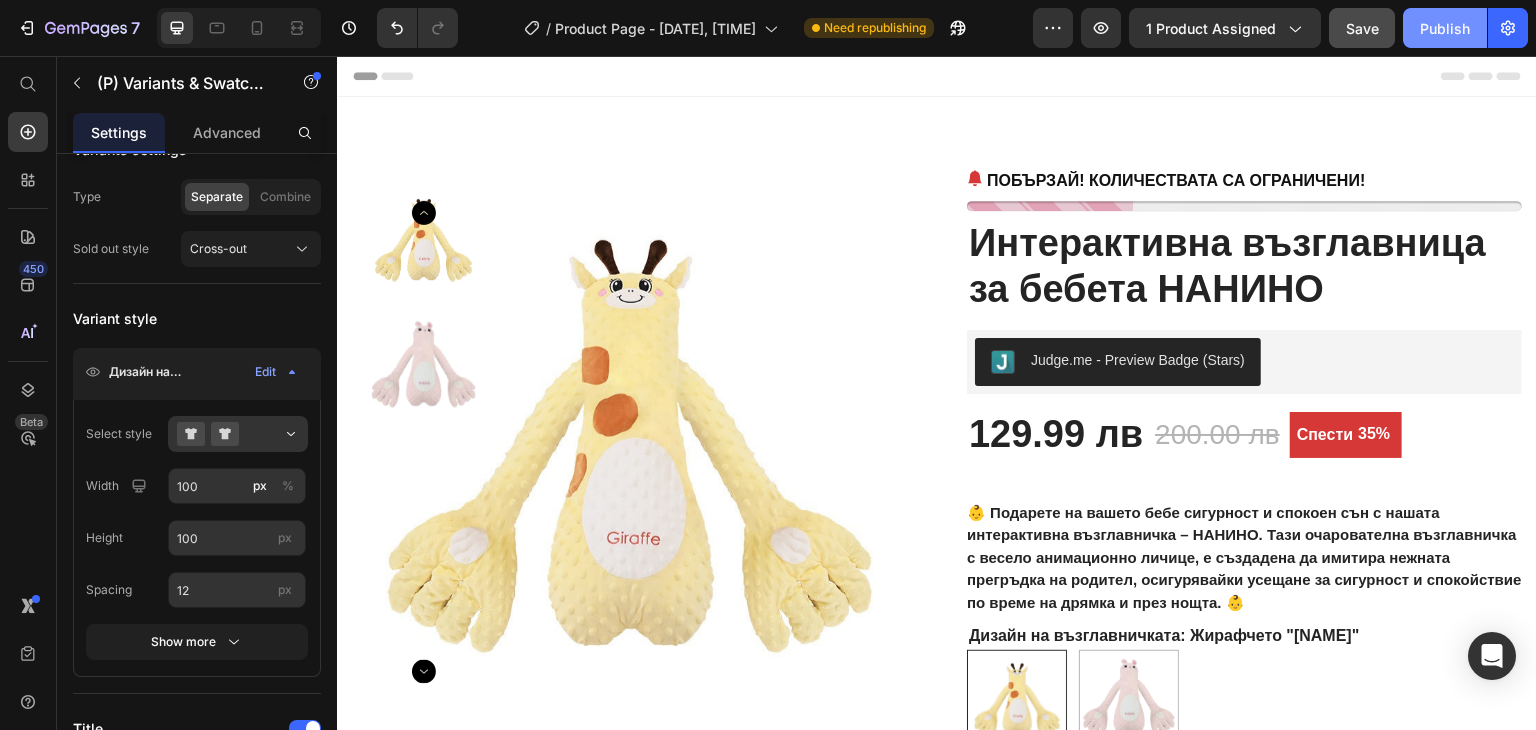 click on "Publish" at bounding box center (1445, 28) 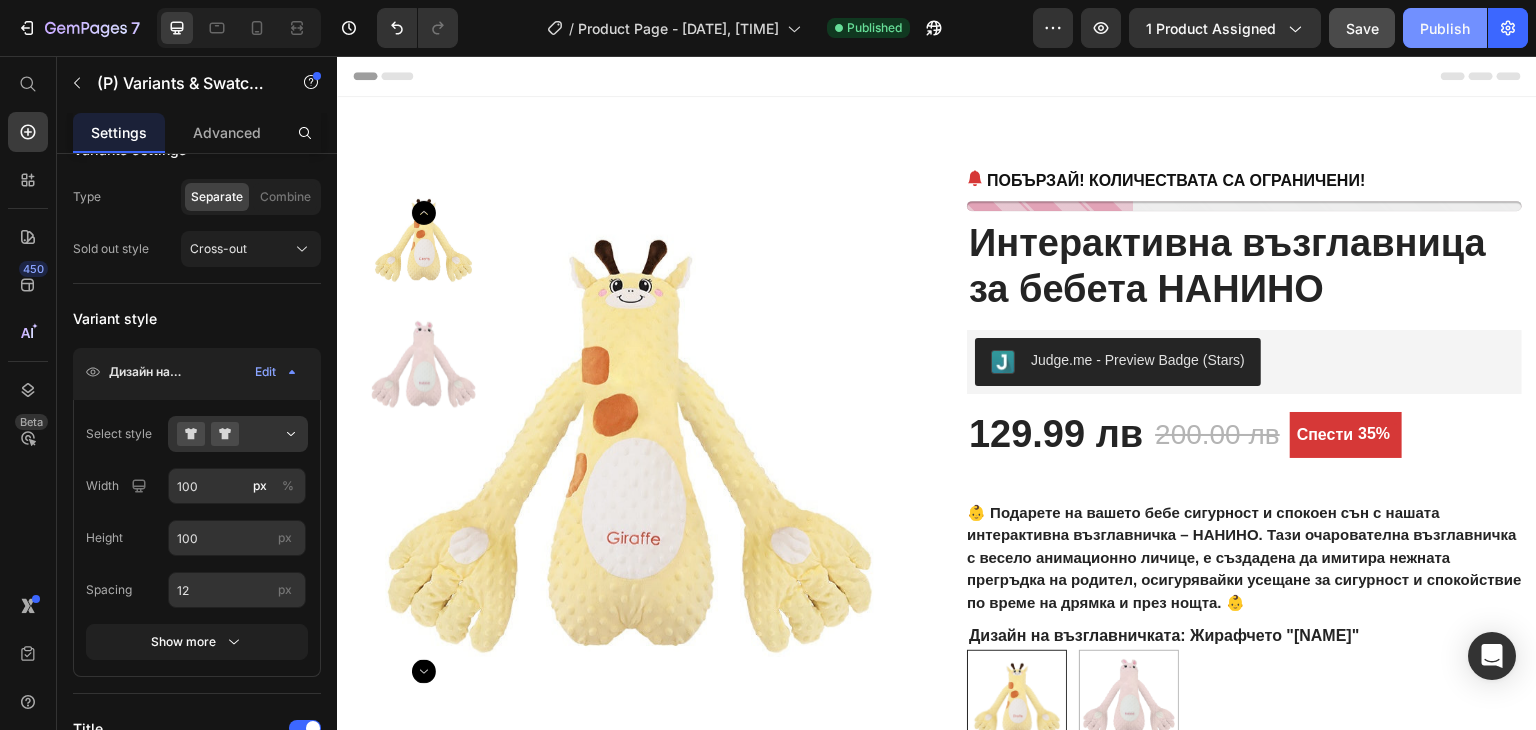 click on "Publish" at bounding box center [1445, 28] 